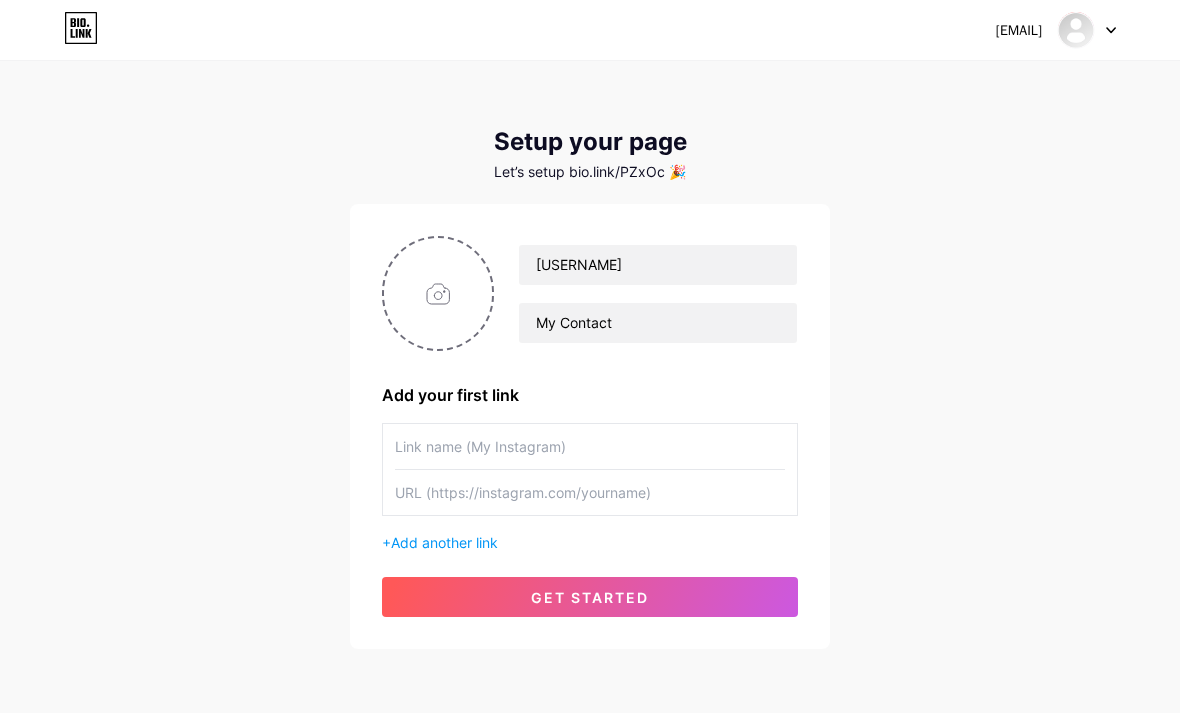 scroll, scrollTop: 80, scrollLeft: 0, axis: vertical 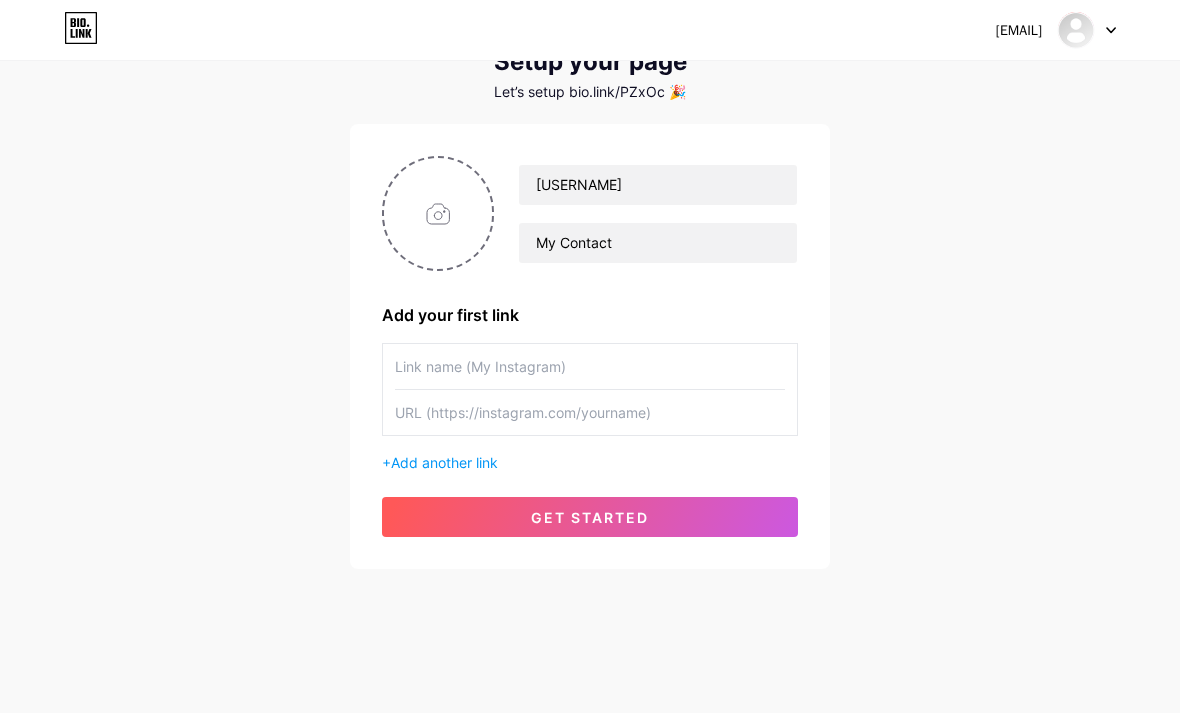 type on "C:\fakepath\Peachy_20250725121523168.jpeg" 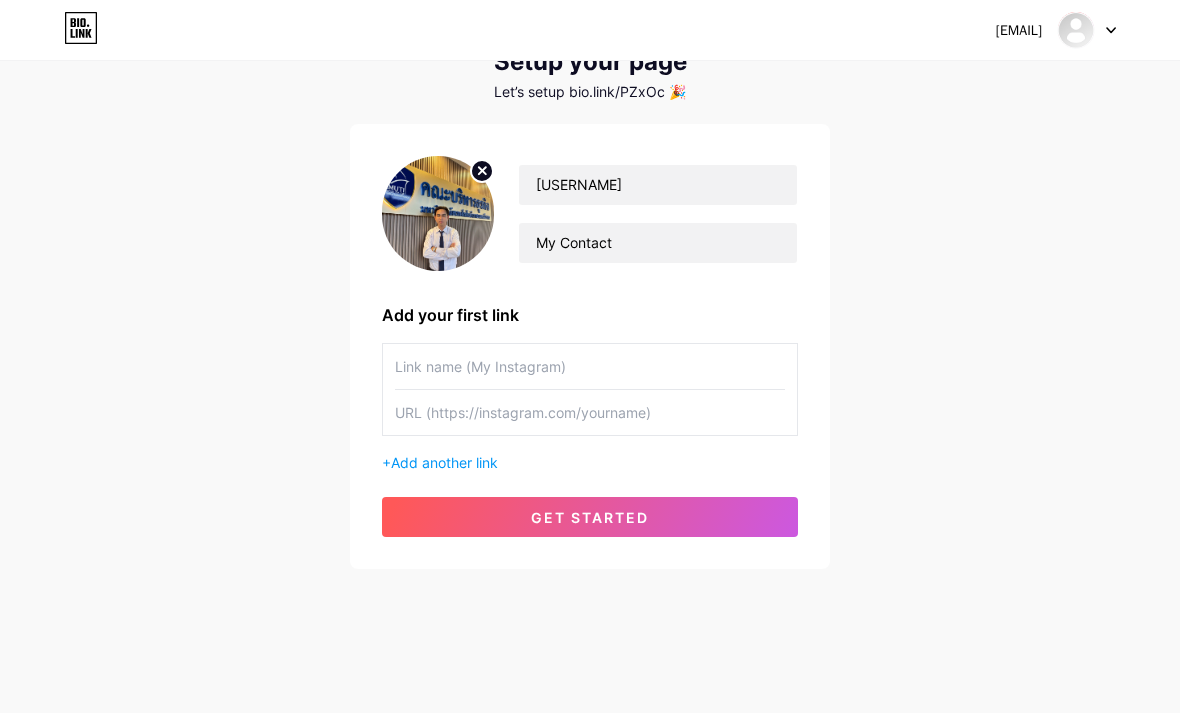 click at bounding box center (590, 366) 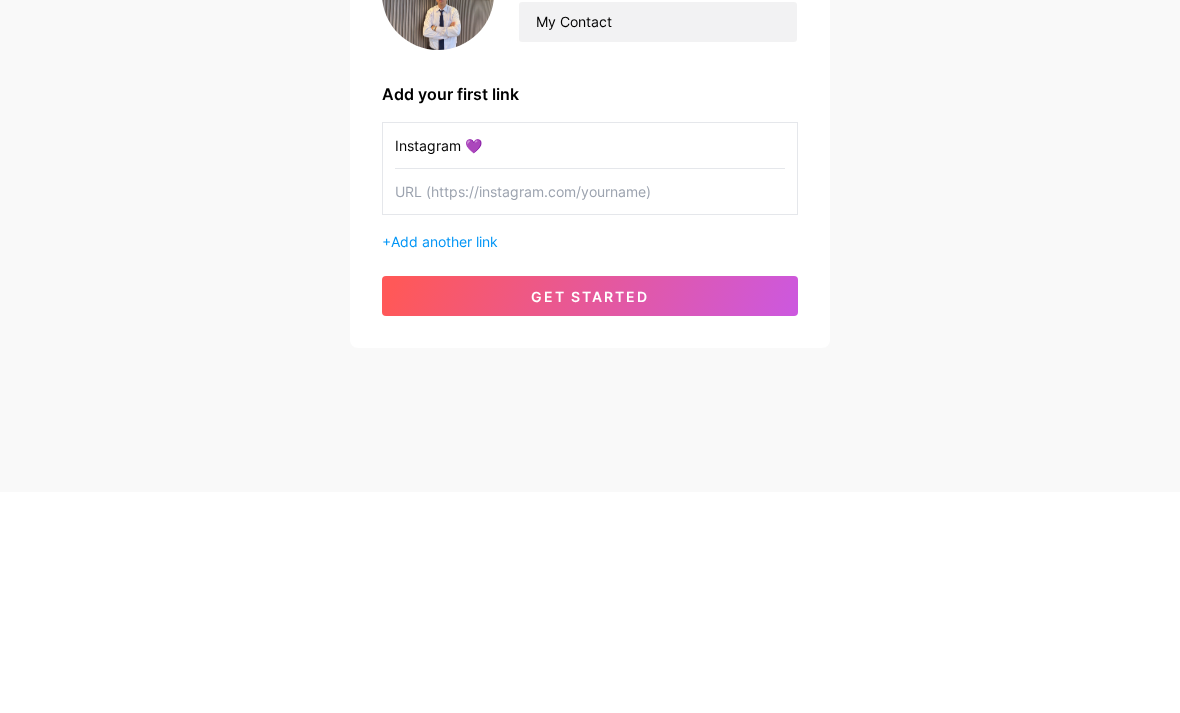 type on "Instagram 💜" 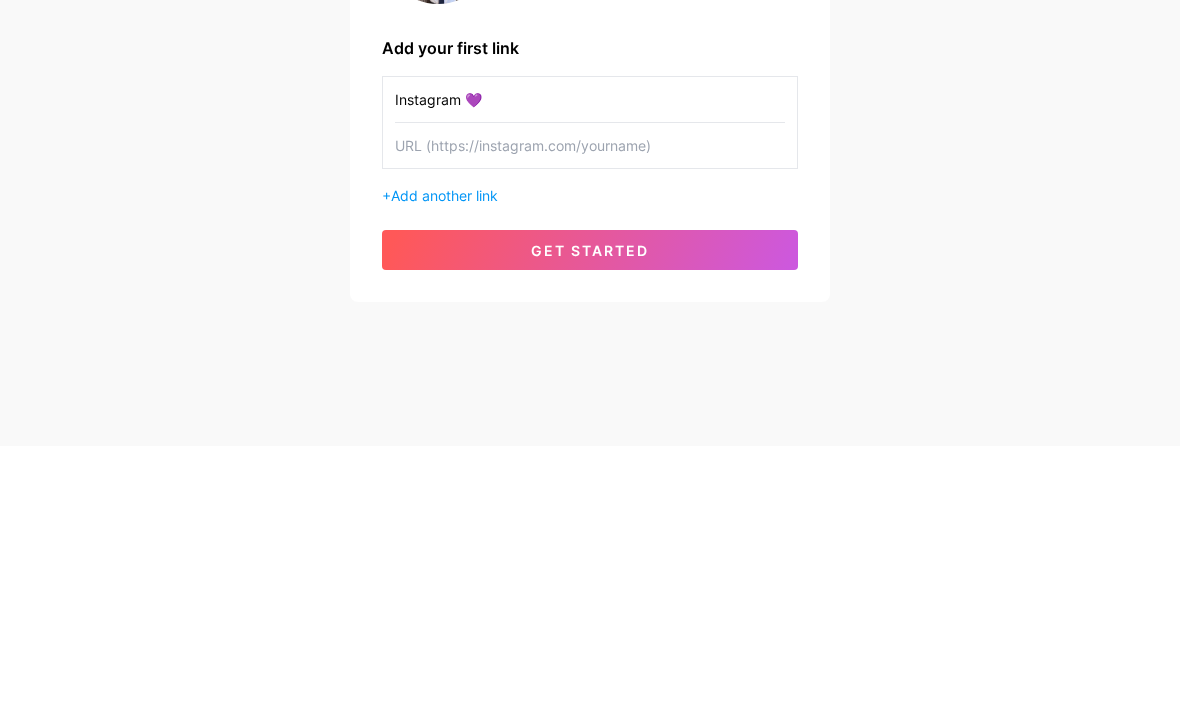 click at bounding box center (590, 412) 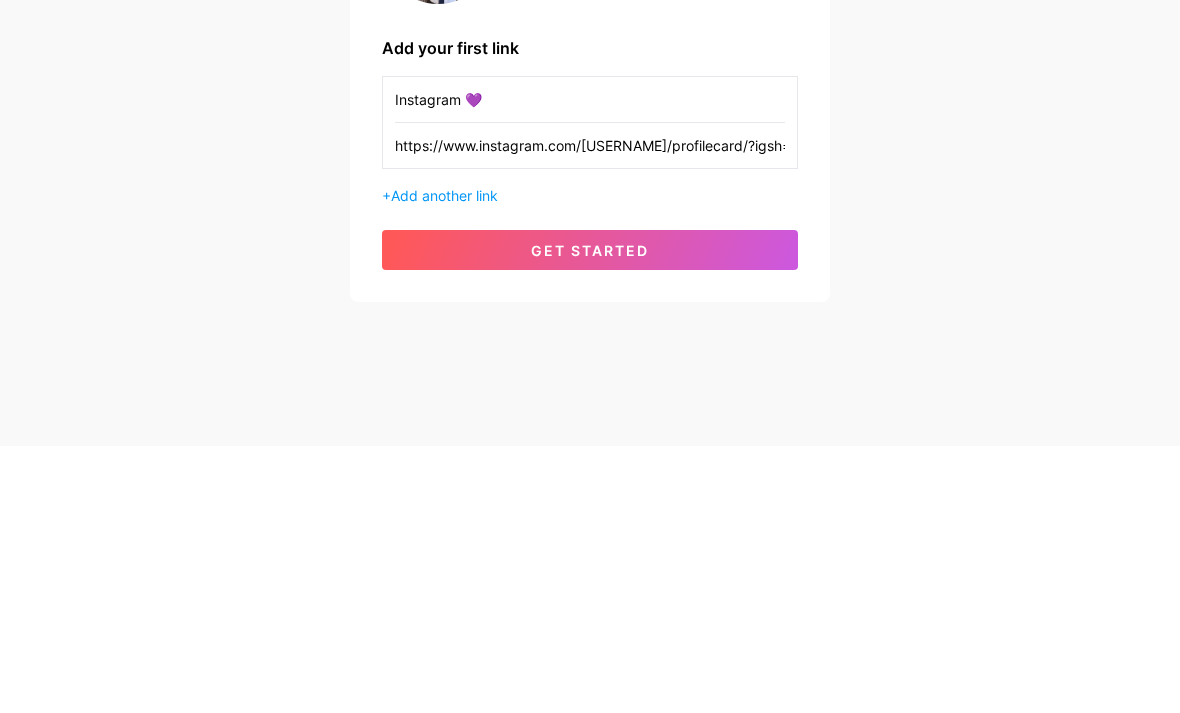 type on "https://www.instagram.com/[USERNAME]/profilecard/?igsh=MXNtOG40MnA3NGZ5eg==" 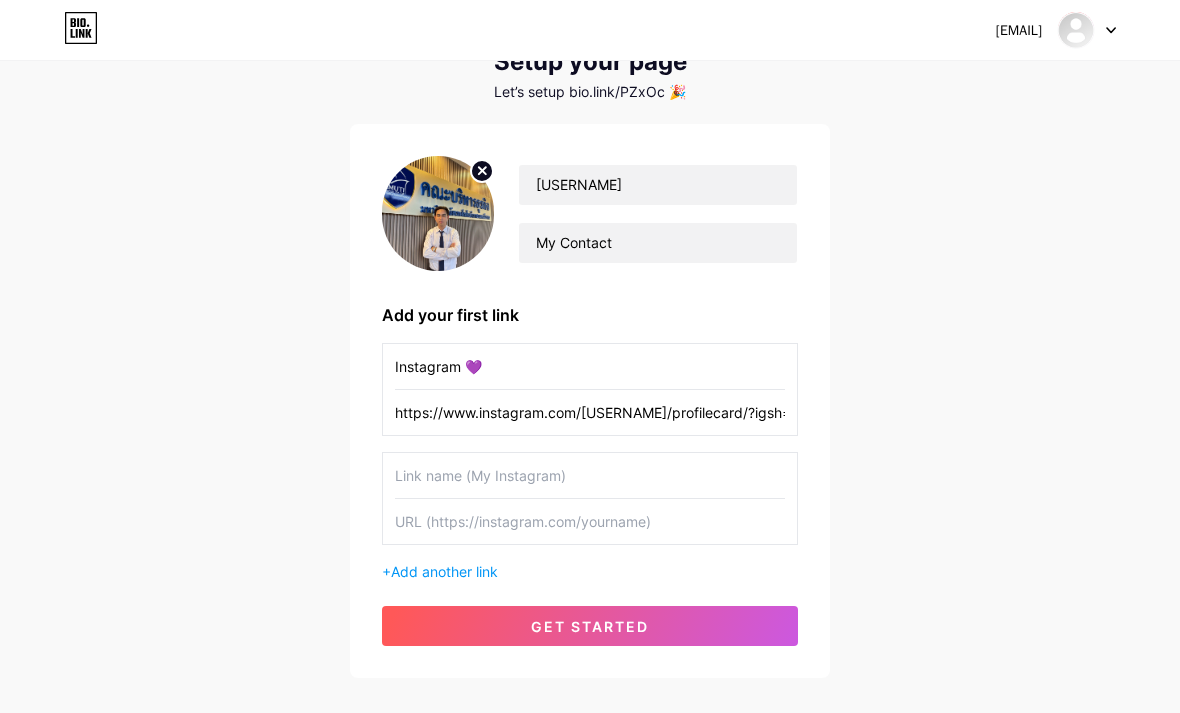 click at bounding box center [590, 475] 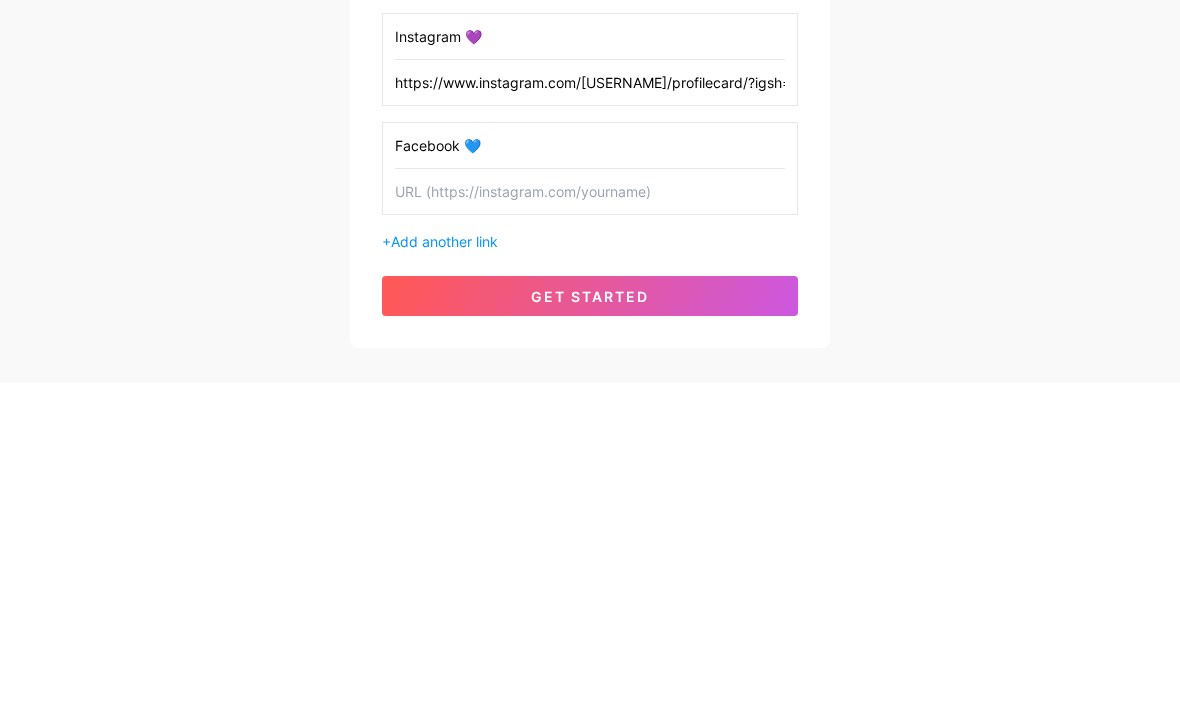 type on "Facebook 💙" 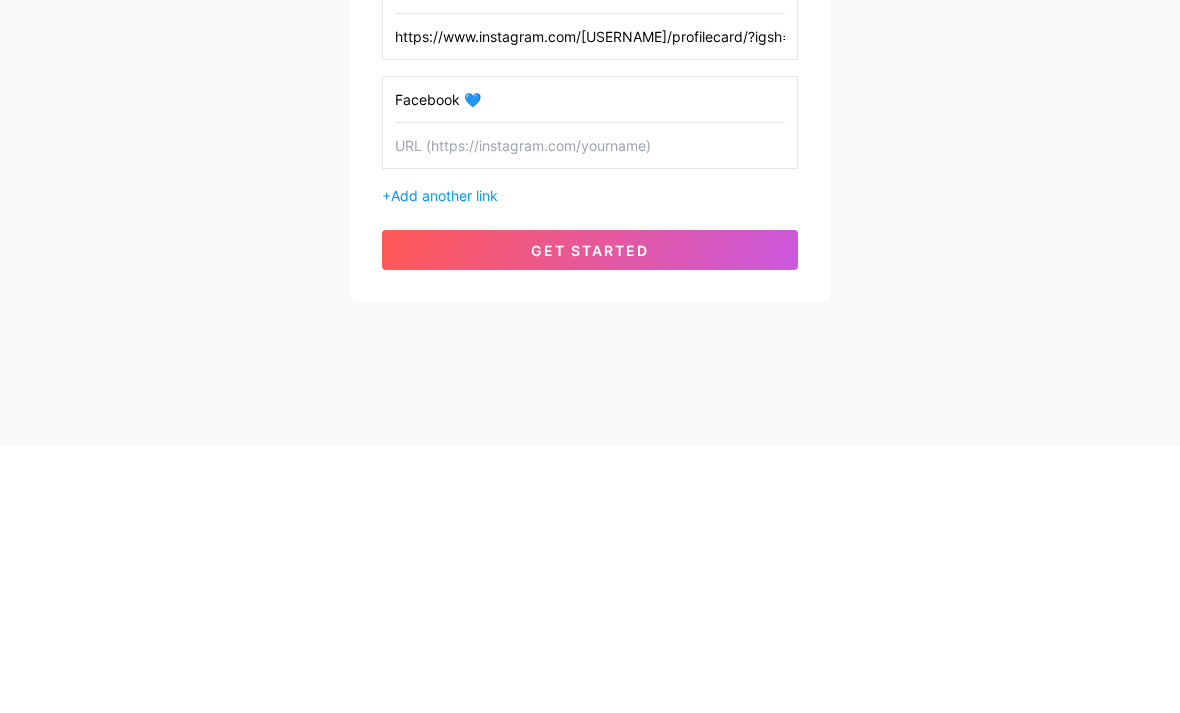 click at bounding box center (590, 412) 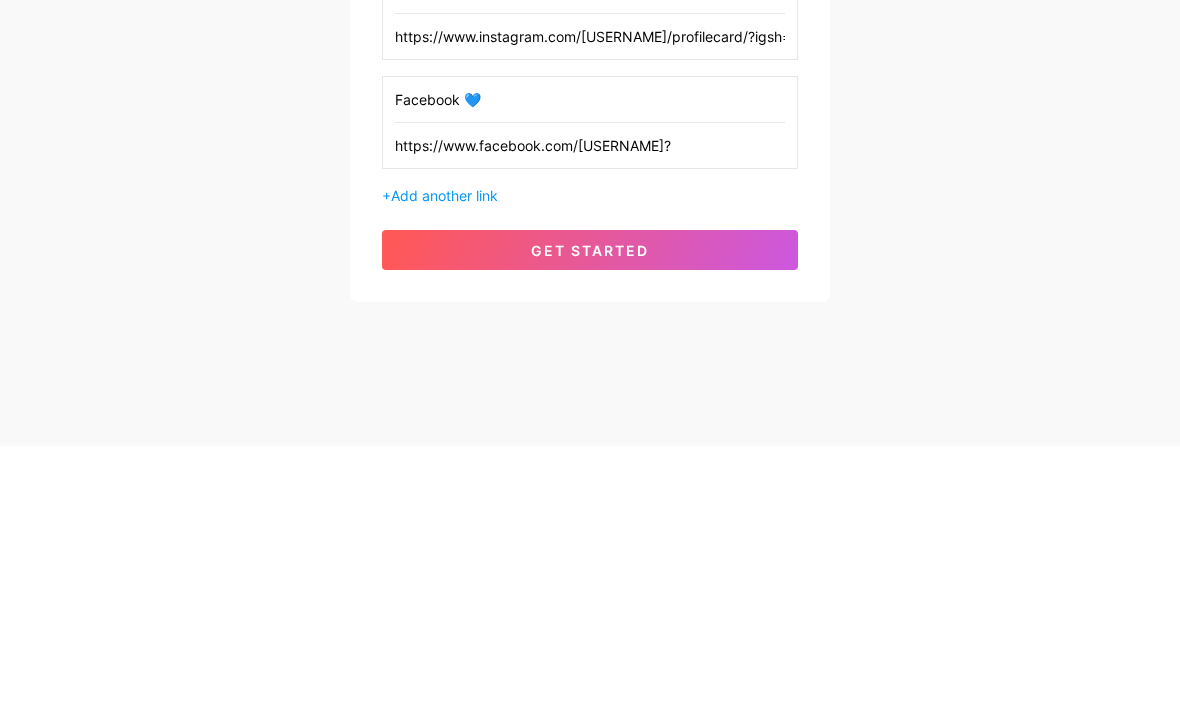 type on "https://www.facebook.com/[USERNAME]?" 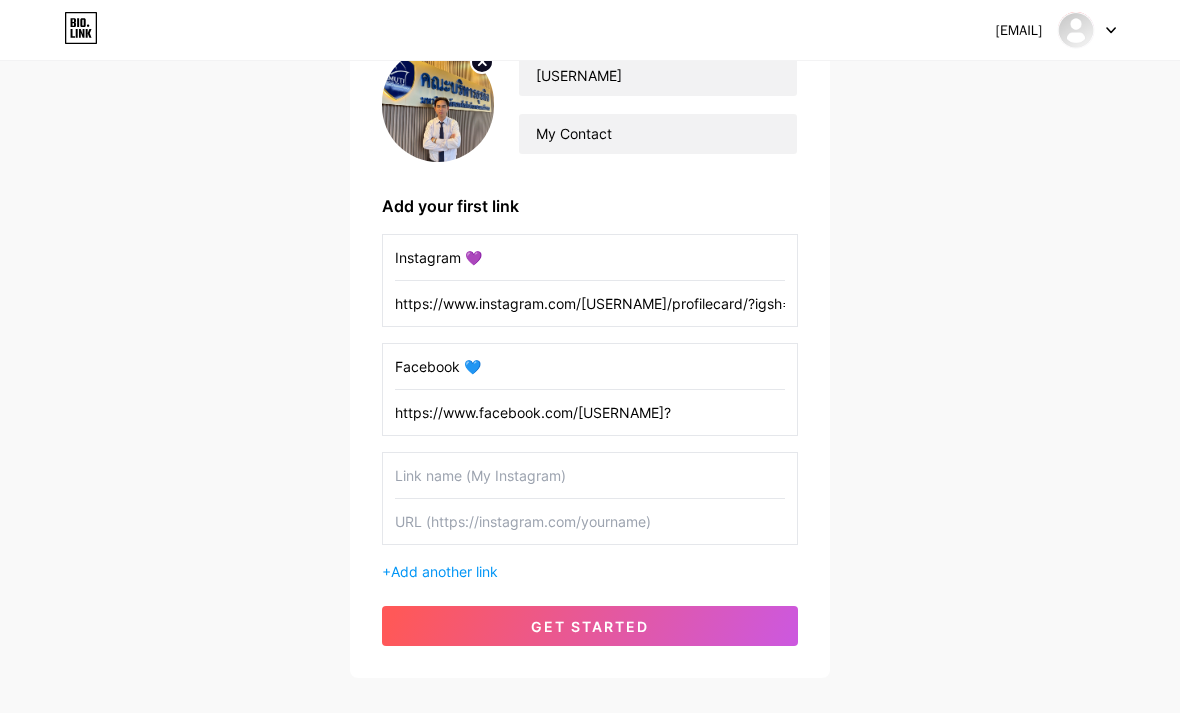 click at bounding box center (590, 475) 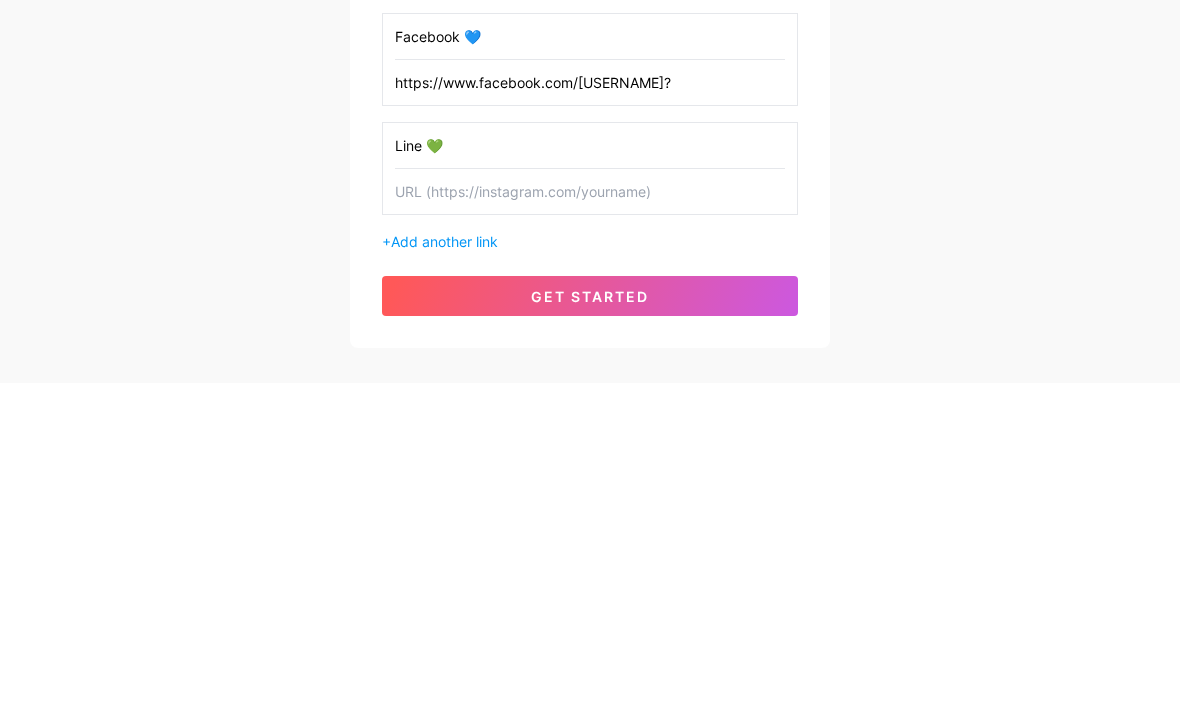 type on "Line 💚" 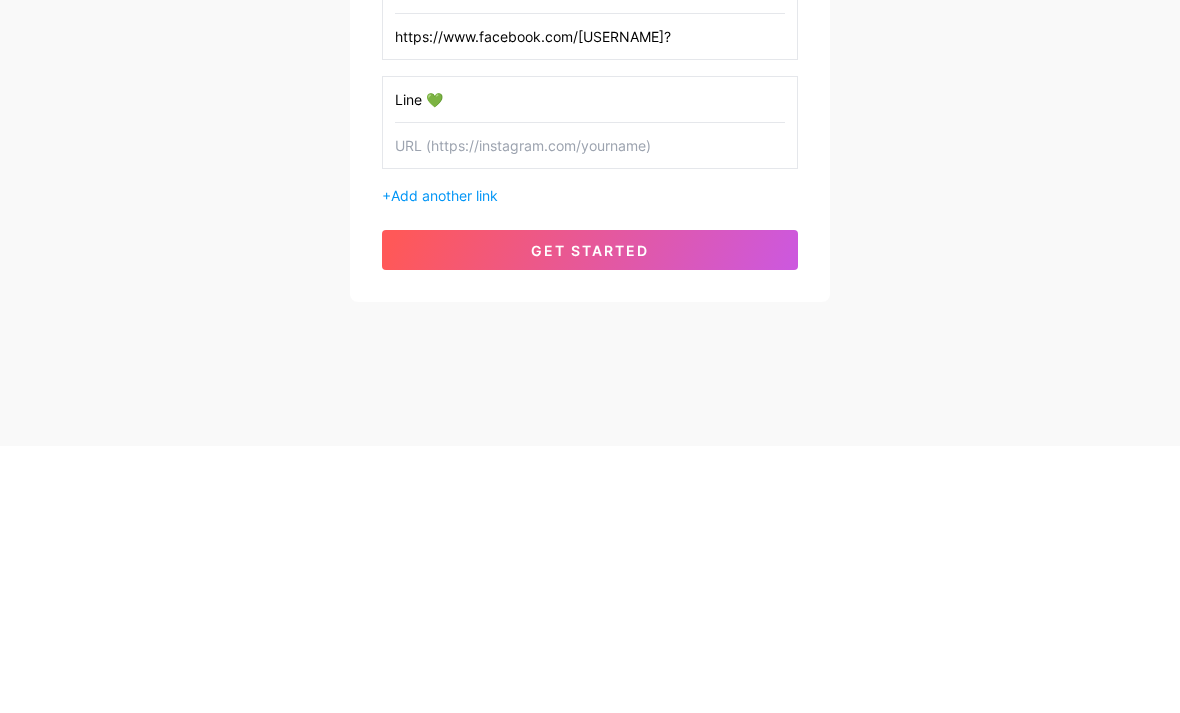 click at bounding box center [590, 412] 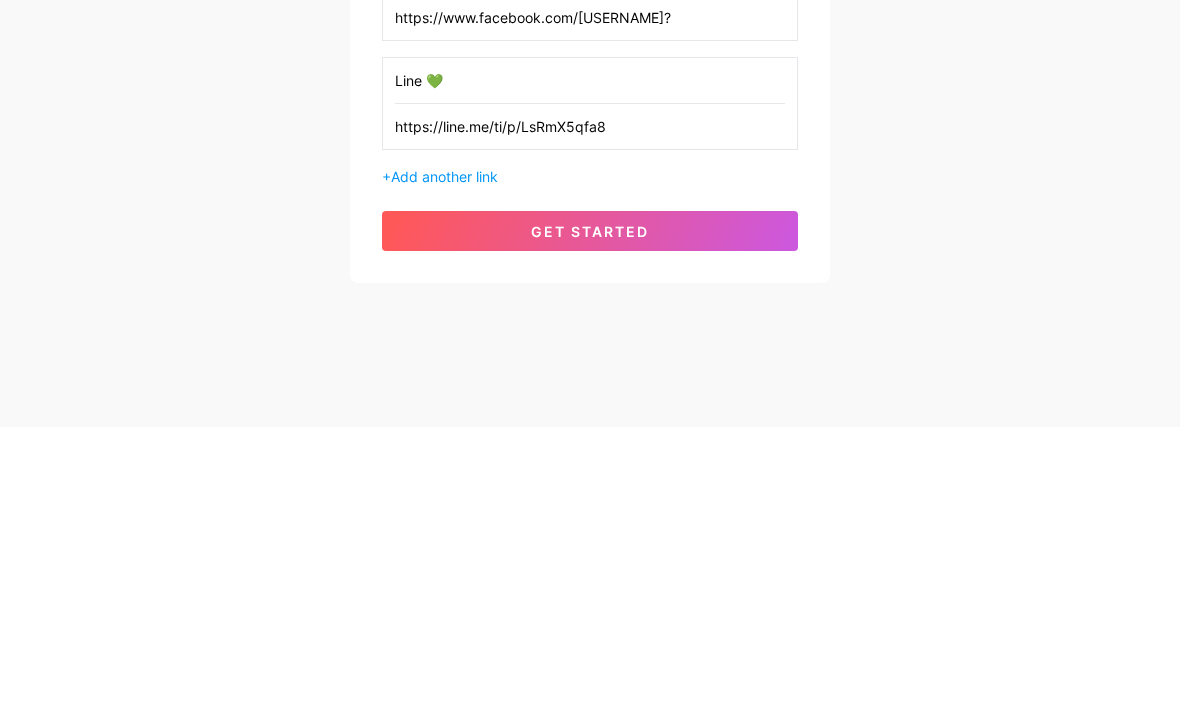 type on "https://line.me/ti/p/LsRmX5qfa8" 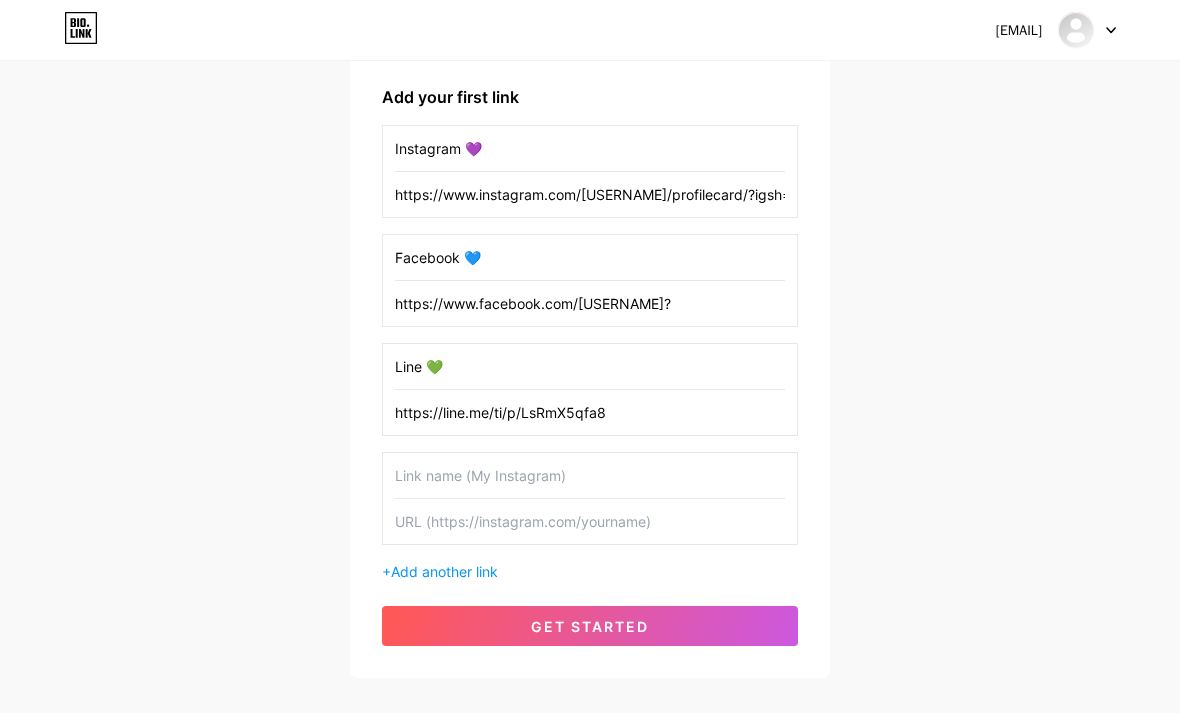 click at bounding box center [590, 475] 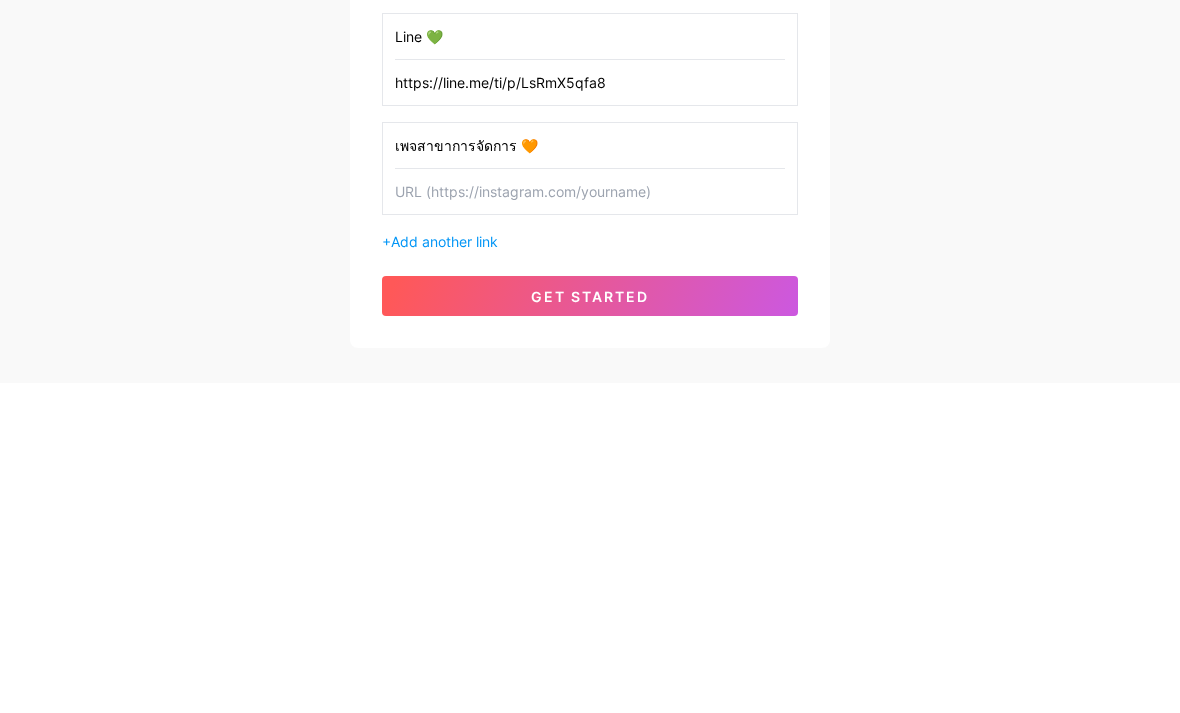 type on "เพจสาขาการจัดการ 🧡" 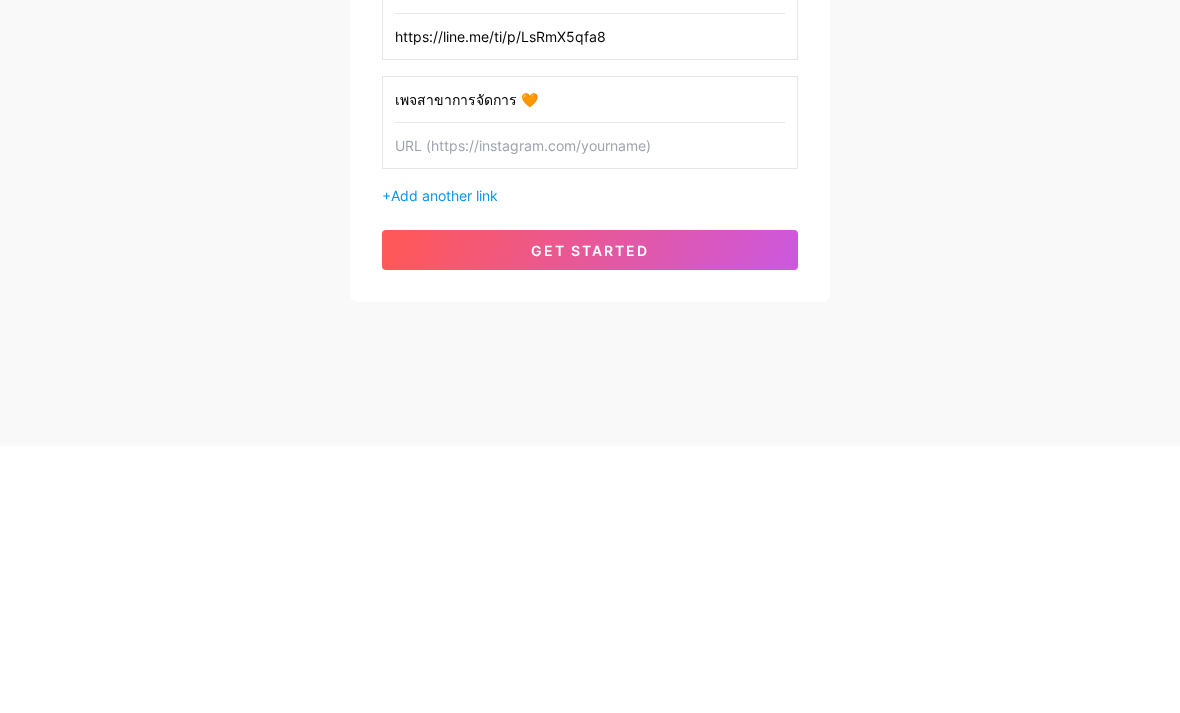 click at bounding box center [590, 412] 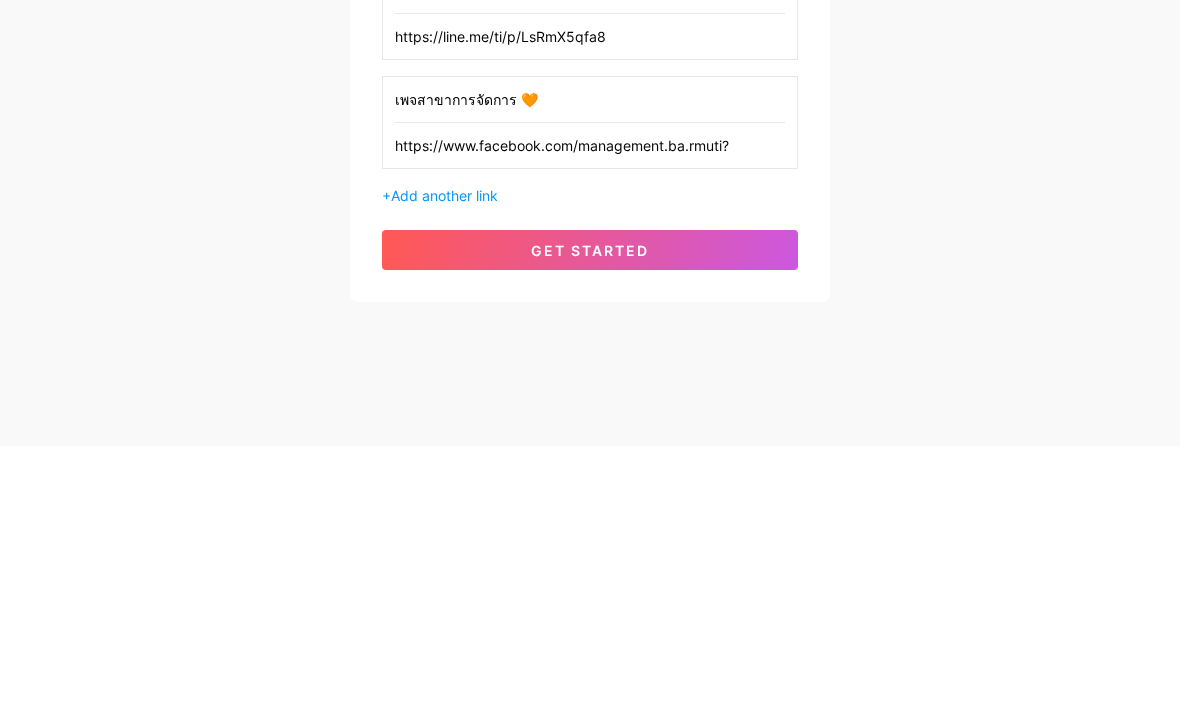 type on "https://www.facebook.com/management.ba.rmuti?" 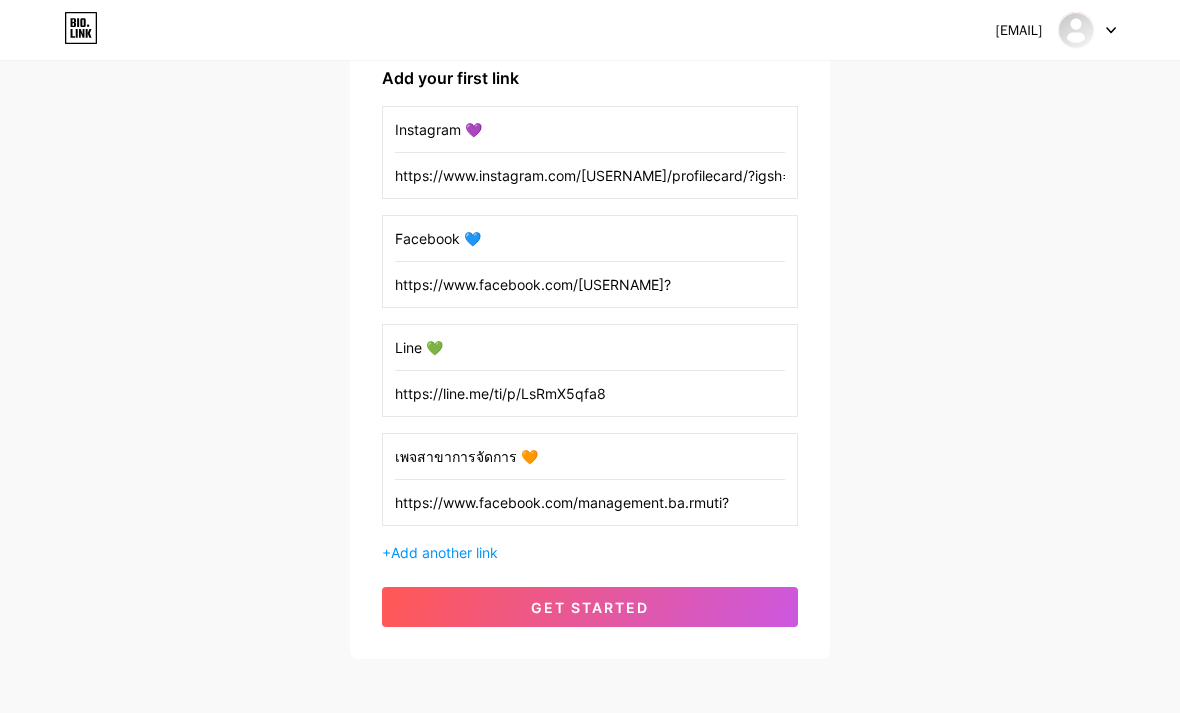 scroll, scrollTop: 343, scrollLeft: 0, axis: vertical 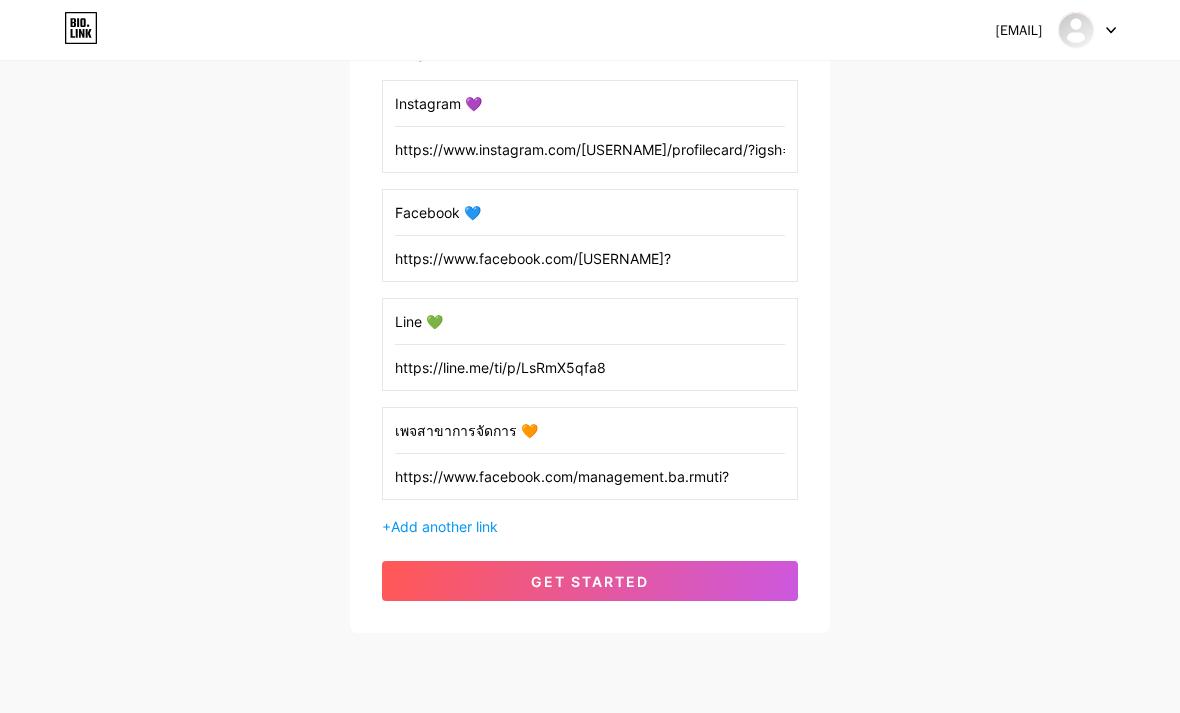 click on "get started" at bounding box center (590, 581) 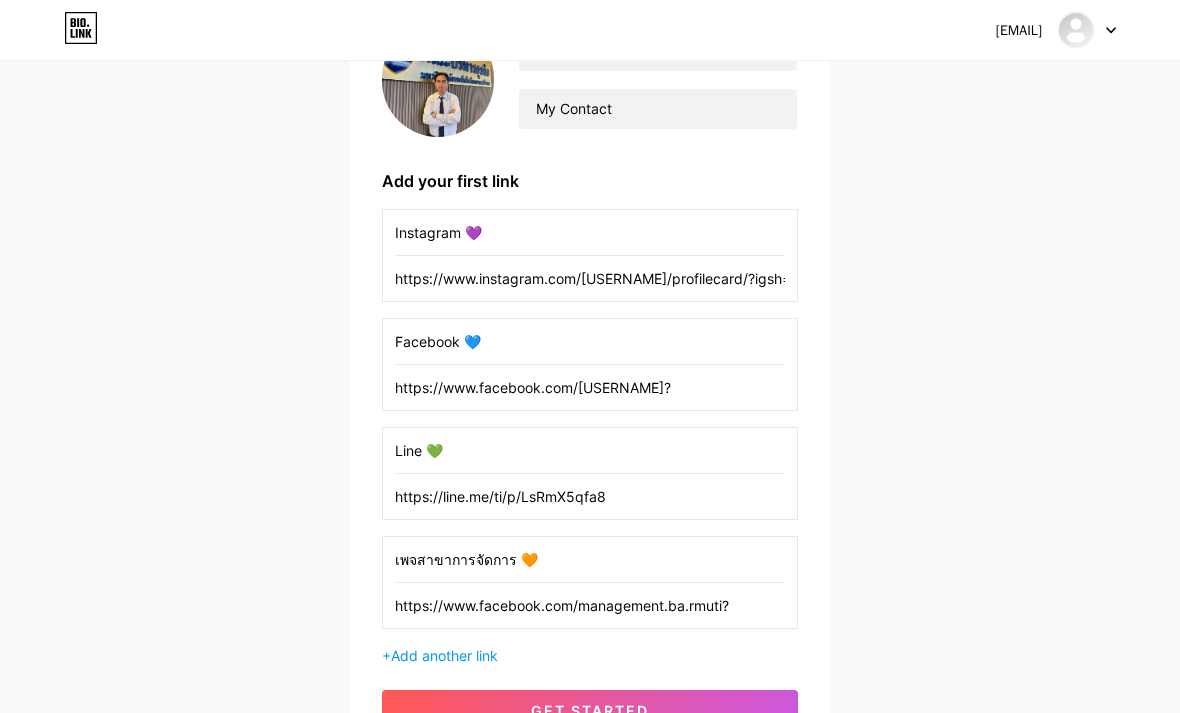 scroll, scrollTop: 343, scrollLeft: 0, axis: vertical 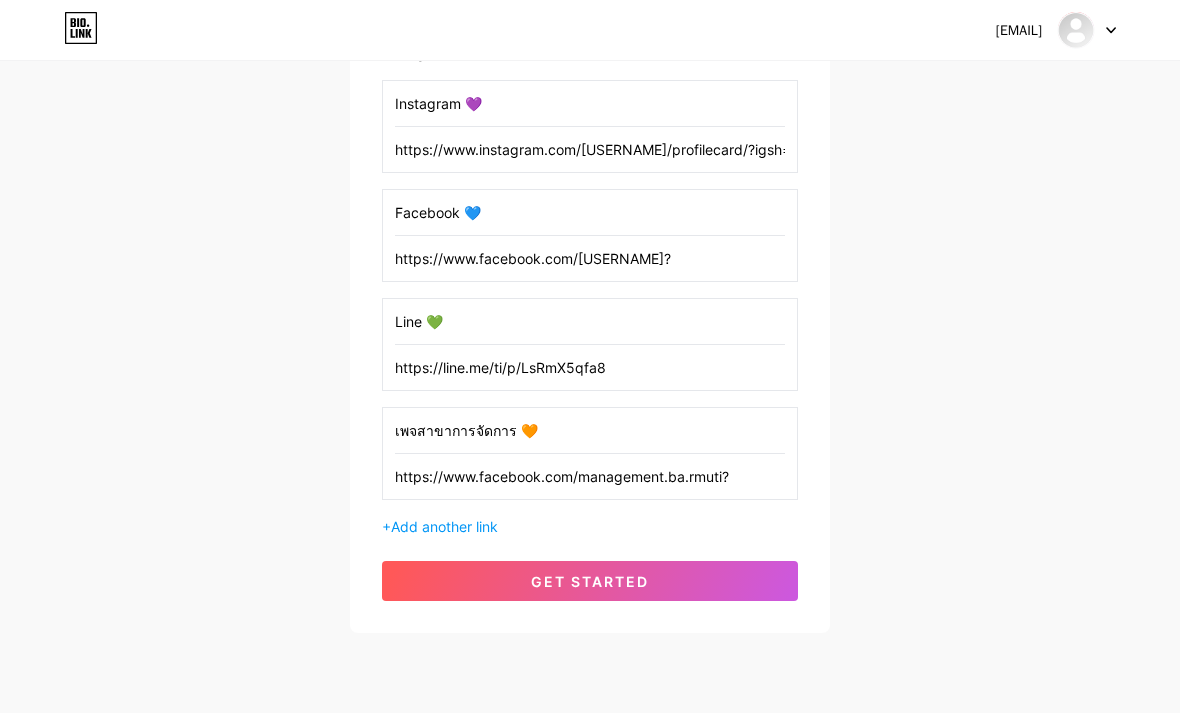 click on "get started" at bounding box center (590, 581) 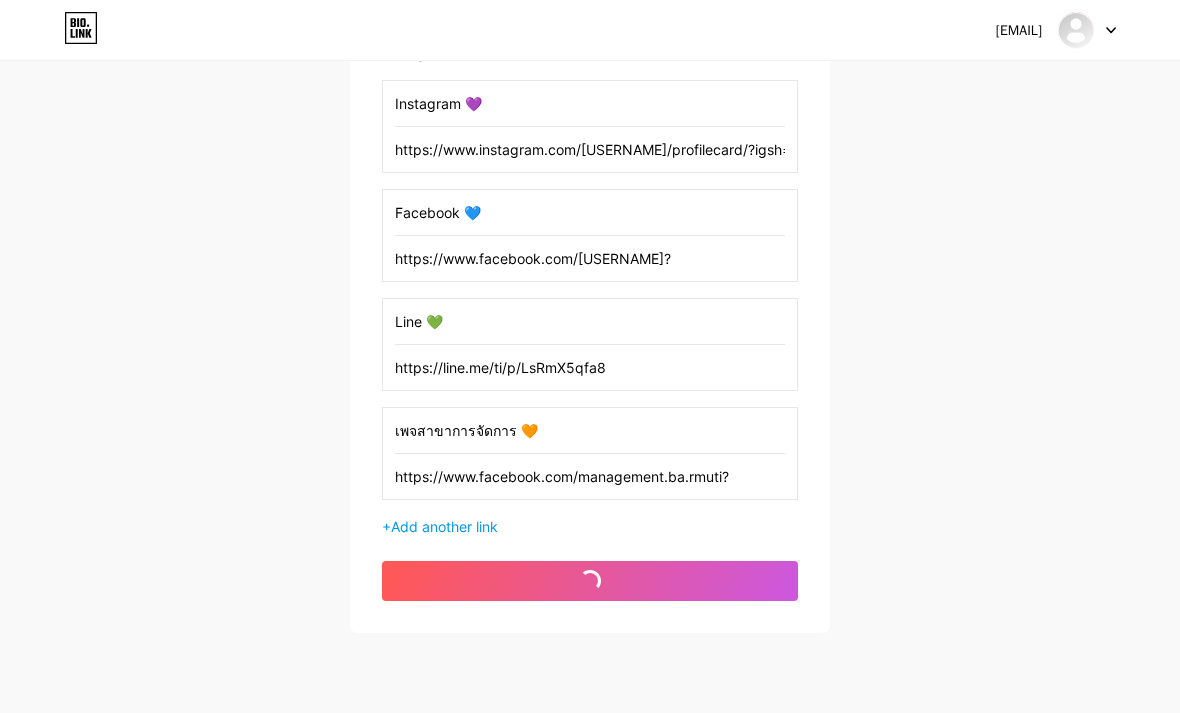 click on "get started" at bounding box center (590, 581) 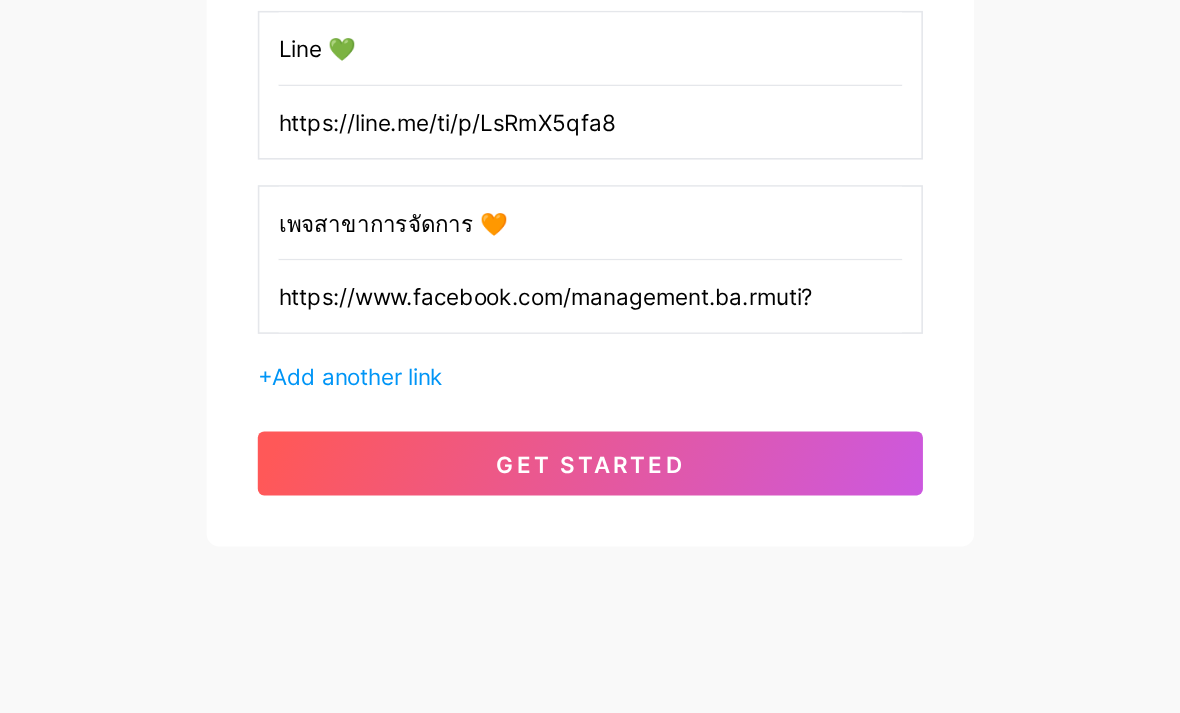 click on "get started" at bounding box center (590, 517) 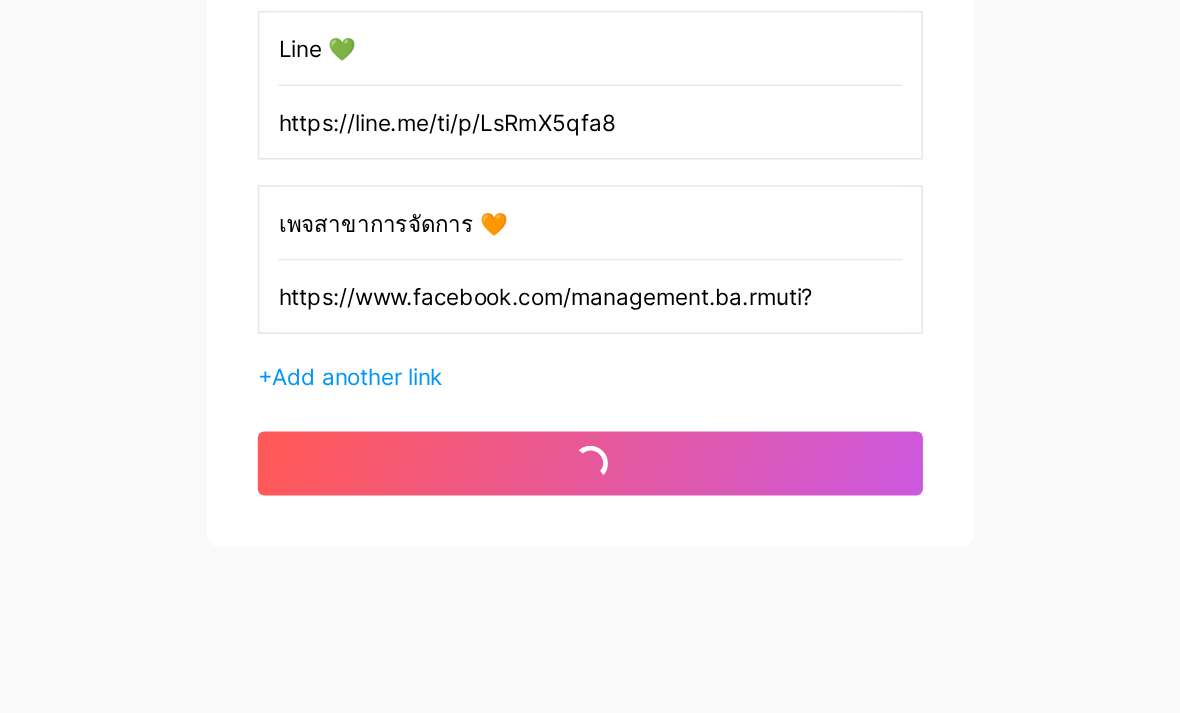 click on "get started" at bounding box center [590, 517] 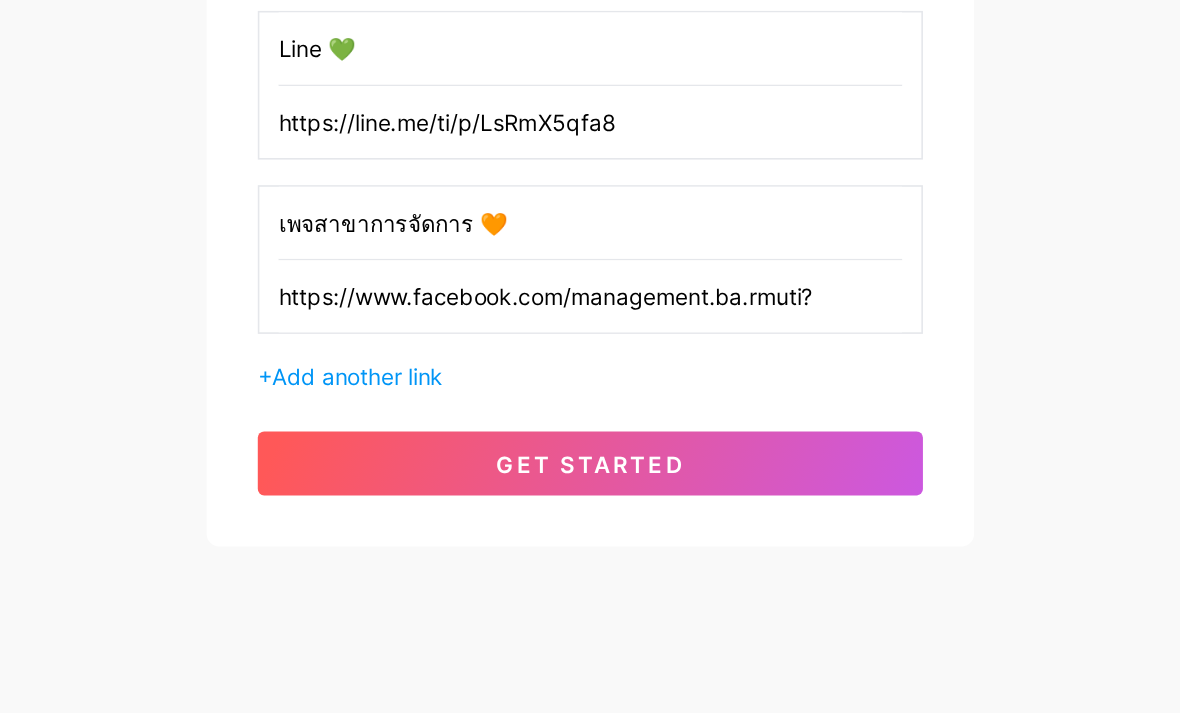 click on "get started" at bounding box center [590, 517] 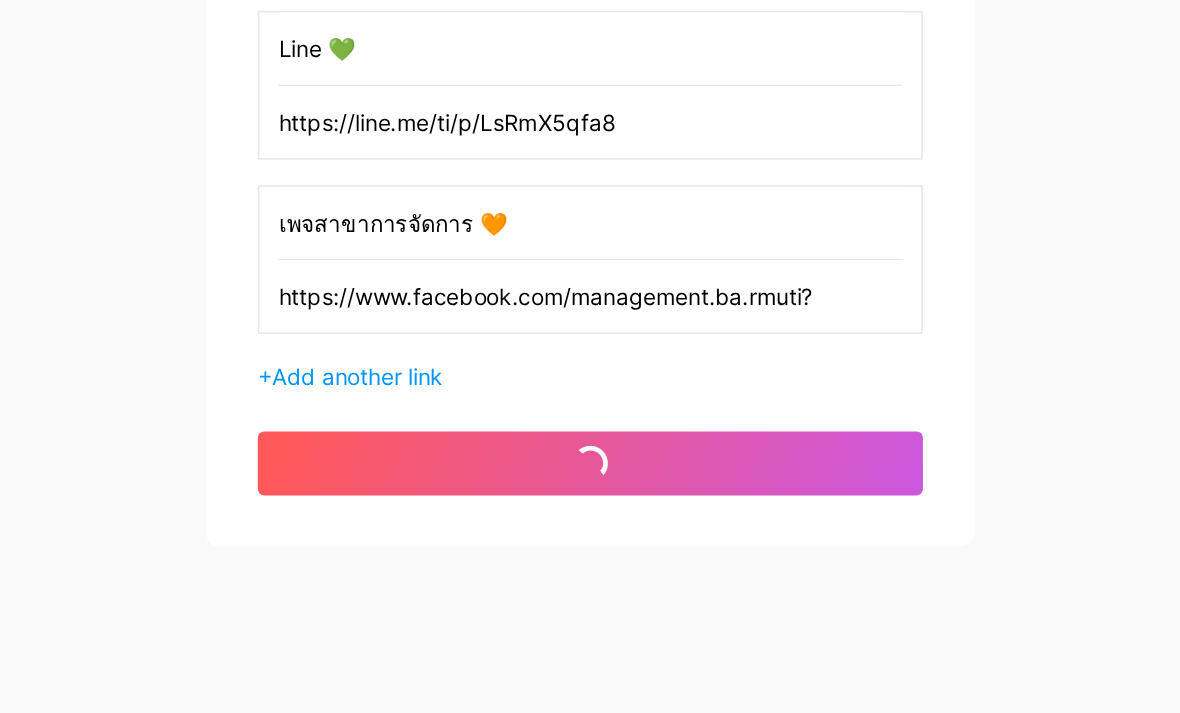 click on "get started" at bounding box center (590, 517) 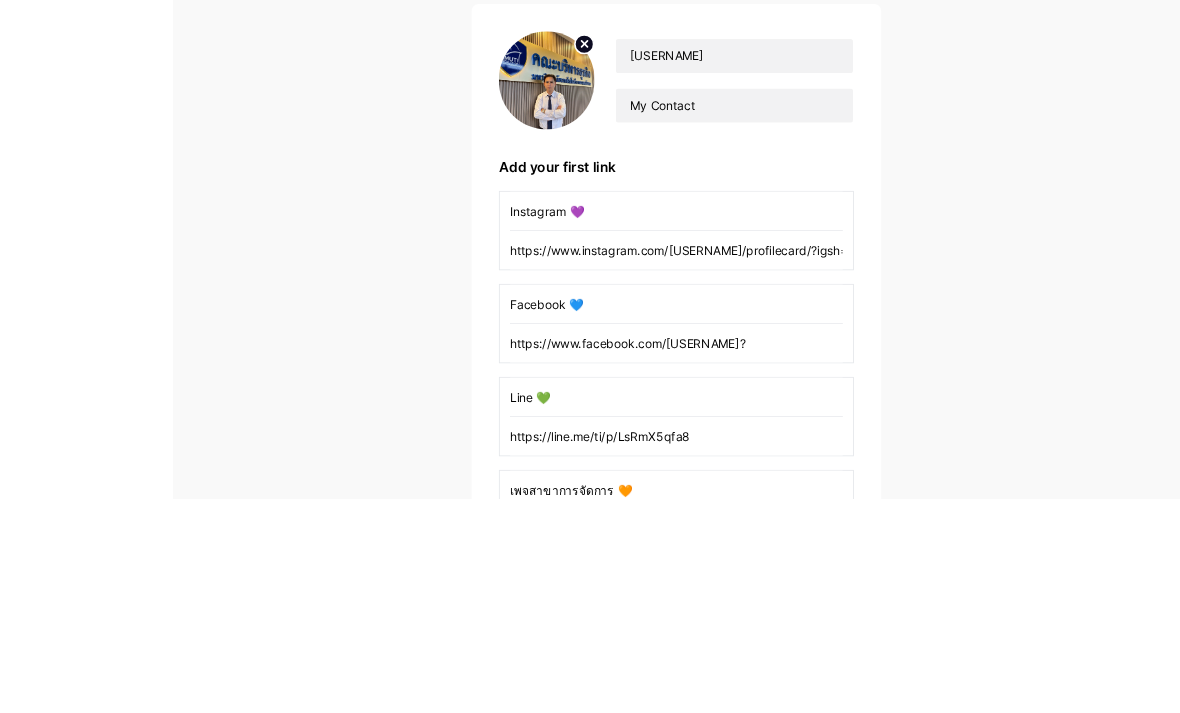scroll, scrollTop: 0, scrollLeft: 0, axis: both 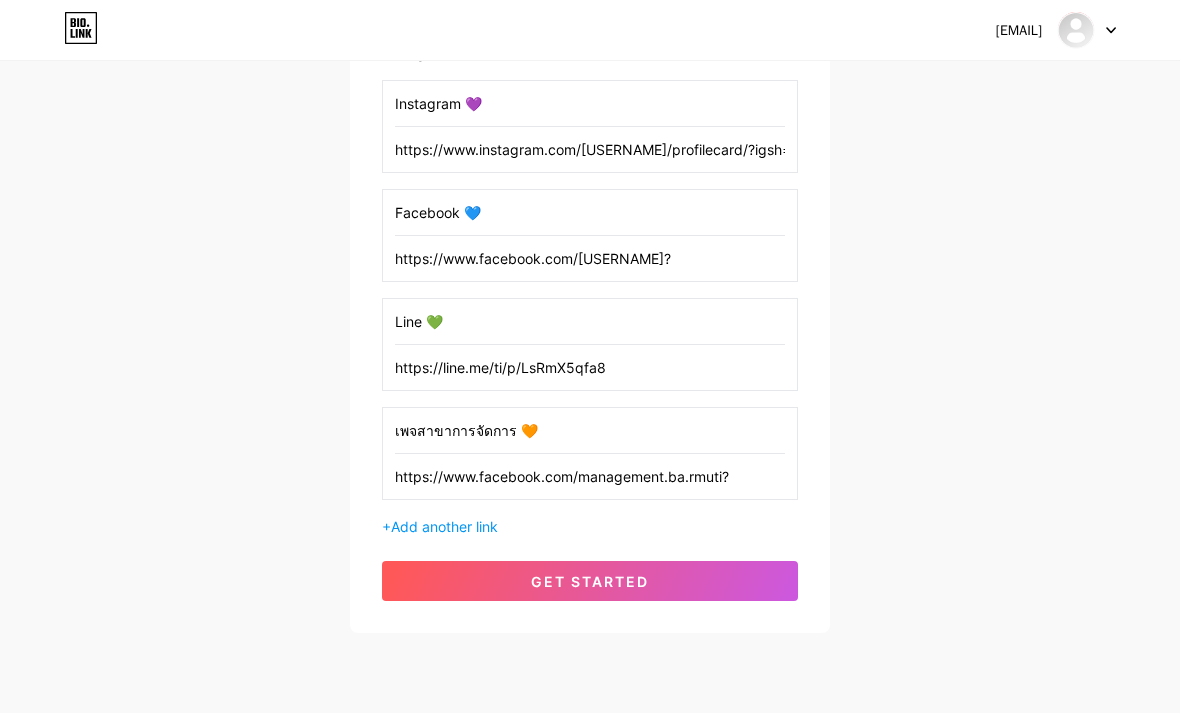 click on "get started" at bounding box center [590, 581] 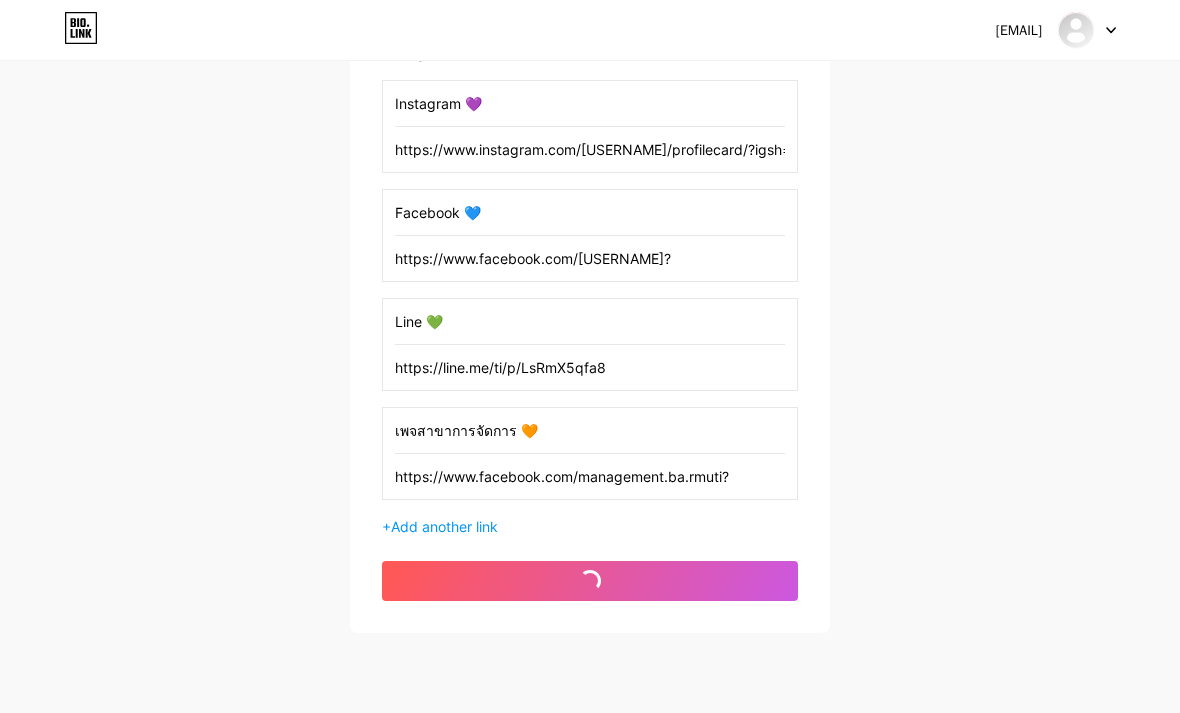 click on "get started" at bounding box center [590, 581] 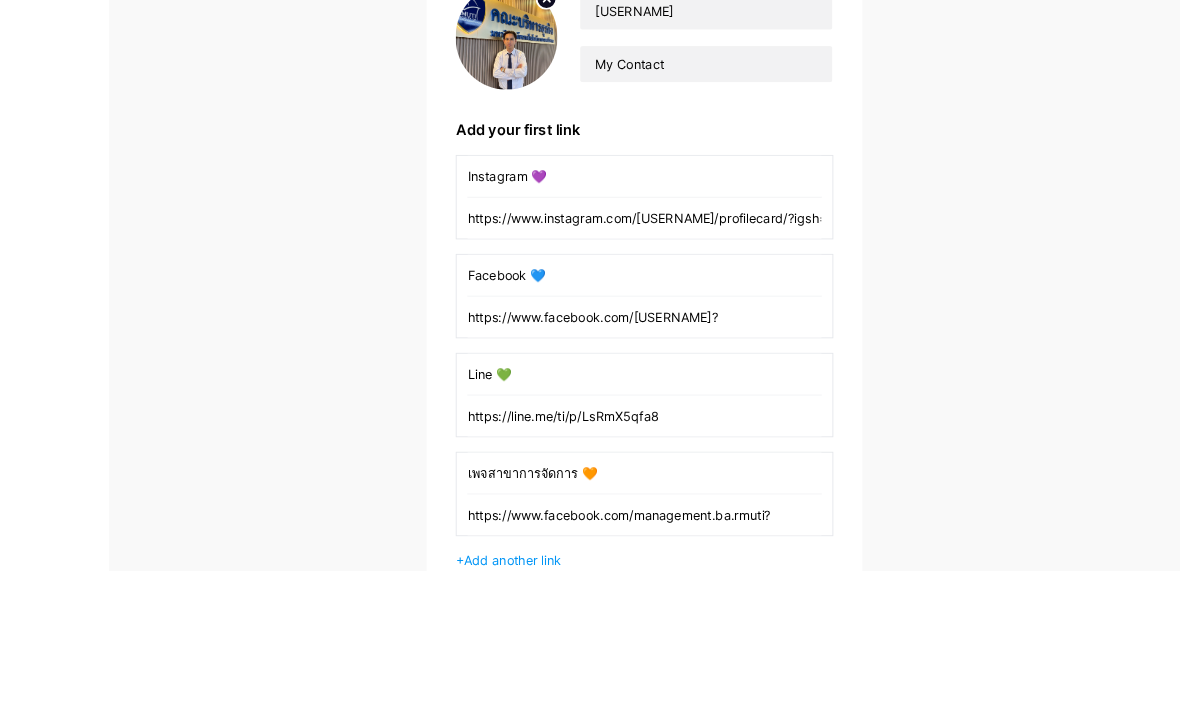 scroll, scrollTop: 343, scrollLeft: 0, axis: vertical 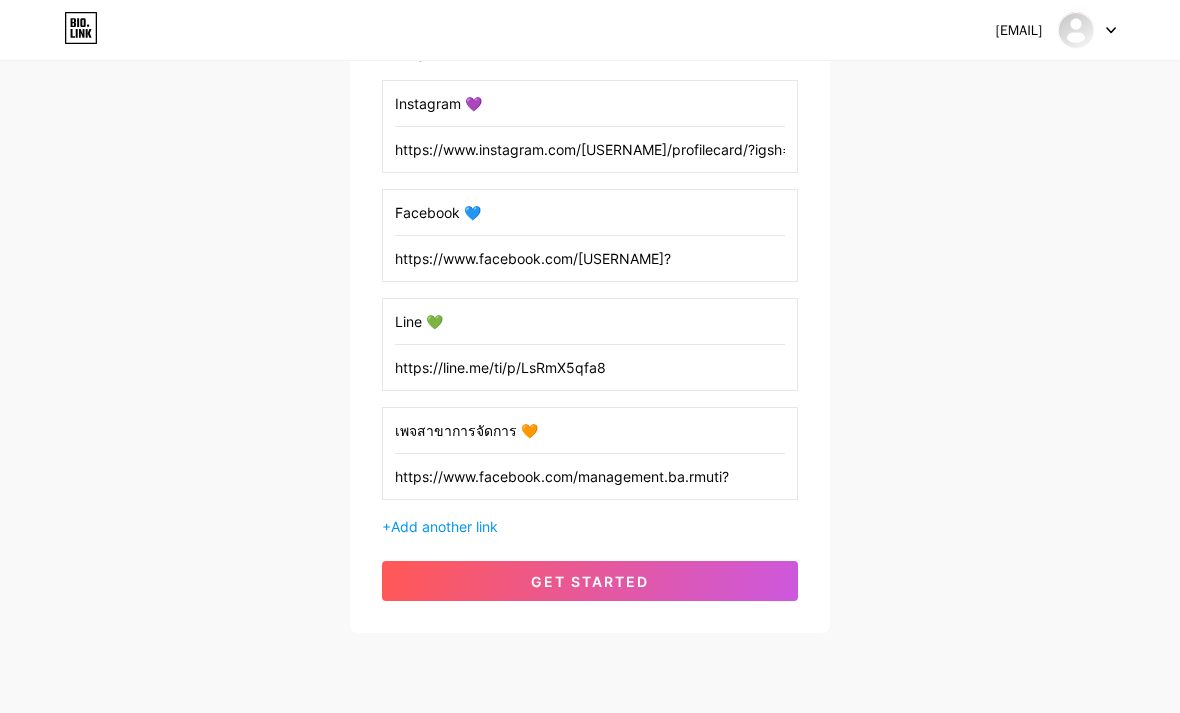 click on "get started" at bounding box center [590, 581] 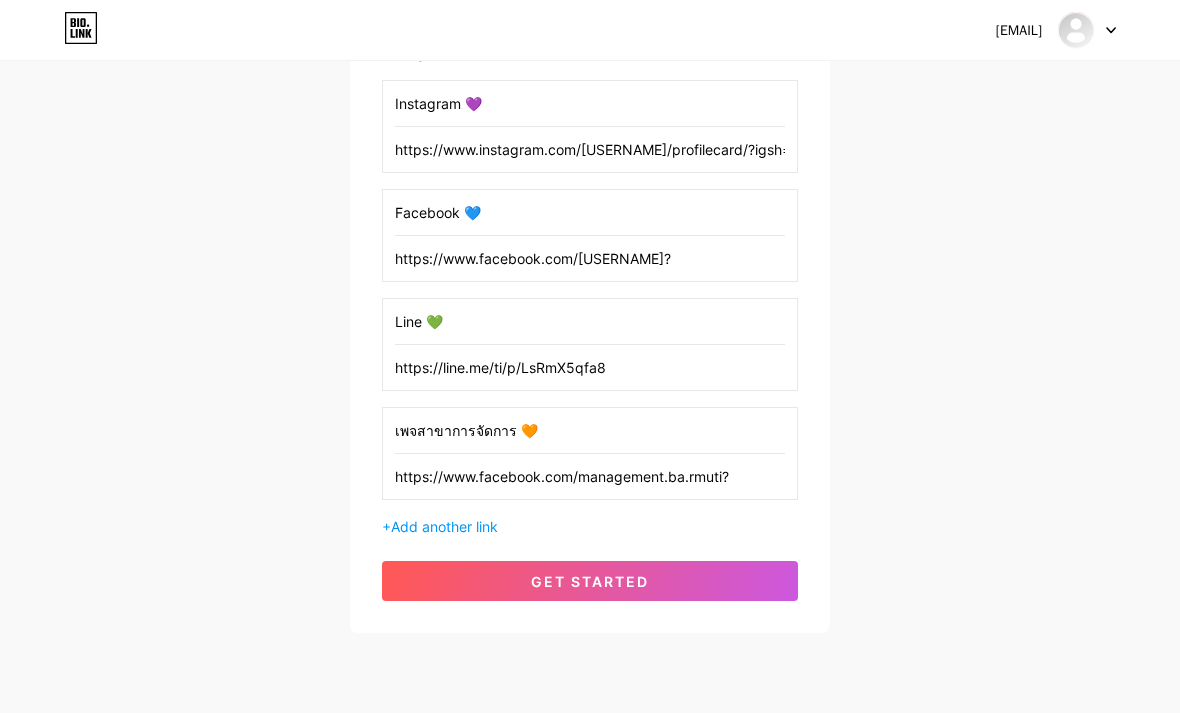 click on "get started" at bounding box center (590, 581) 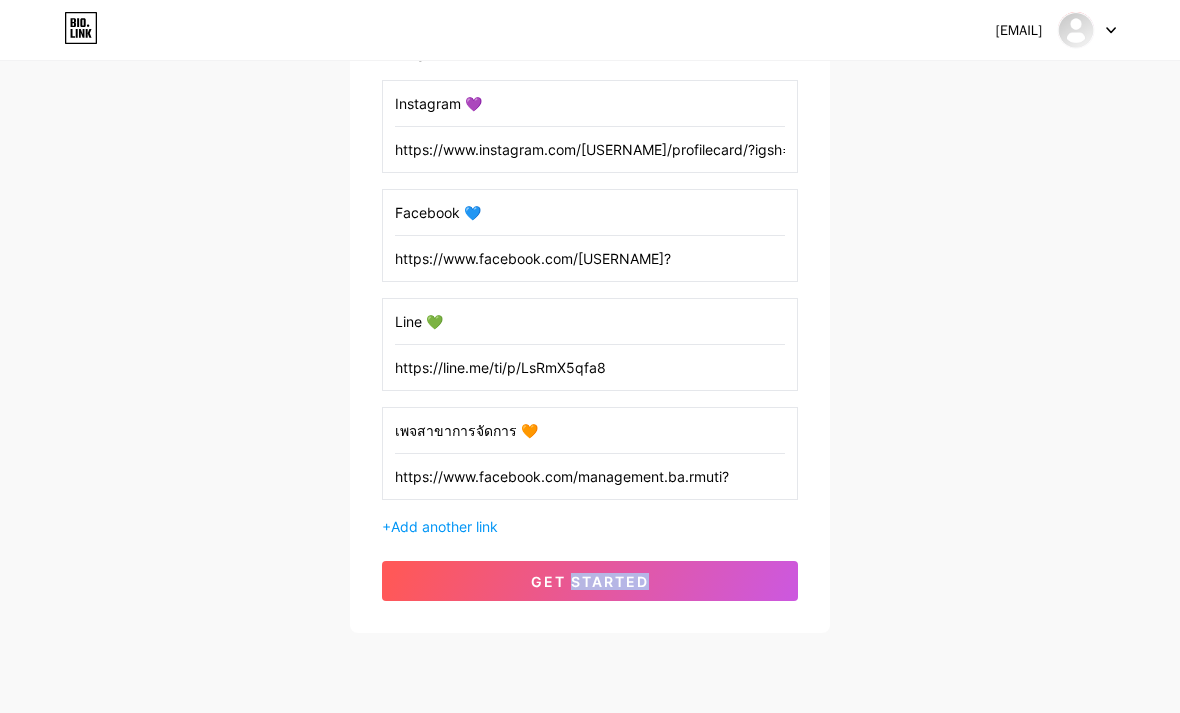 click on "get started" at bounding box center (590, 581) 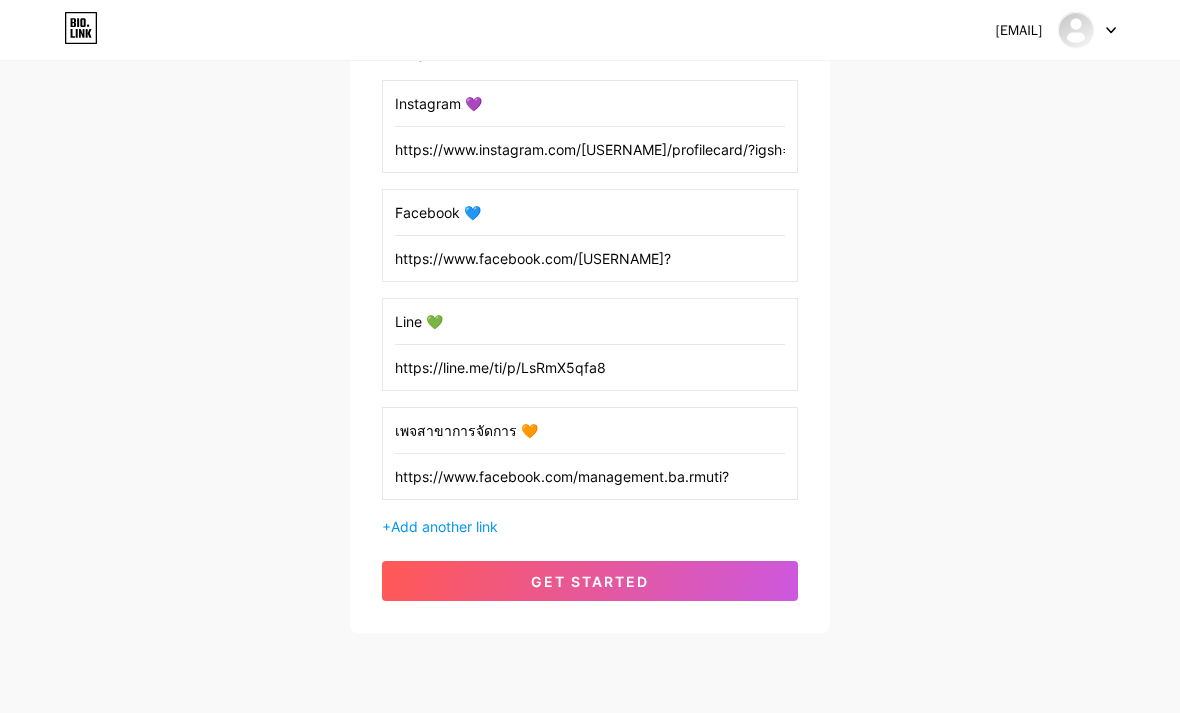 click on "get started" at bounding box center [590, 581] 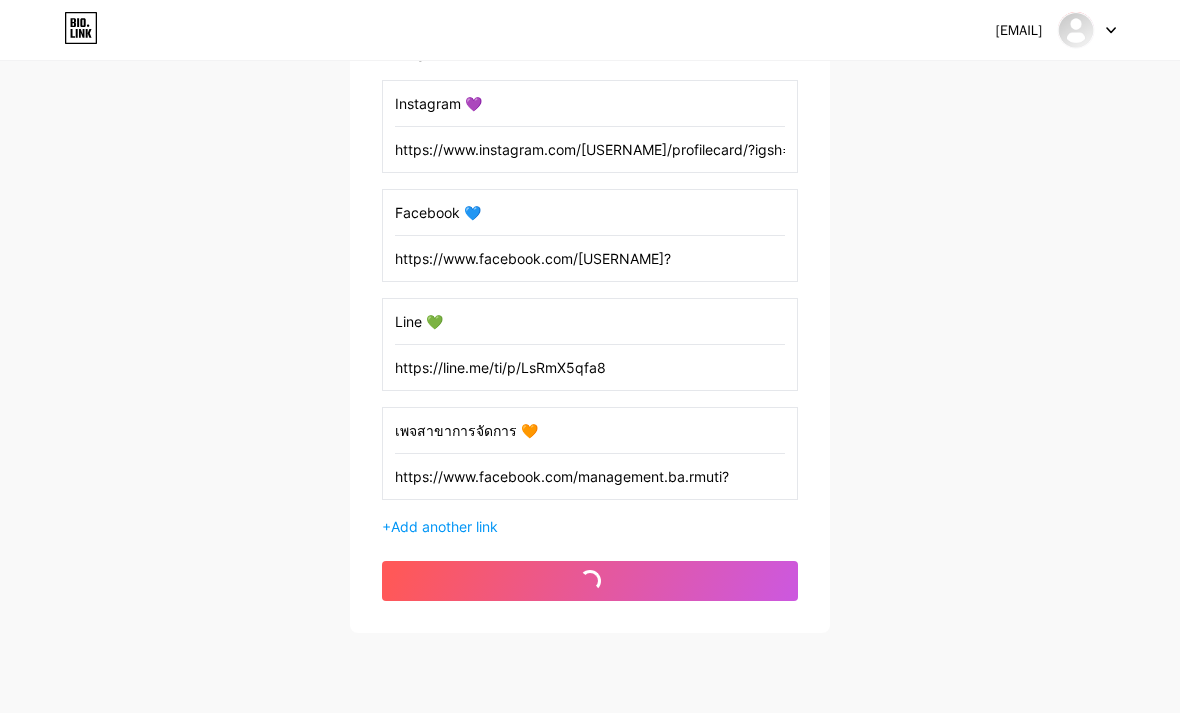 click on "get started" at bounding box center [590, 581] 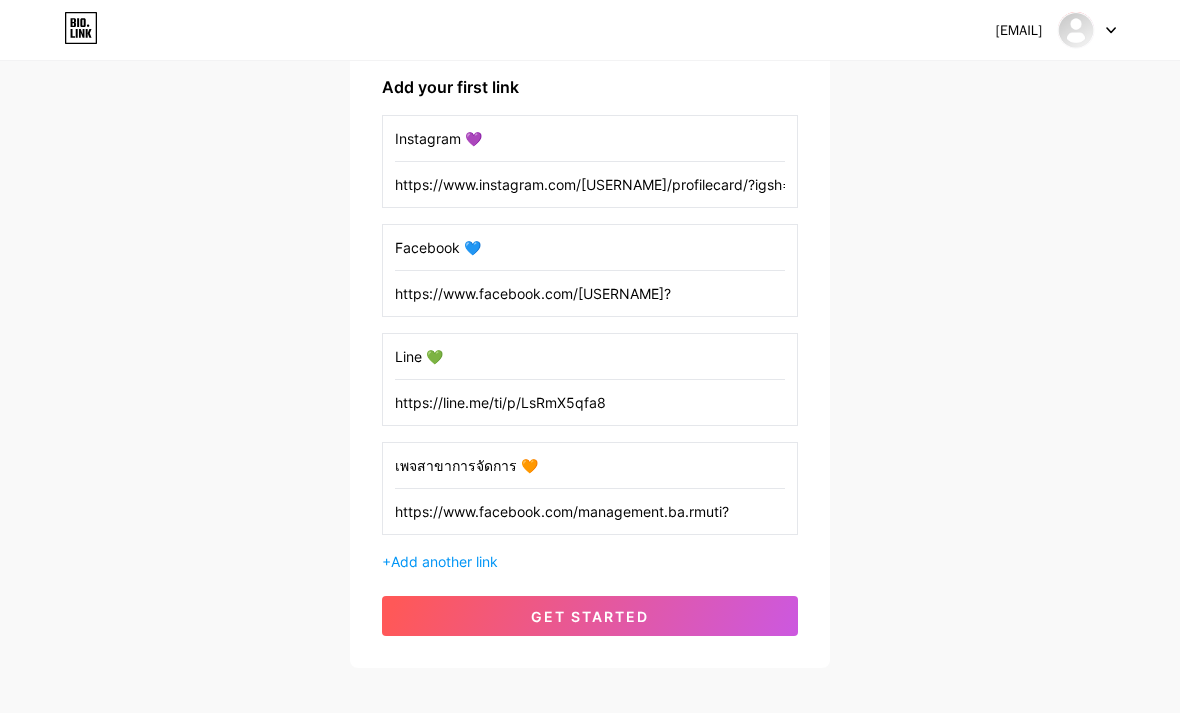 scroll, scrollTop: 343, scrollLeft: 0, axis: vertical 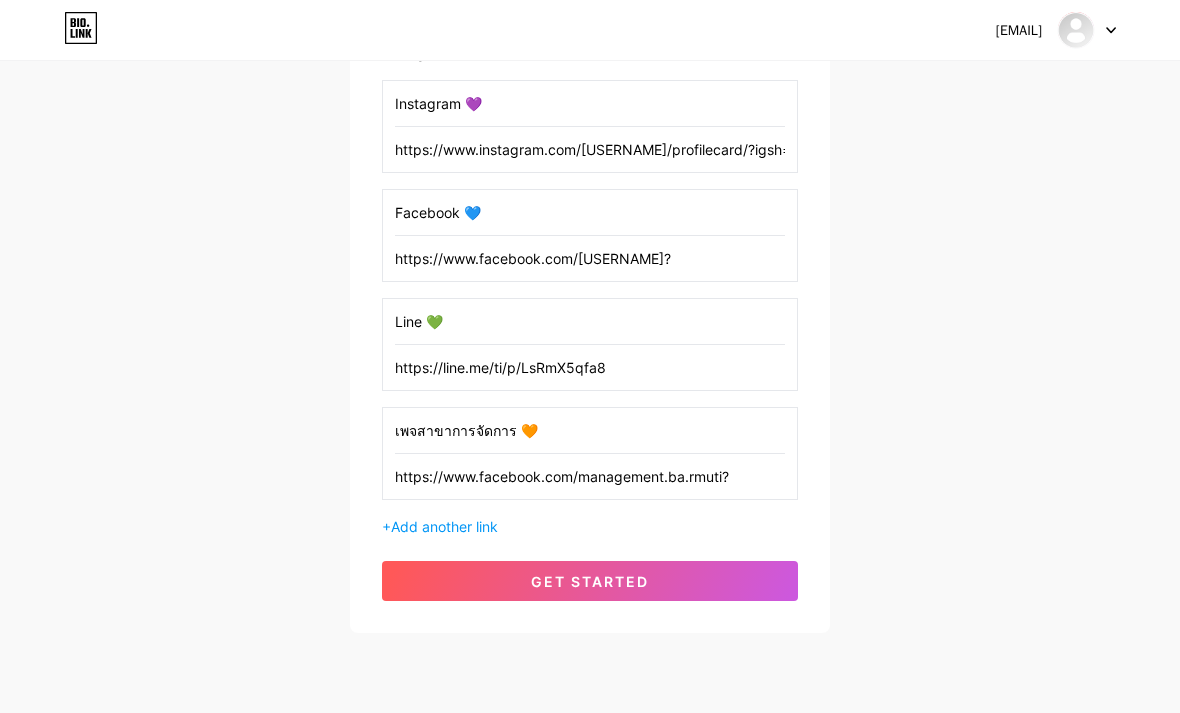 click on "get started" at bounding box center (590, 581) 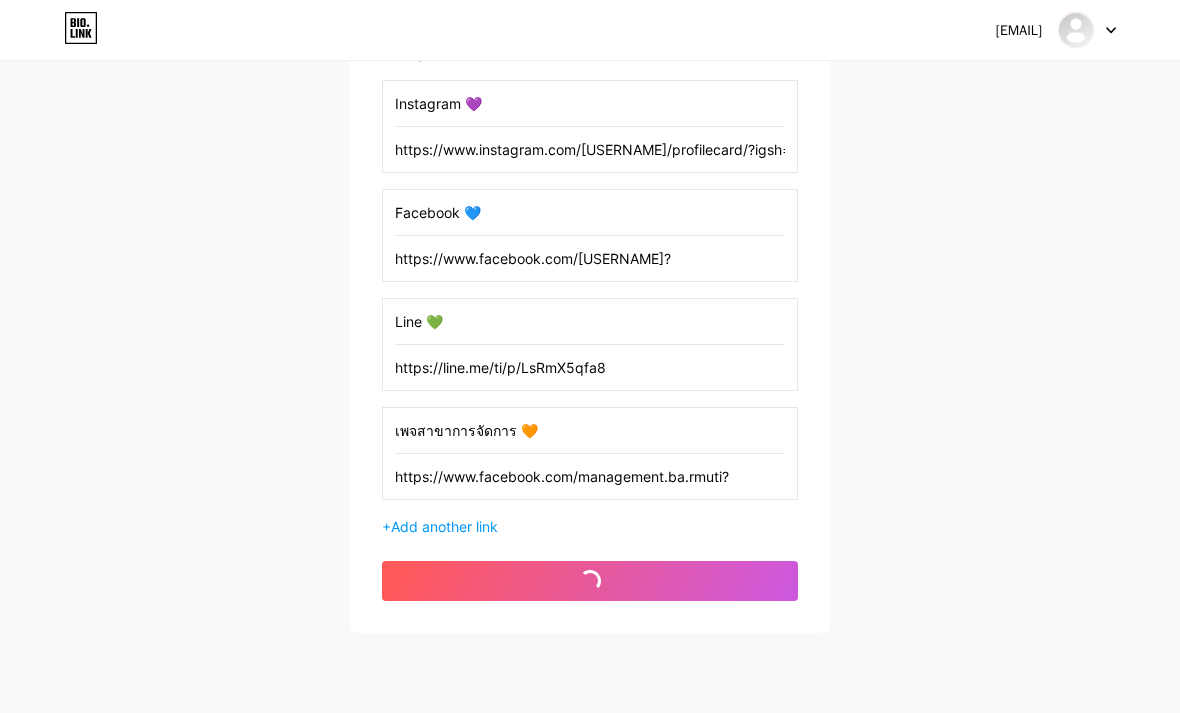 click on "get started" at bounding box center [590, 581] 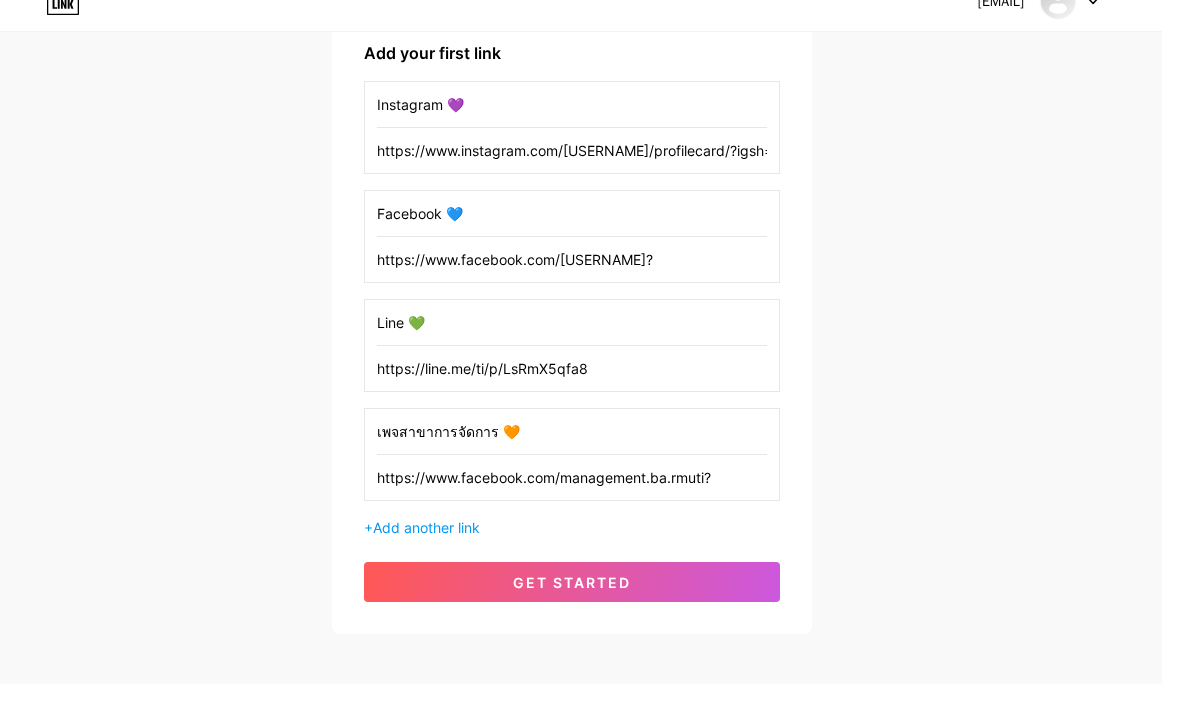 scroll, scrollTop: 342, scrollLeft: 0, axis: vertical 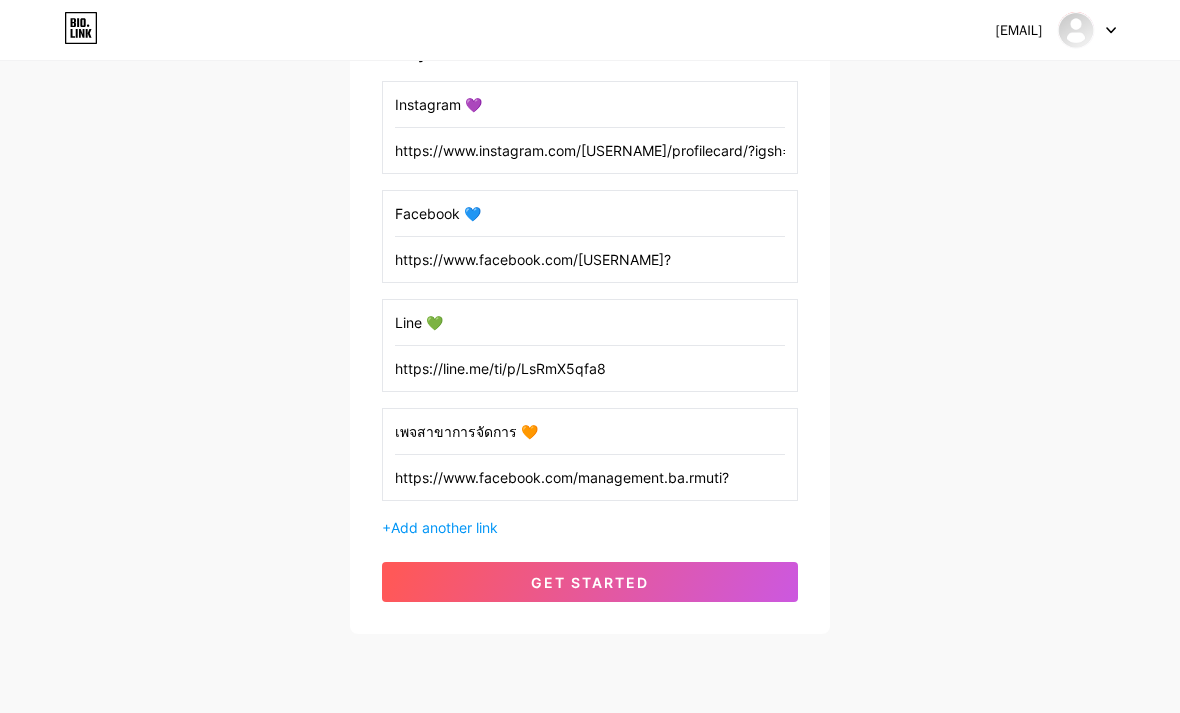 click on "get started" at bounding box center [590, 582] 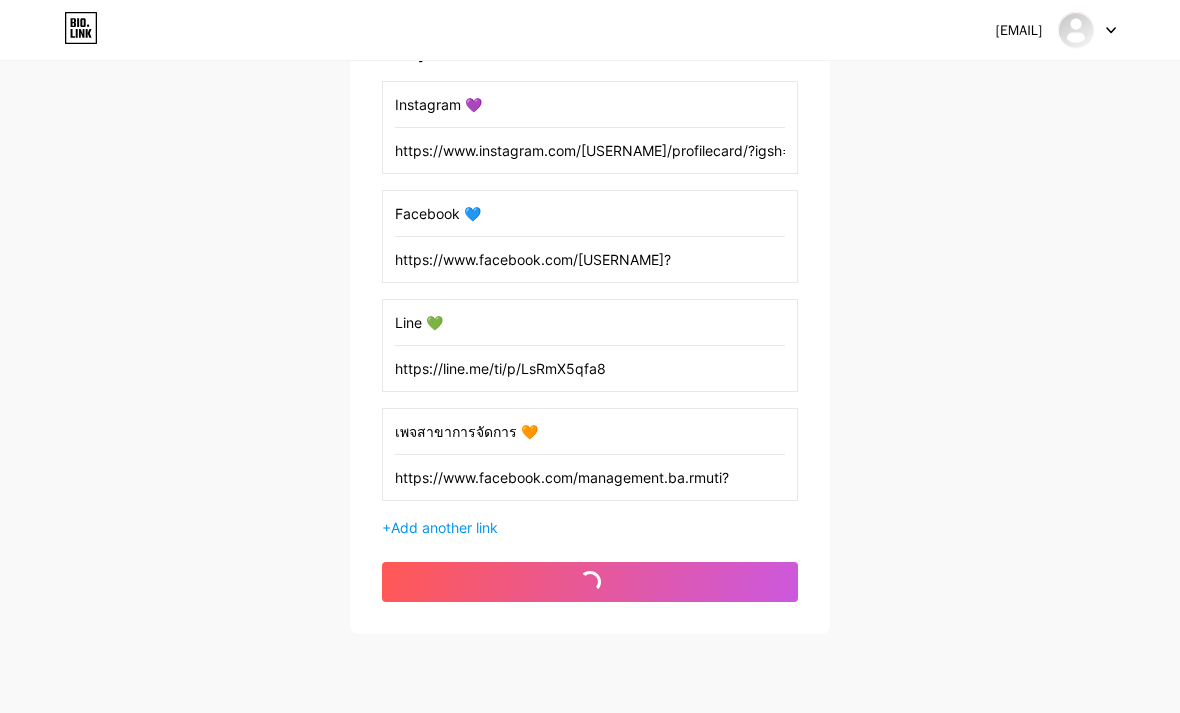 click on "get started" at bounding box center [590, 582] 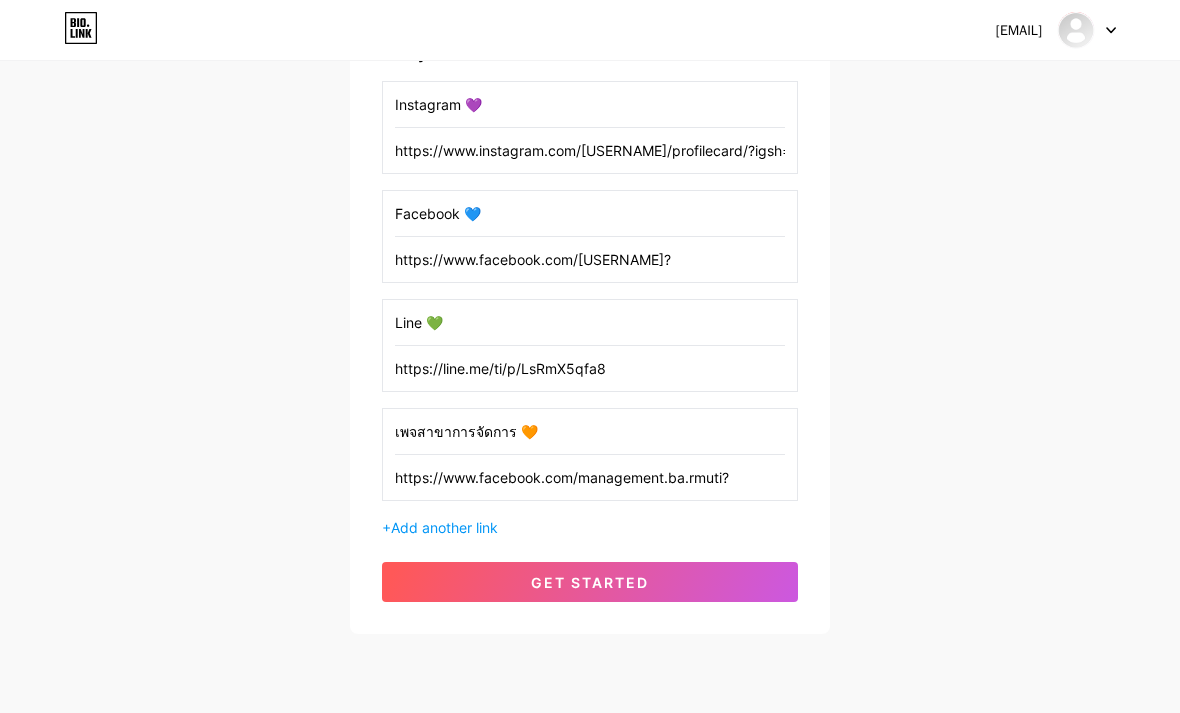 click on "get started" at bounding box center [590, 582] 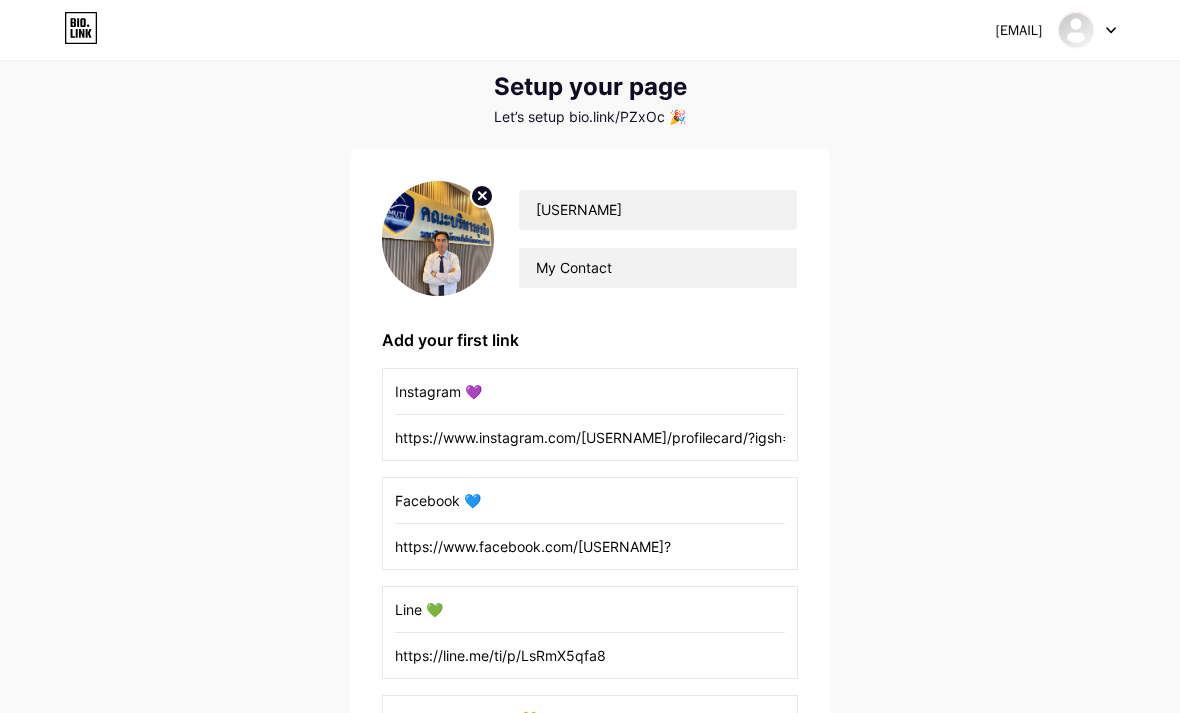 scroll, scrollTop: 54, scrollLeft: 0, axis: vertical 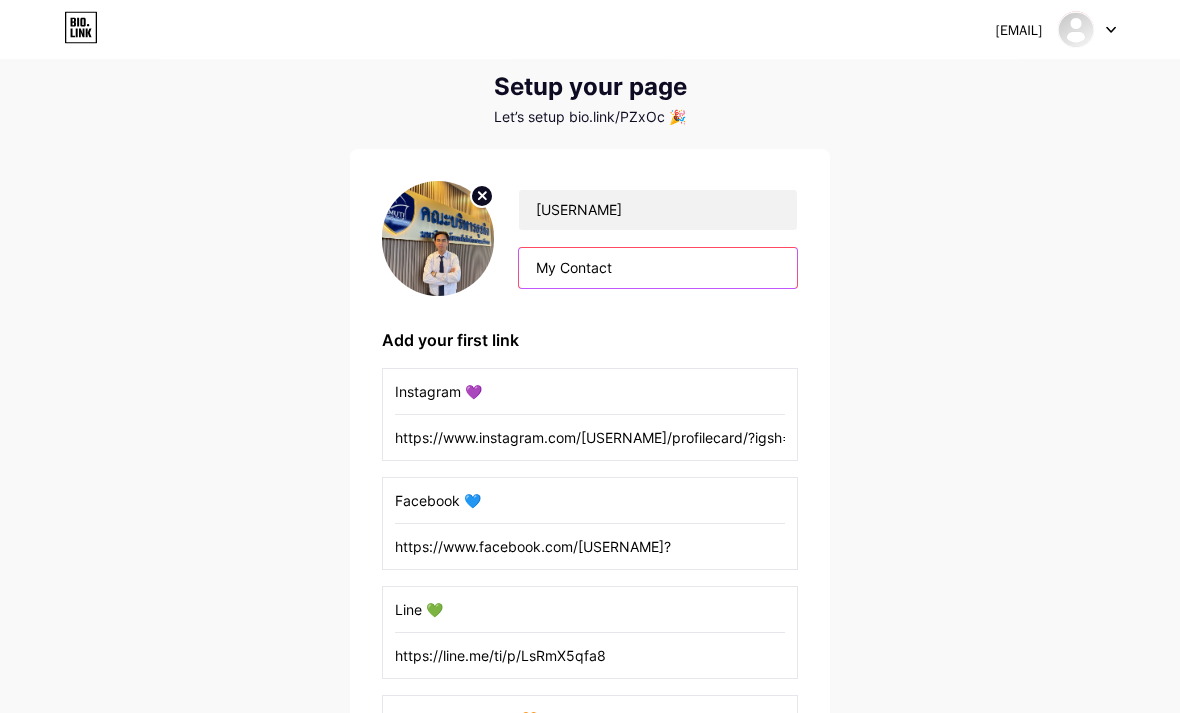click on "My Contact" at bounding box center (658, 269) 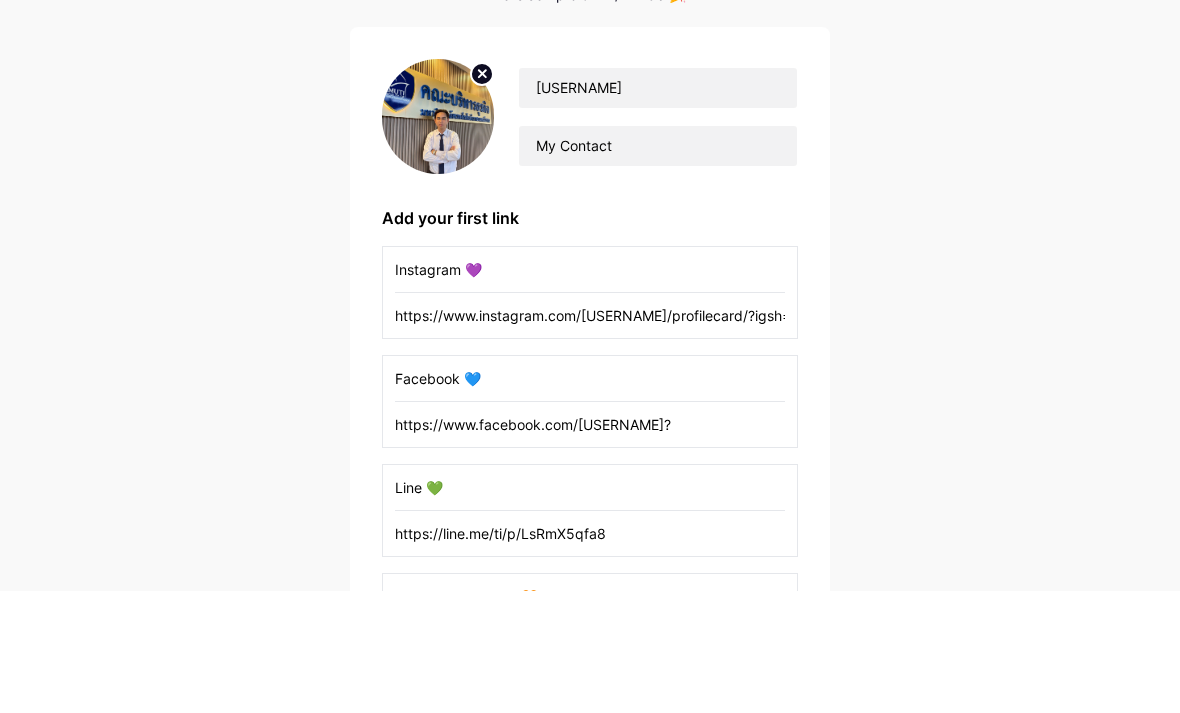 click on "[EMAIL]           Dashboard     Logout   Setup your page   Let’s setup bio.link/PZxOc 🎉               [USERNAME]     My Contact     Add your first link   Instagram 💜   https://www.instagram.com/[USERNAME]/profilecard/?igsh=MXNtOG40MnA3NGZ5eg==   Facebook 💙   https://www.facebook.com/[USERNAME]?   Line 💚   https://line.me/ti/p/LsRmX5qfa8   เพจสาขาการจัดการ 🧡   https://www.facebook.com/management.ba.rmuti?
+  Add another link     get started" at bounding box center (590, 466) 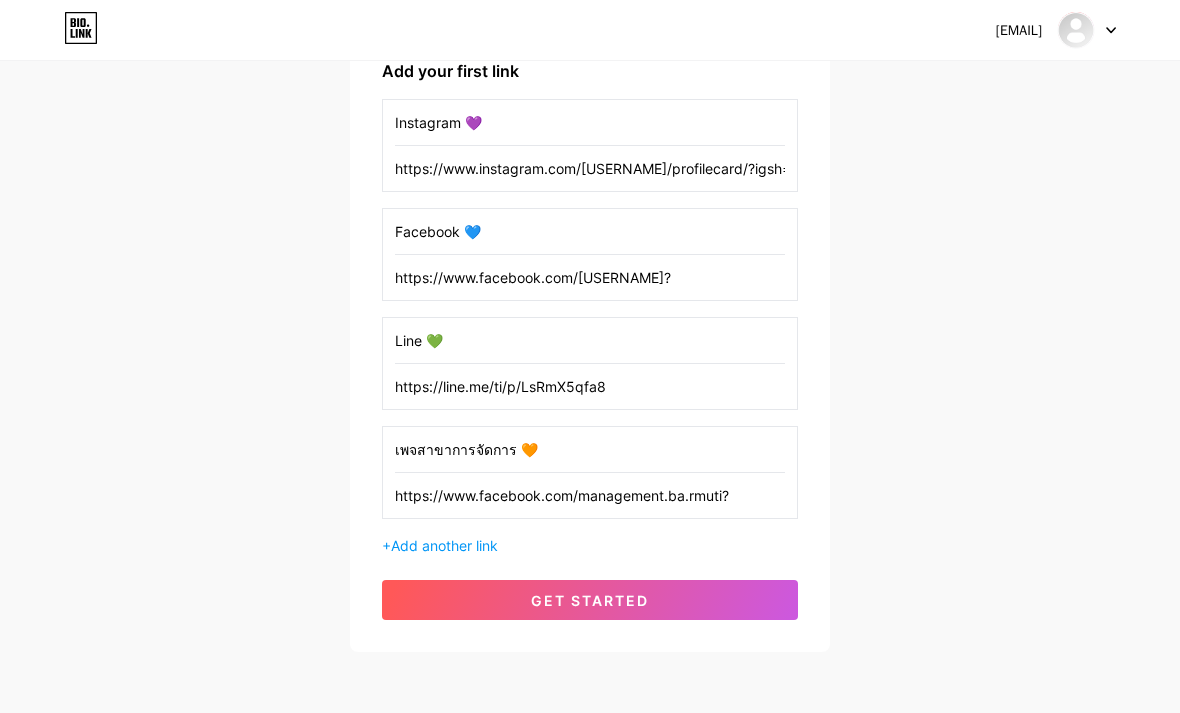 scroll, scrollTop: 343, scrollLeft: 0, axis: vertical 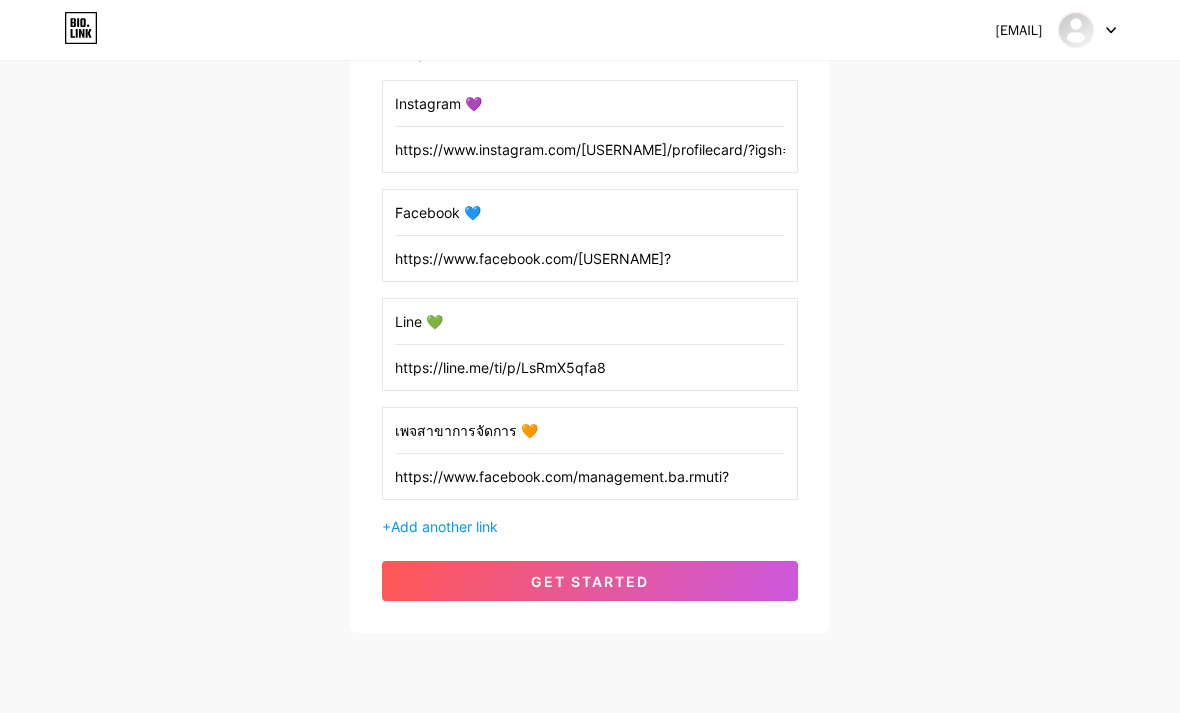 click on "get started" at bounding box center (590, 581) 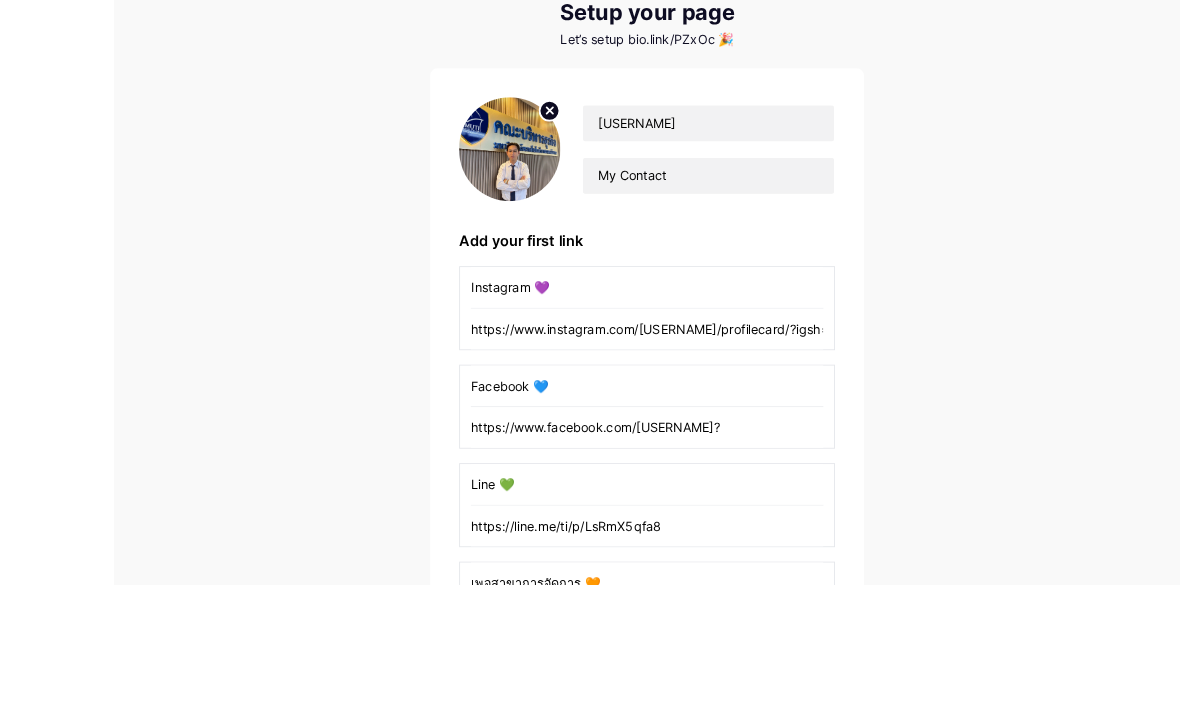 scroll, scrollTop: 343, scrollLeft: 0, axis: vertical 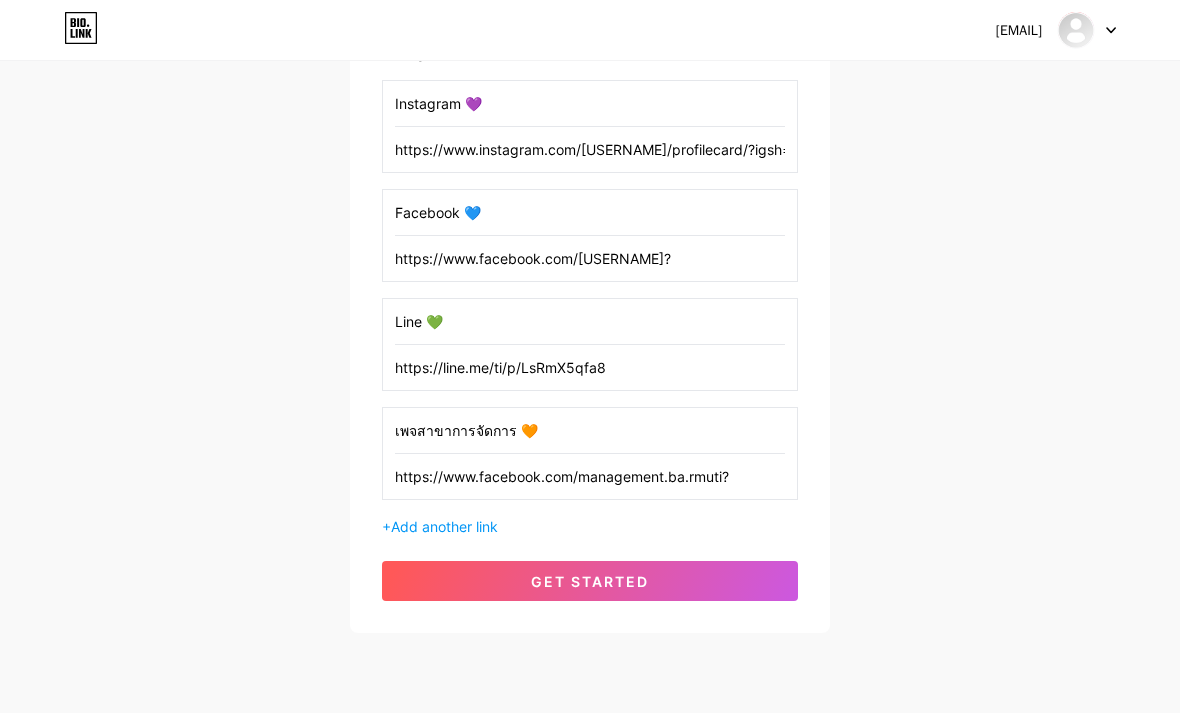 click on "get started" at bounding box center (590, 581) 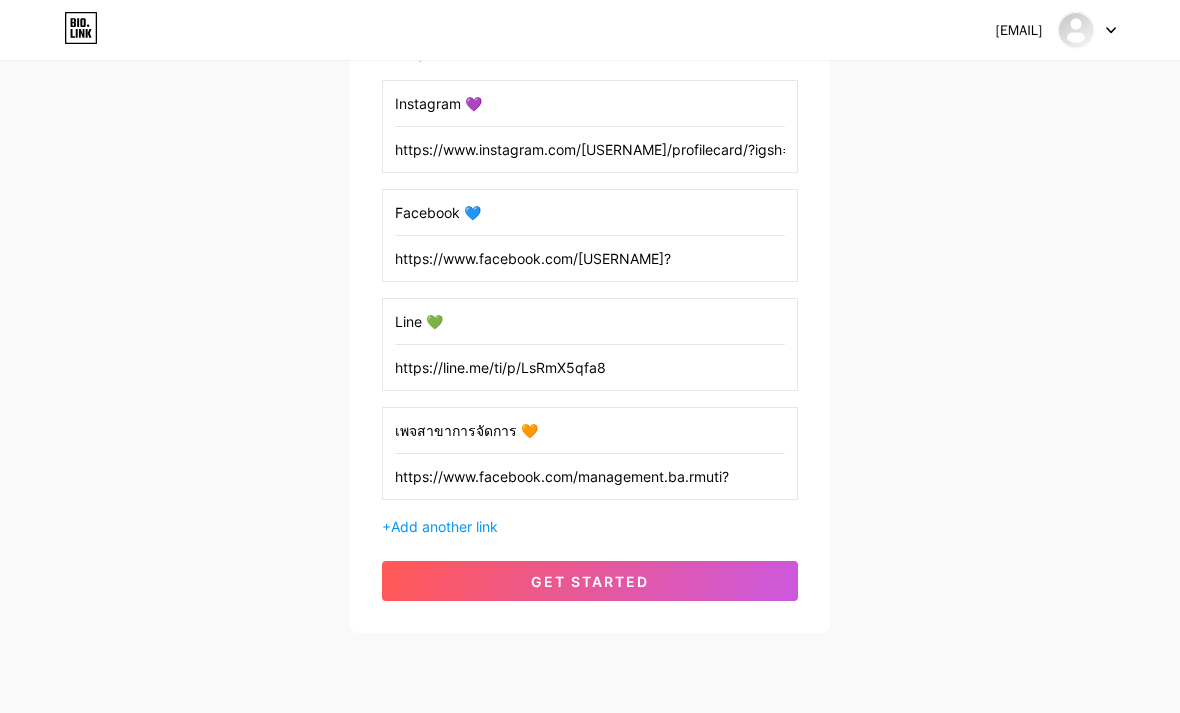 click on "get started" at bounding box center (590, 581) 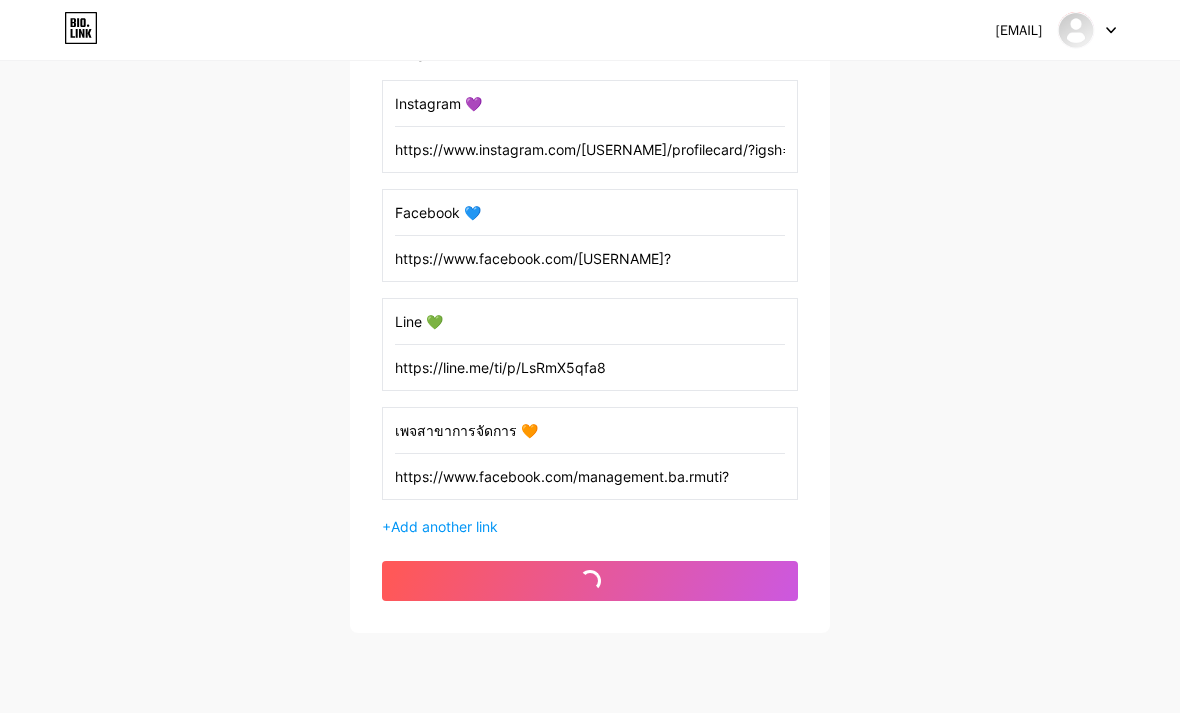 click on "get started" at bounding box center [590, 581] 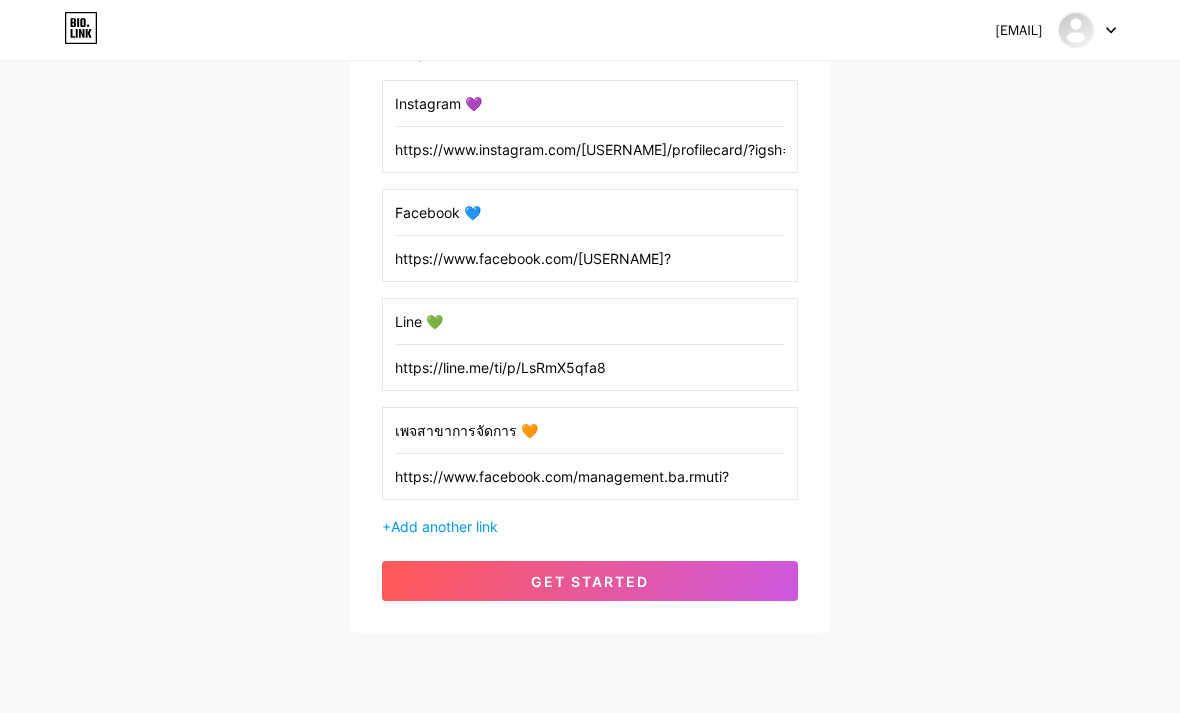 click on "get started" at bounding box center [590, 581] 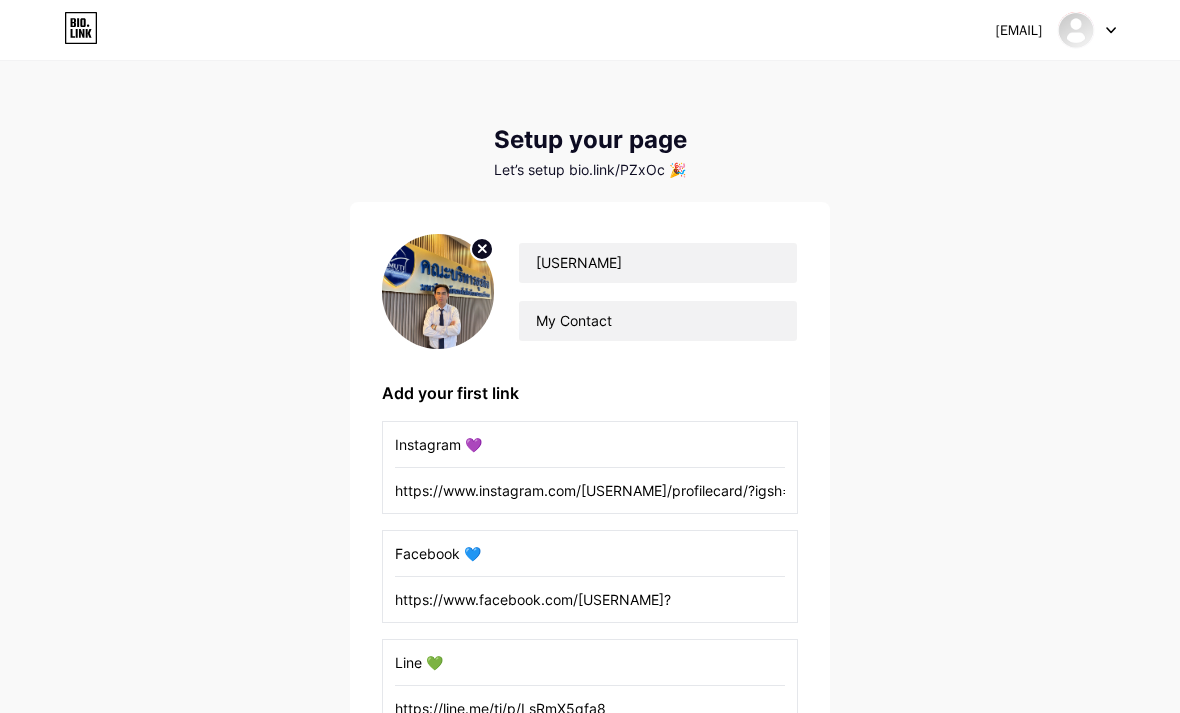 scroll, scrollTop: 0, scrollLeft: 0, axis: both 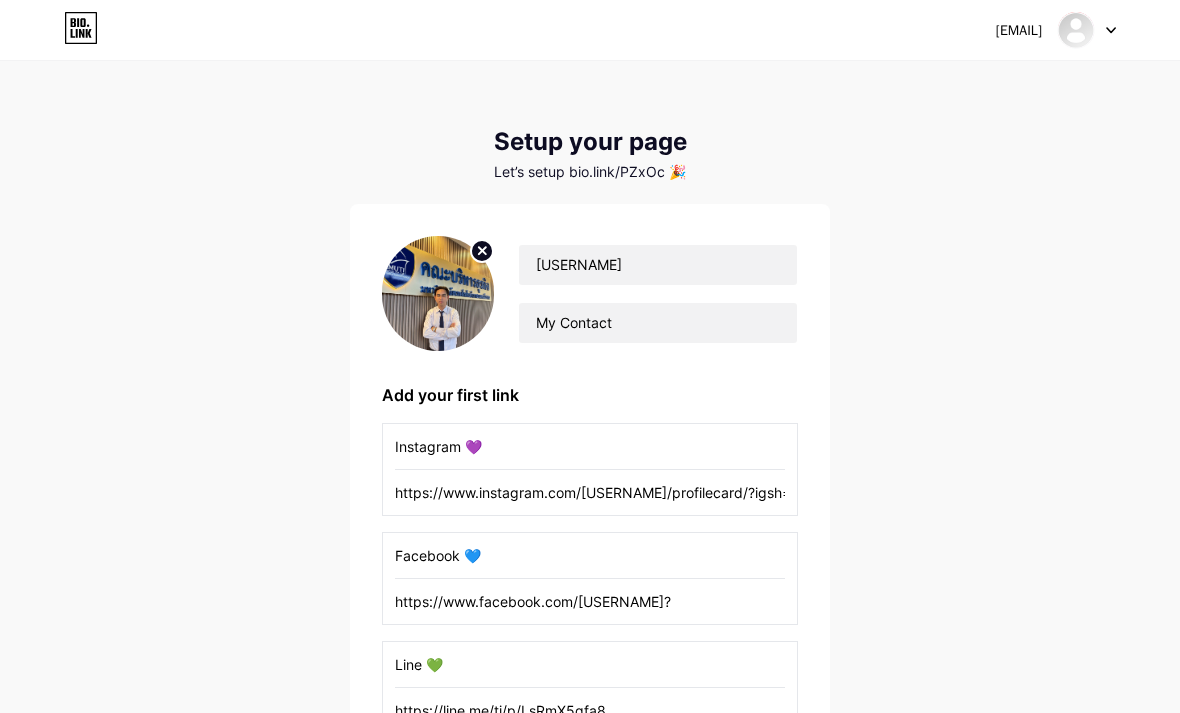 click on "Let’s setup bio.link/PZxOc 🎉" at bounding box center (590, 172) 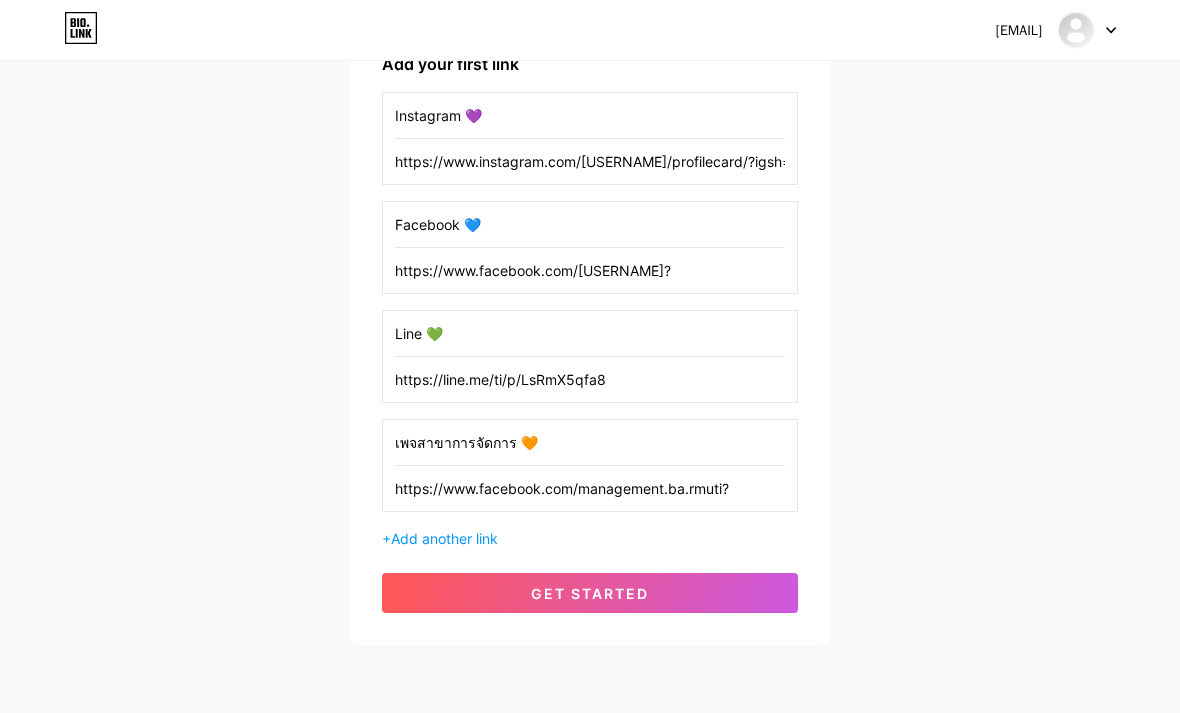 scroll, scrollTop: 343, scrollLeft: 0, axis: vertical 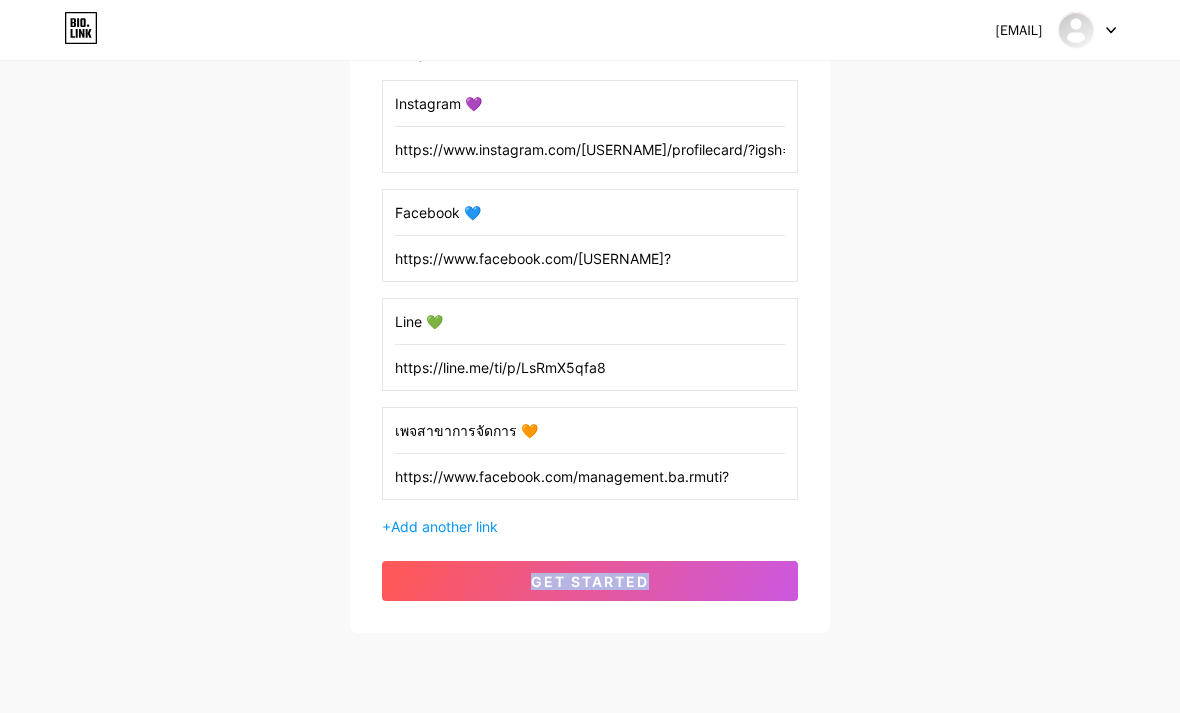 click on "get started" at bounding box center [590, 581] 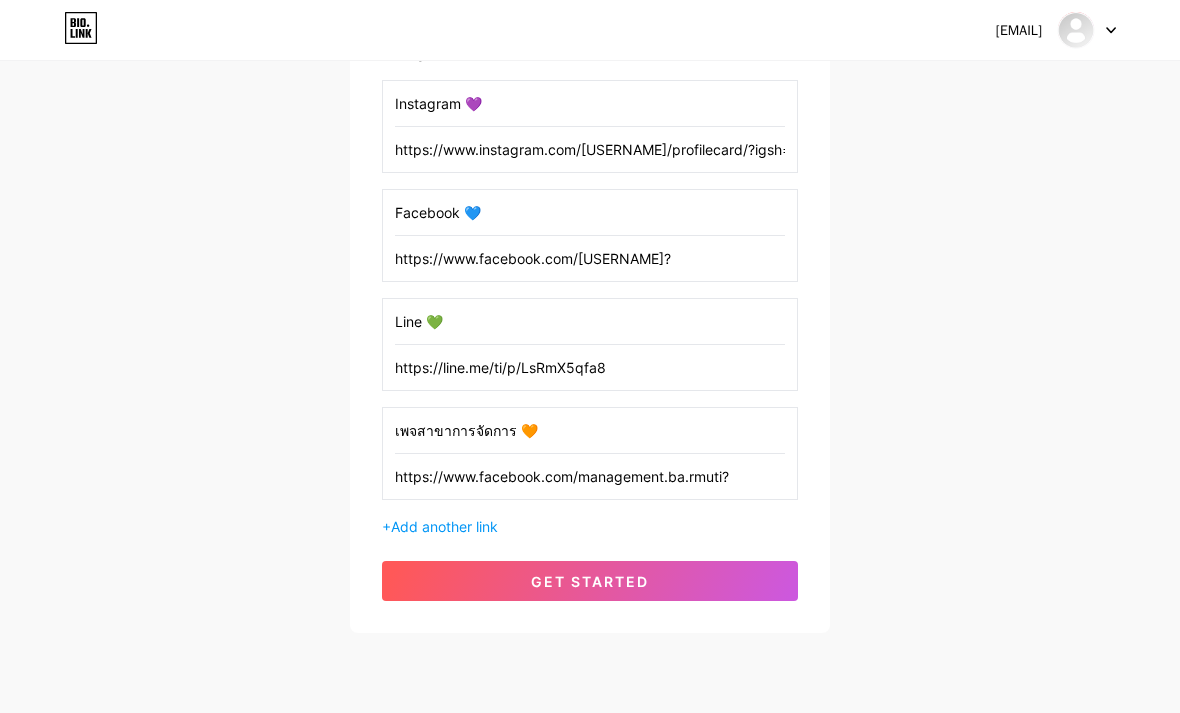 click on "get started" at bounding box center (590, 581) 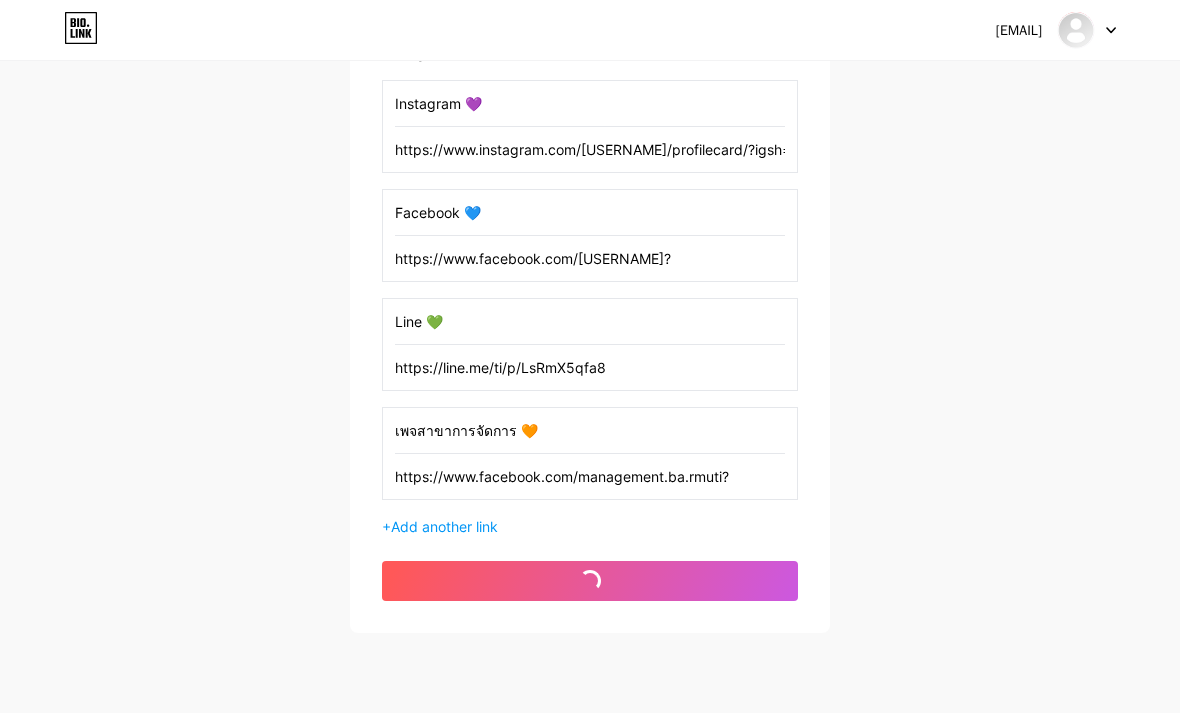 click on "get started" at bounding box center [590, 581] 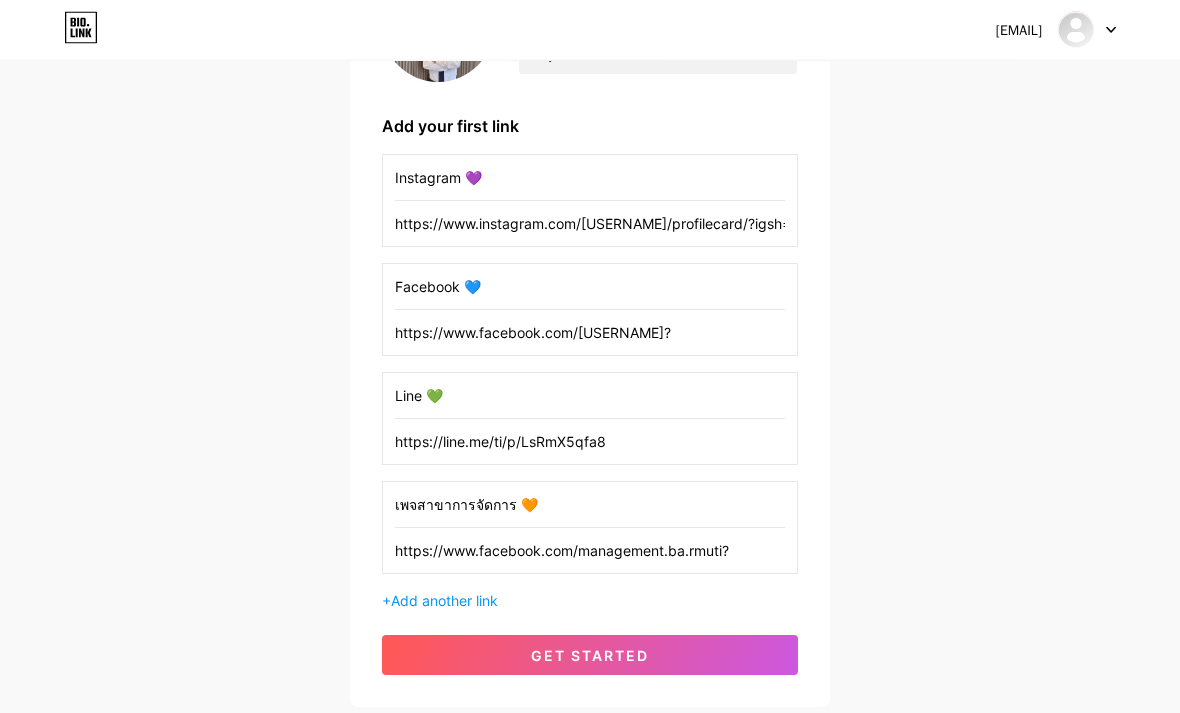 click on "get started" at bounding box center [590, 656] 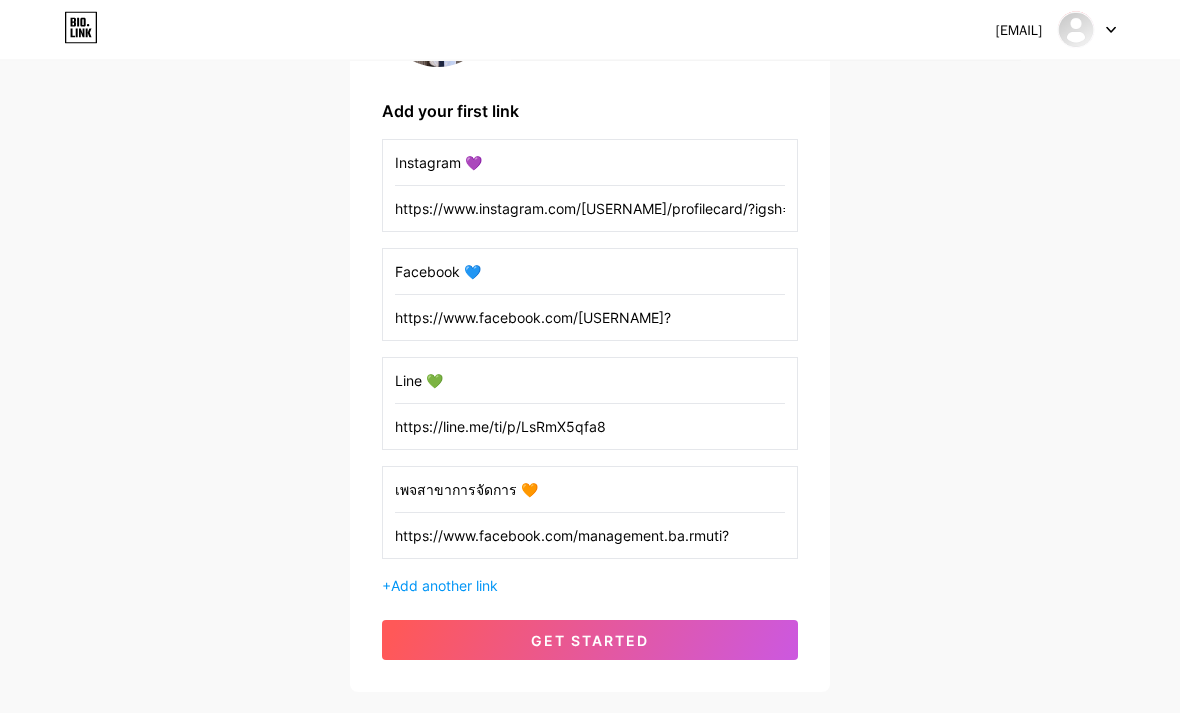 scroll, scrollTop: 300, scrollLeft: 0, axis: vertical 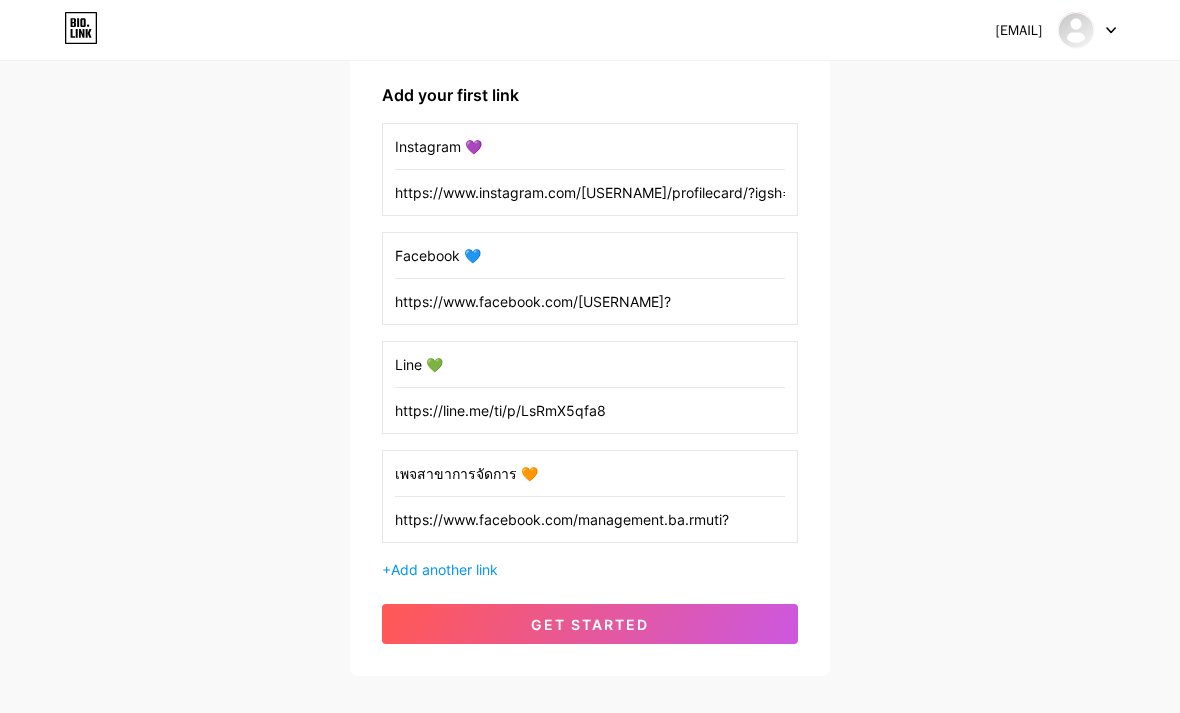 click on "get started" at bounding box center (590, 624) 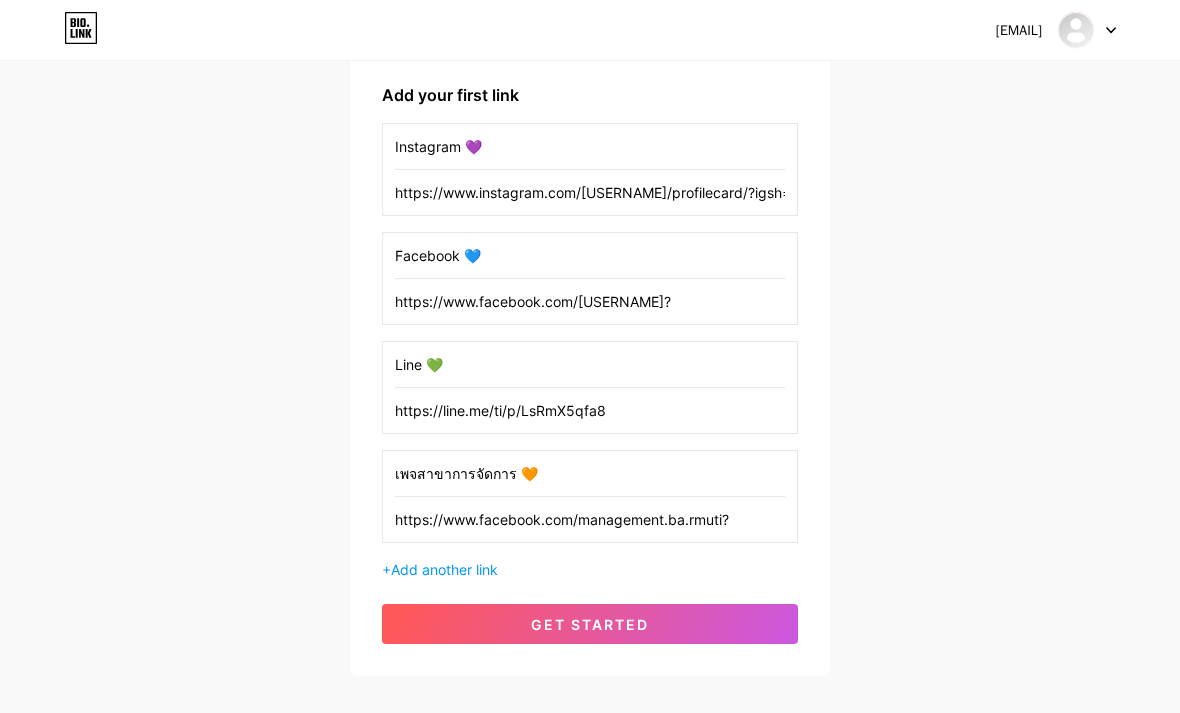 click on "[USERNAME]     My Contact     Add your first link   Instagram 💜   https://www.instagram.com/[USERNAME]/profilecard/?igsh=MXNtOG40MnA3NGZ5eg==   Facebook 💙   https://www.facebook.com/[USERNAME]?   Line 💚   https://line.me/ti/p/LsRmX5qfa8   เพจสาขาการจัดการ 🧡   https://www.facebook.com/management.ba.rmuti?
+  Add another link     get started" at bounding box center (590, 290) 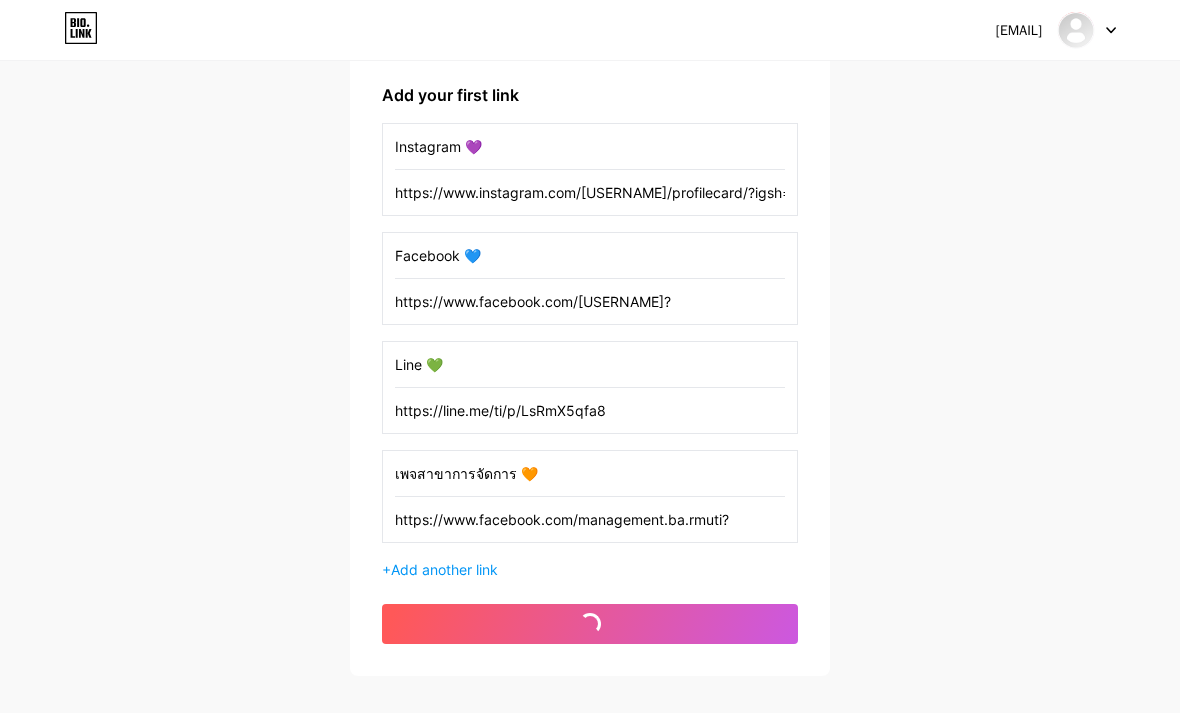 scroll, scrollTop: 407, scrollLeft: 0, axis: vertical 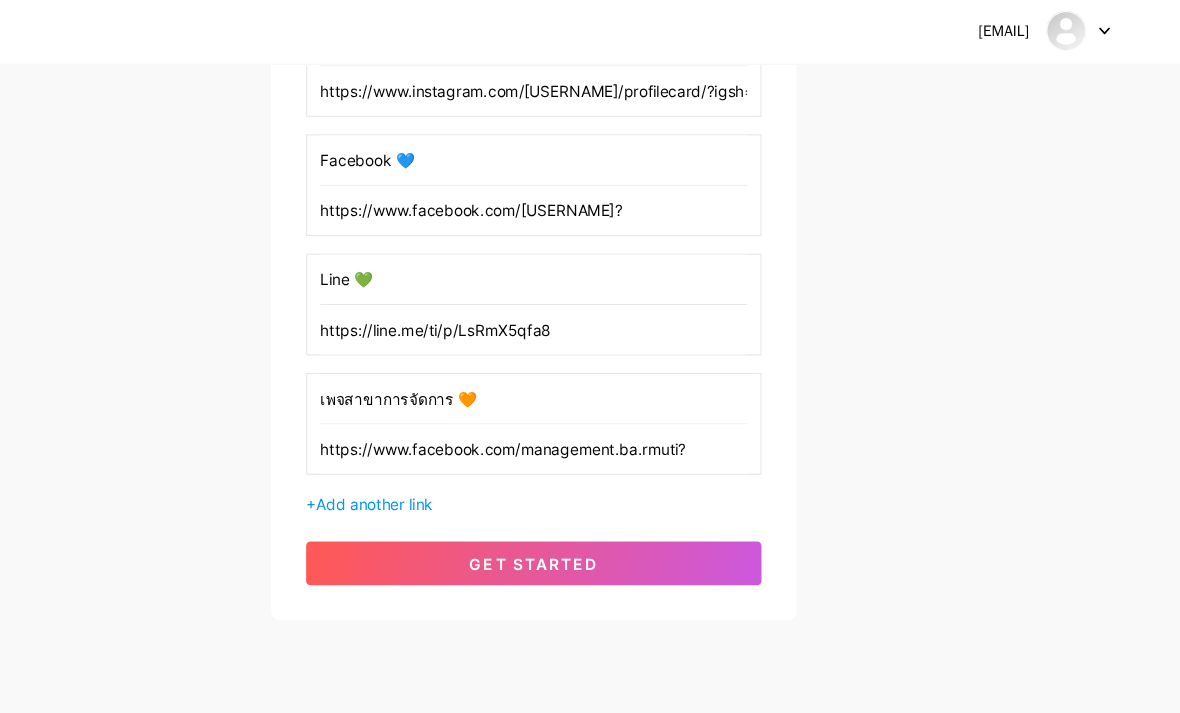 click on "get started" at bounding box center (590, 517) 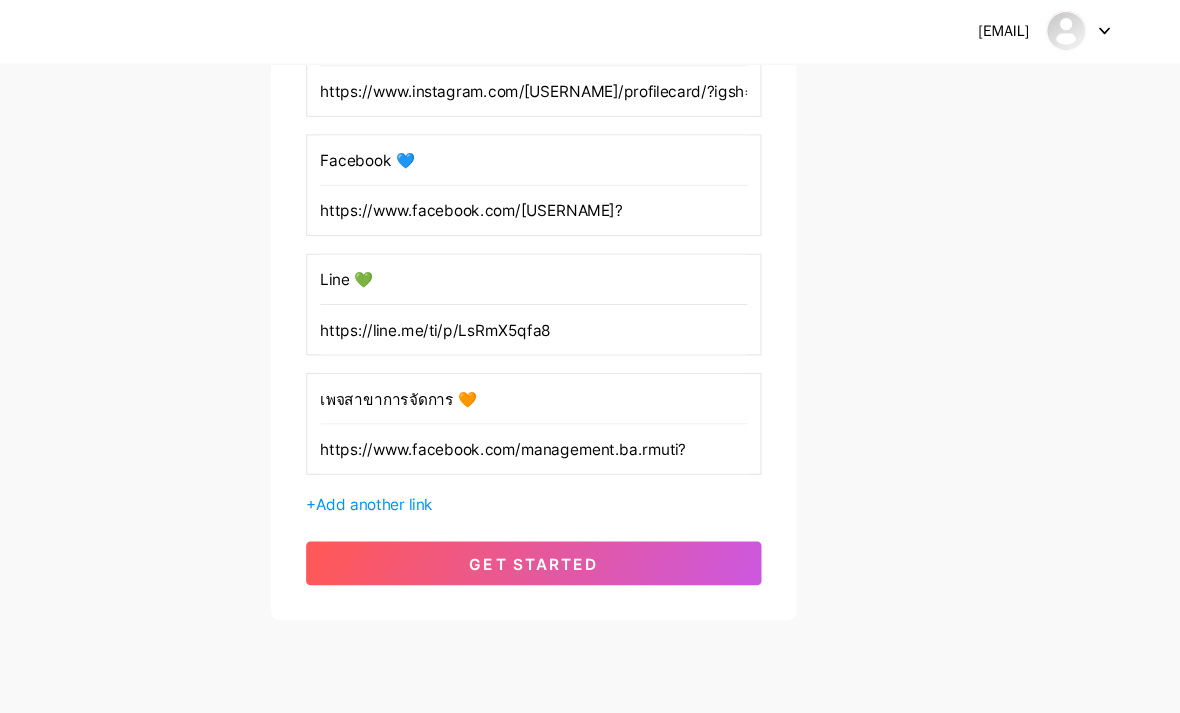 click on "[USERNAME]     My Contact     Add your first link   Instagram 💜   https://www.instagram.com/[USERNAME]/profilecard/?igsh=MXNtOG40MnA3NGZ5eg==   Facebook 💙   https://www.facebook.com/[USERNAME]?   Line 💚   https://line.me/ti/p/LsRmX5qfa8   เพจสาขาการจัดการ 🧡   https://www.facebook.com/management.ba.rmuti?
+  Add another link     get started" at bounding box center (590, 183) 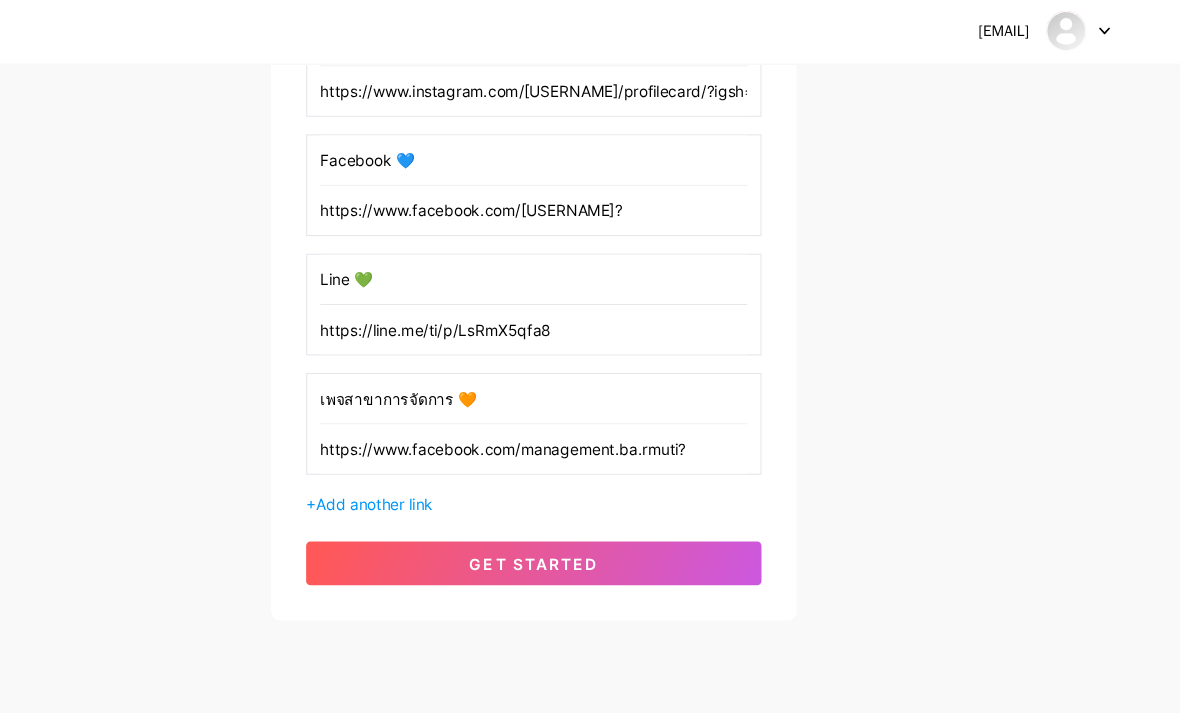 click on "get started" at bounding box center (590, 517) 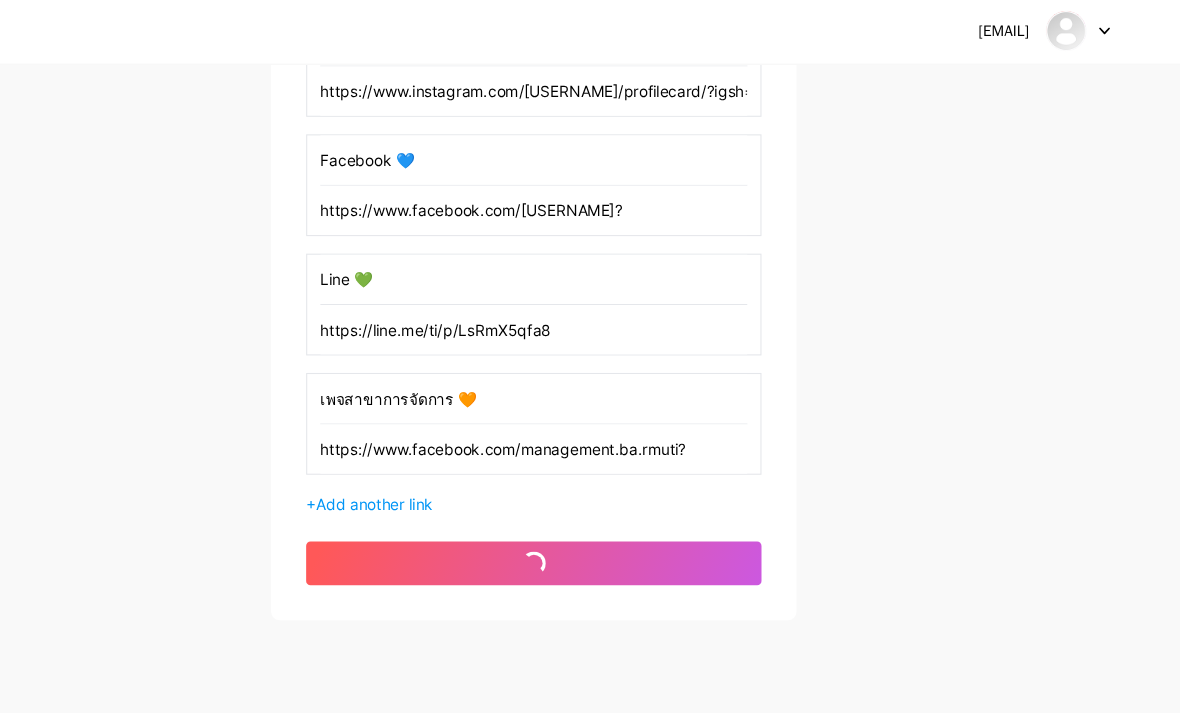 click on "get started" at bounding box center (590, 517) 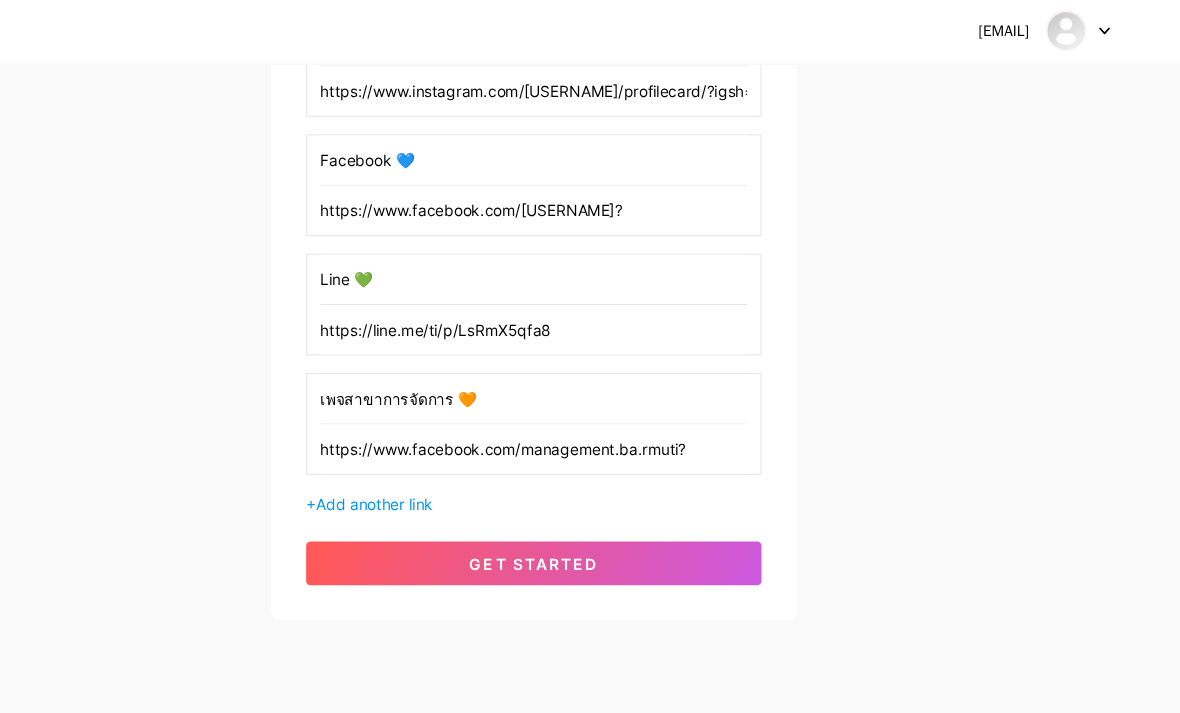click on "get started" at bounding box center [590, 517] 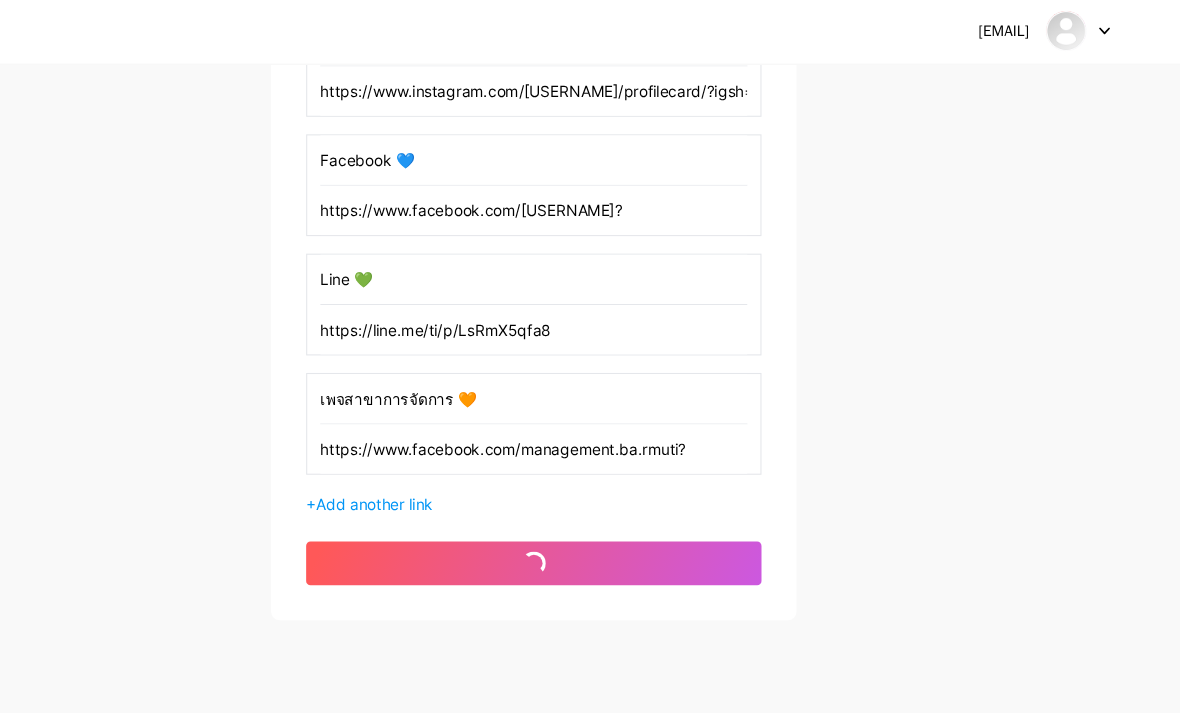 click on "get started" at bounding box center [590, 517] 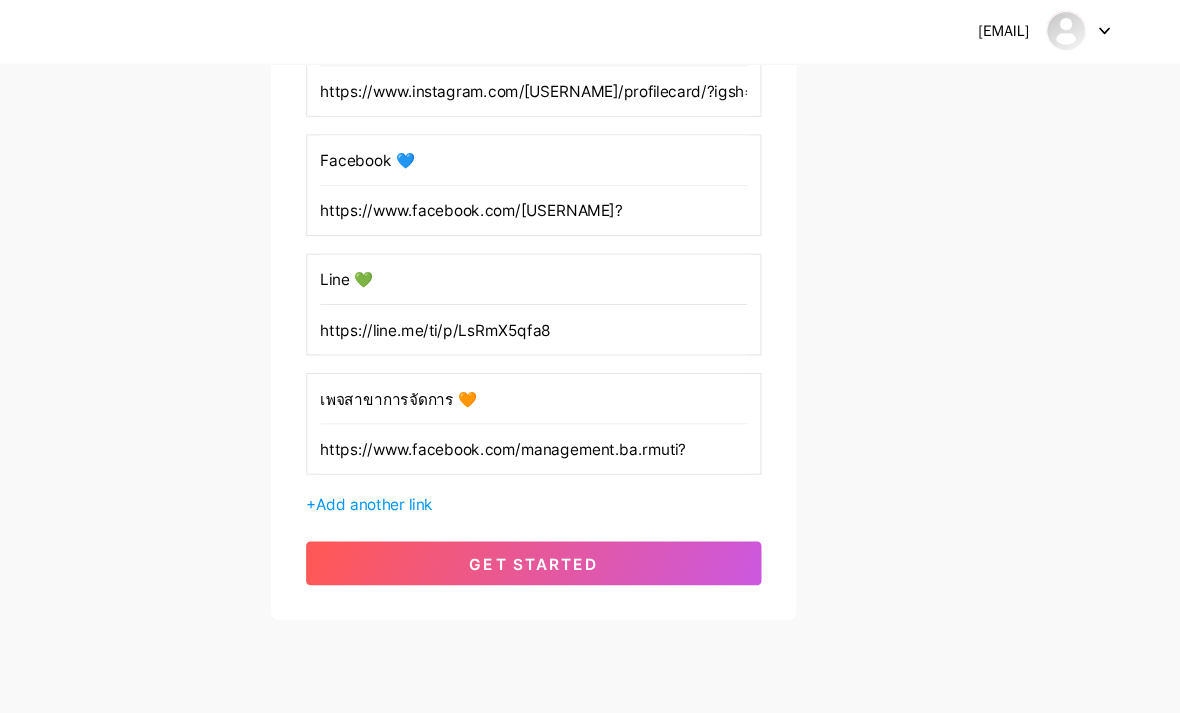 click on "get started" at bounding box center [590, 517] 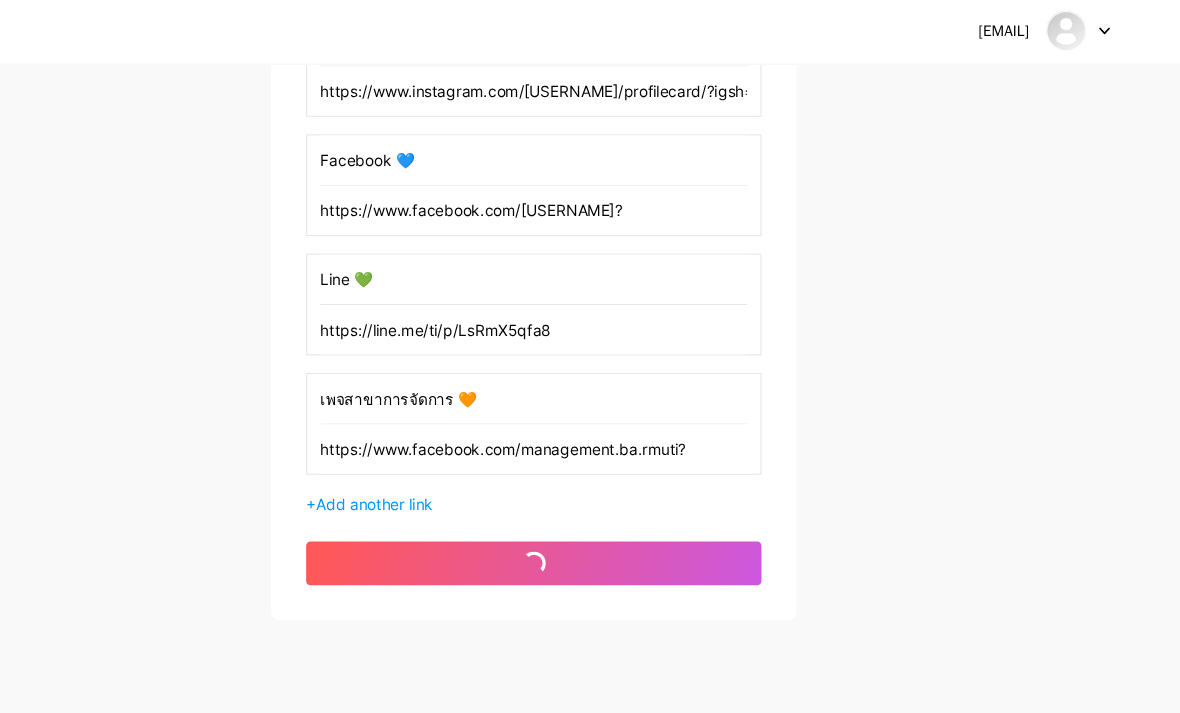 click on "get started" at bounding box center [590, 517] 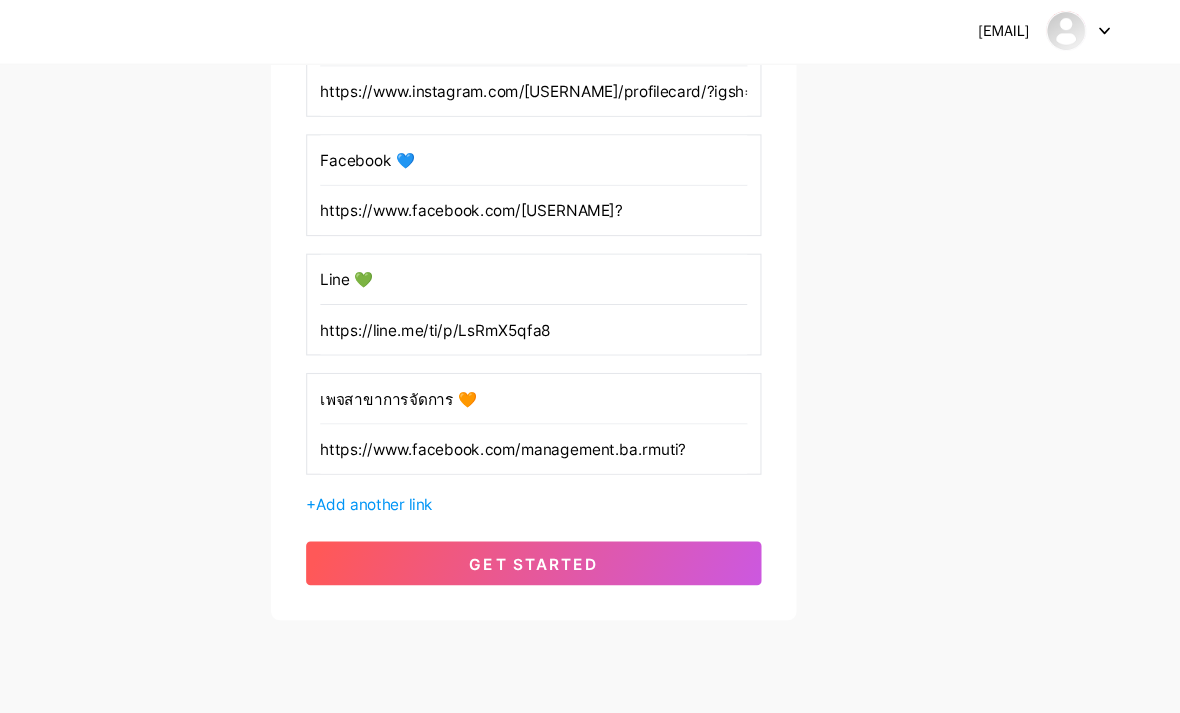 click on "get started" at bounding box center (590, 517) 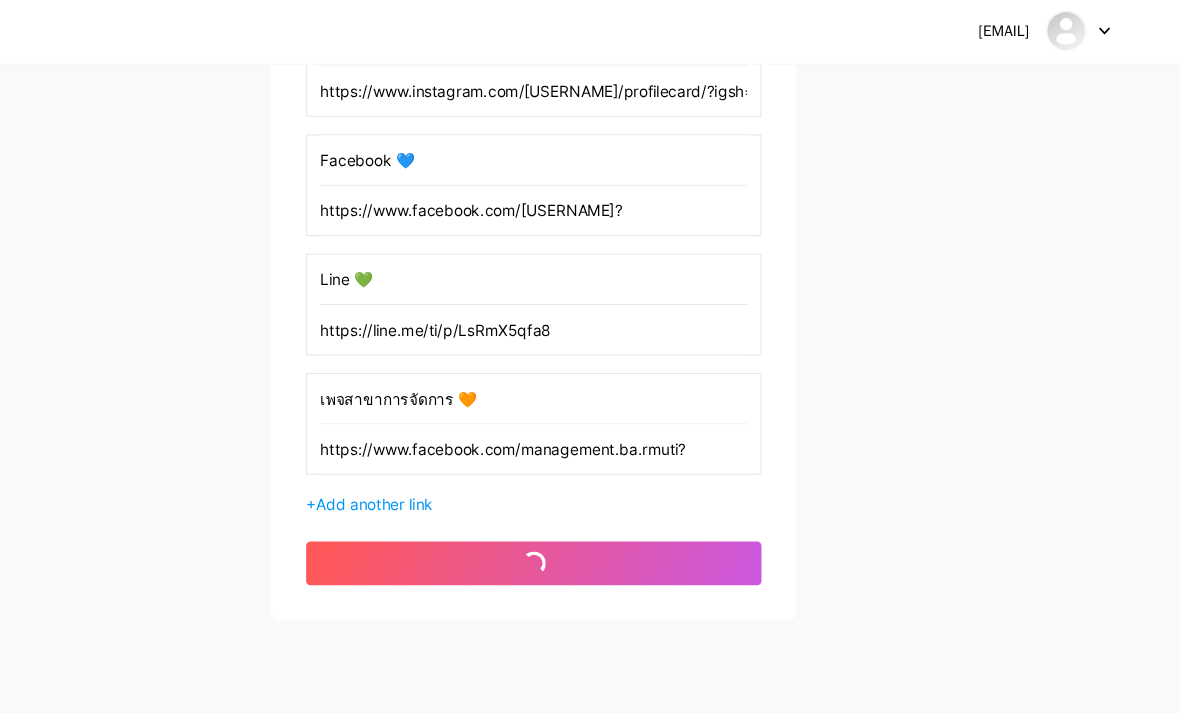 click on "get started" at bounding box center (590, 517) 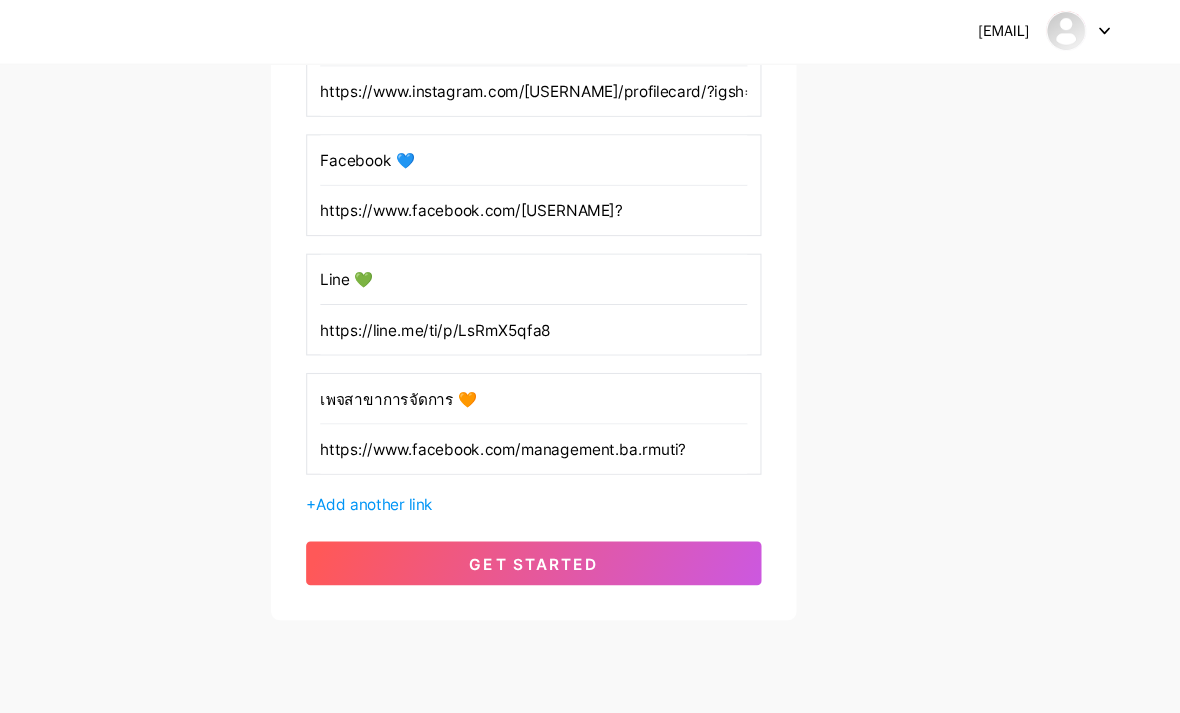 click on "get started" at bounding box center [590, 517] 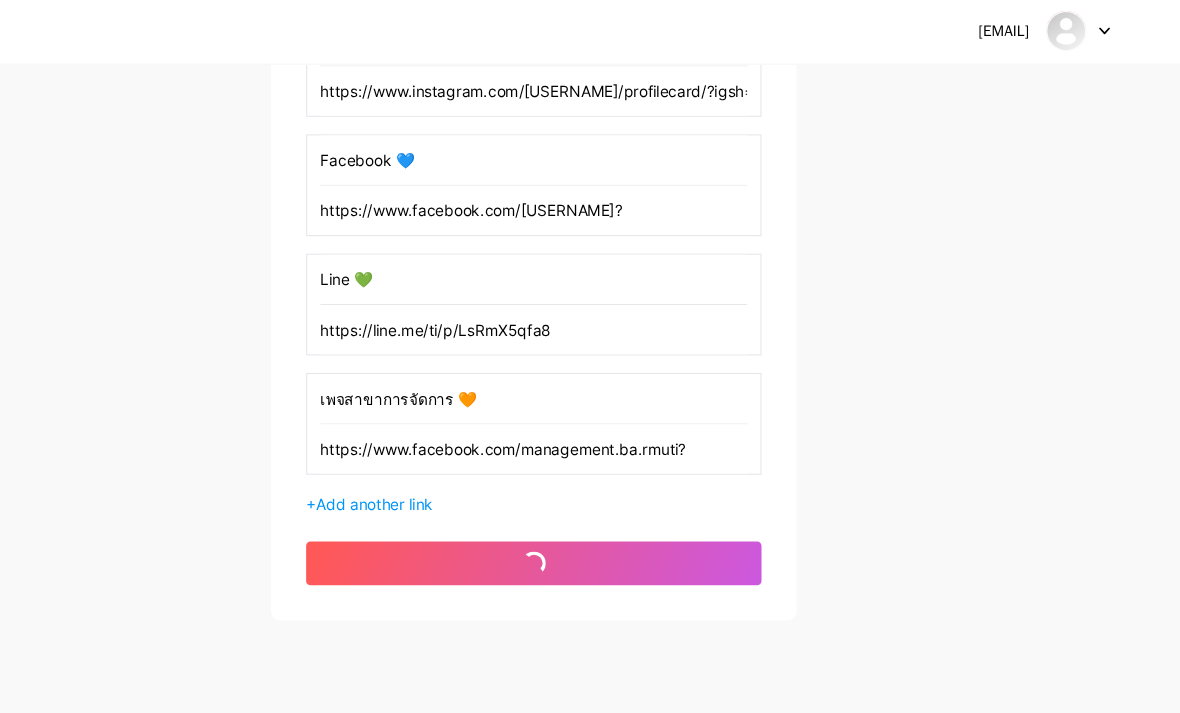 click on "get started" at bounding box center (590, 517) 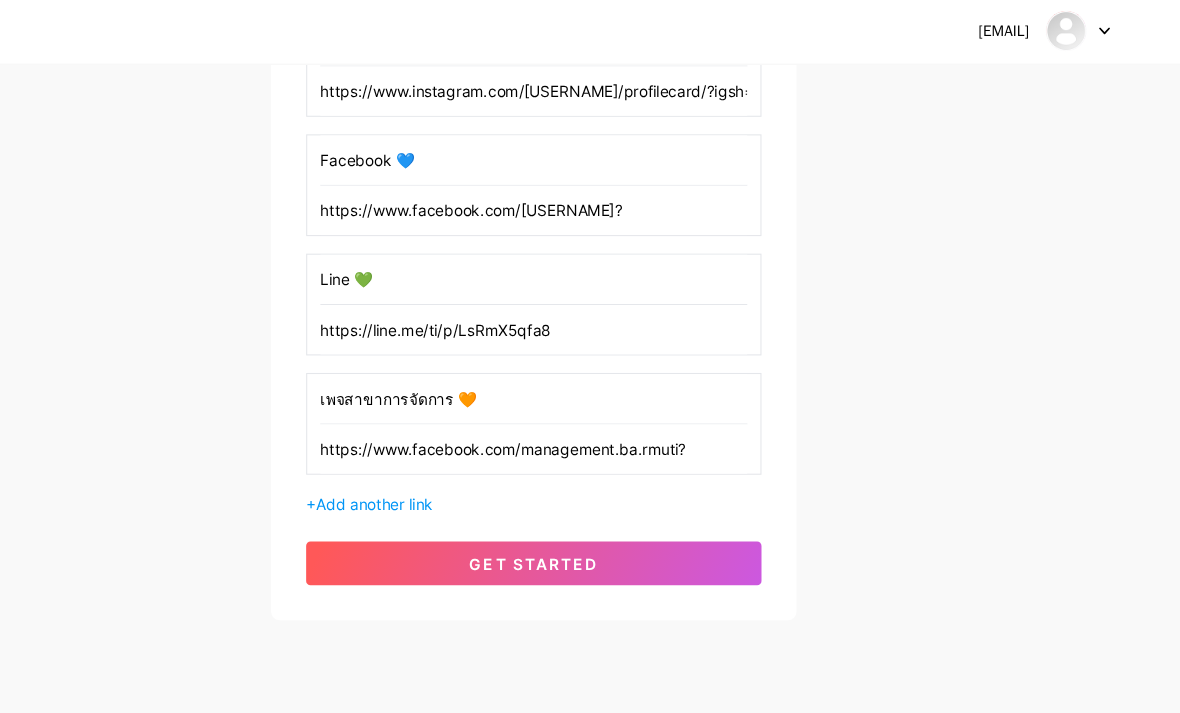 click on "get started" at bounding box center [590, 517] 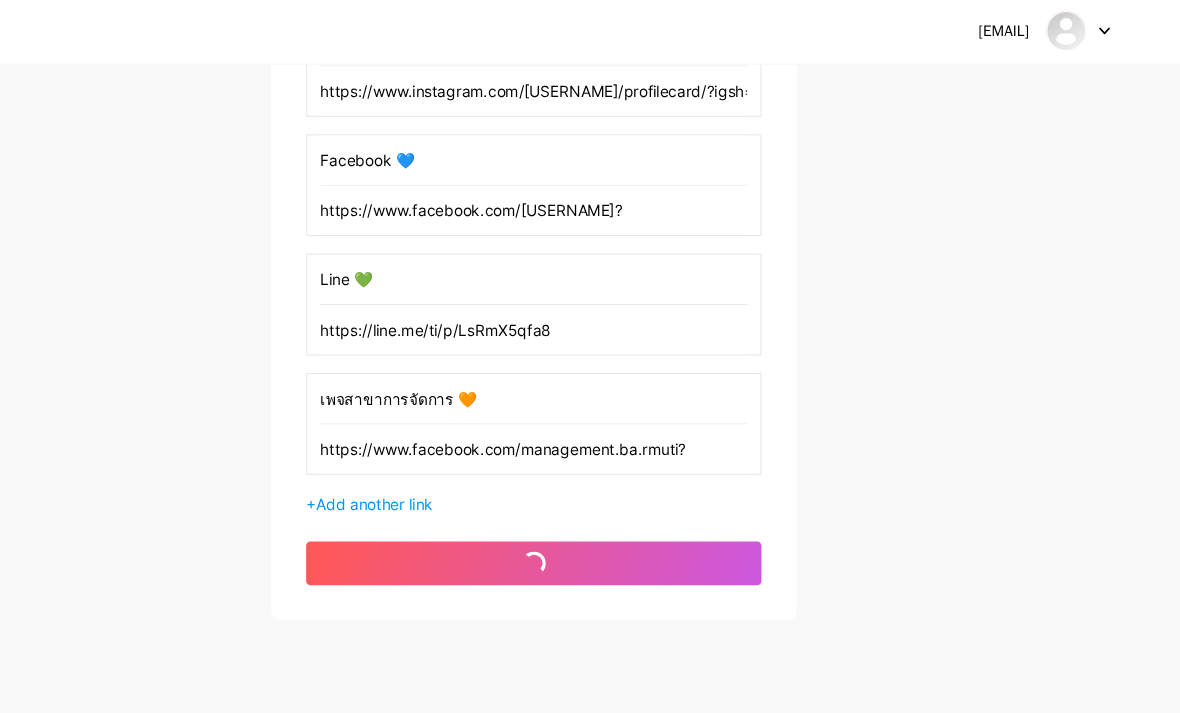 click on "get started" at bounding box center [590, 517] 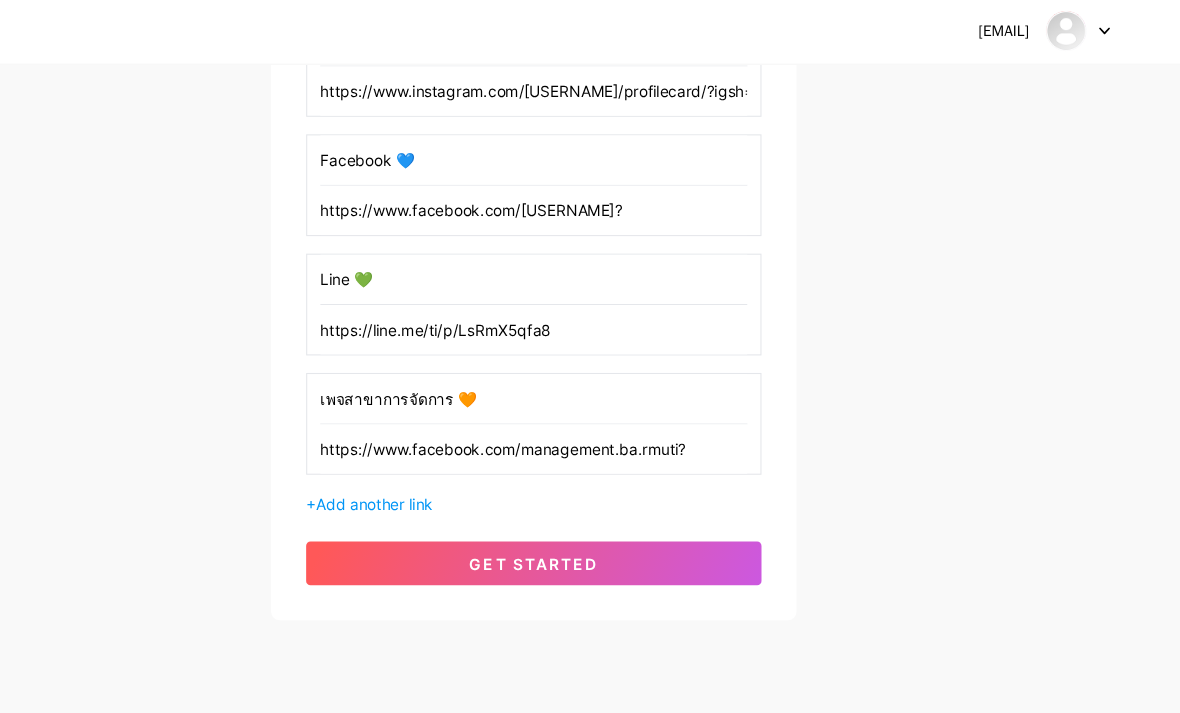click on "get started" at bounding box center [590, 517] 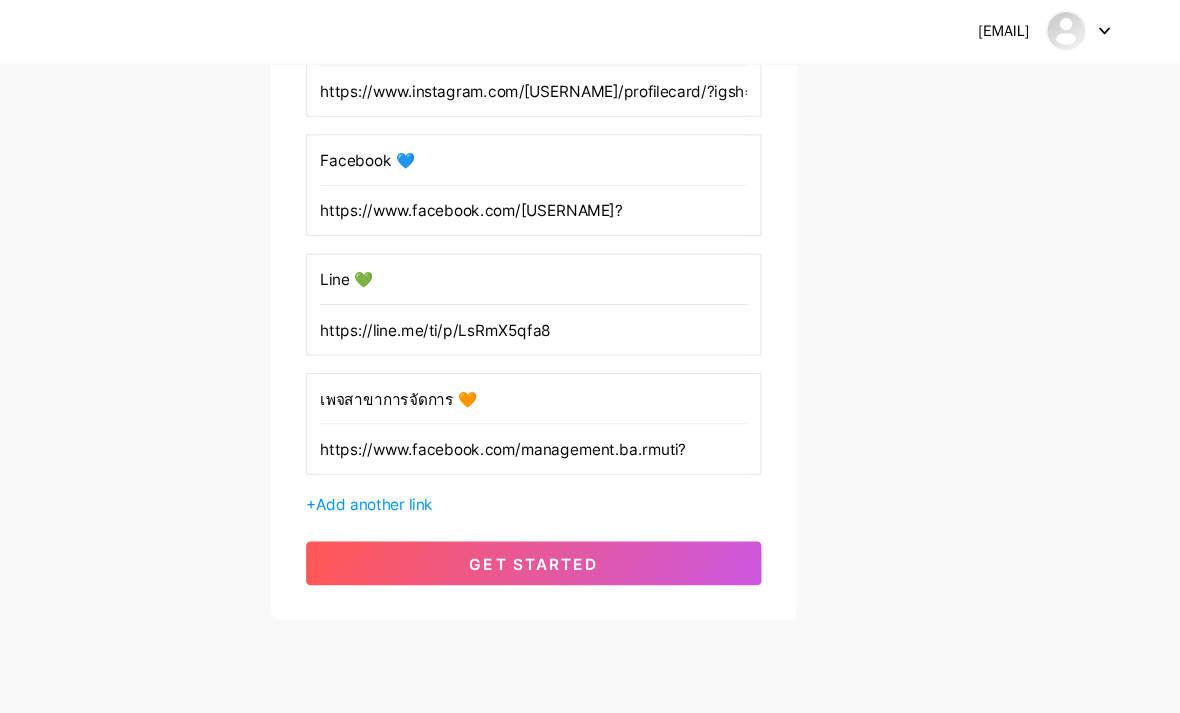 click on "get started" at bounding box center [590, 517] 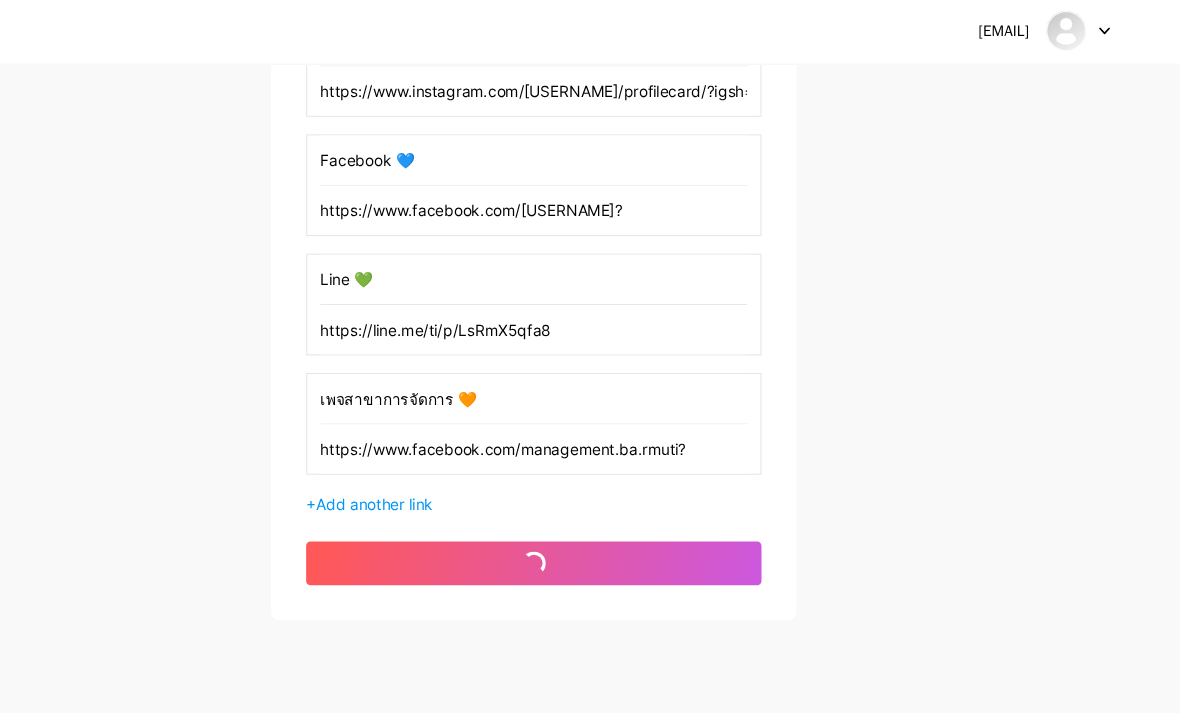 click on "get started" at bounding box center [590, 517] 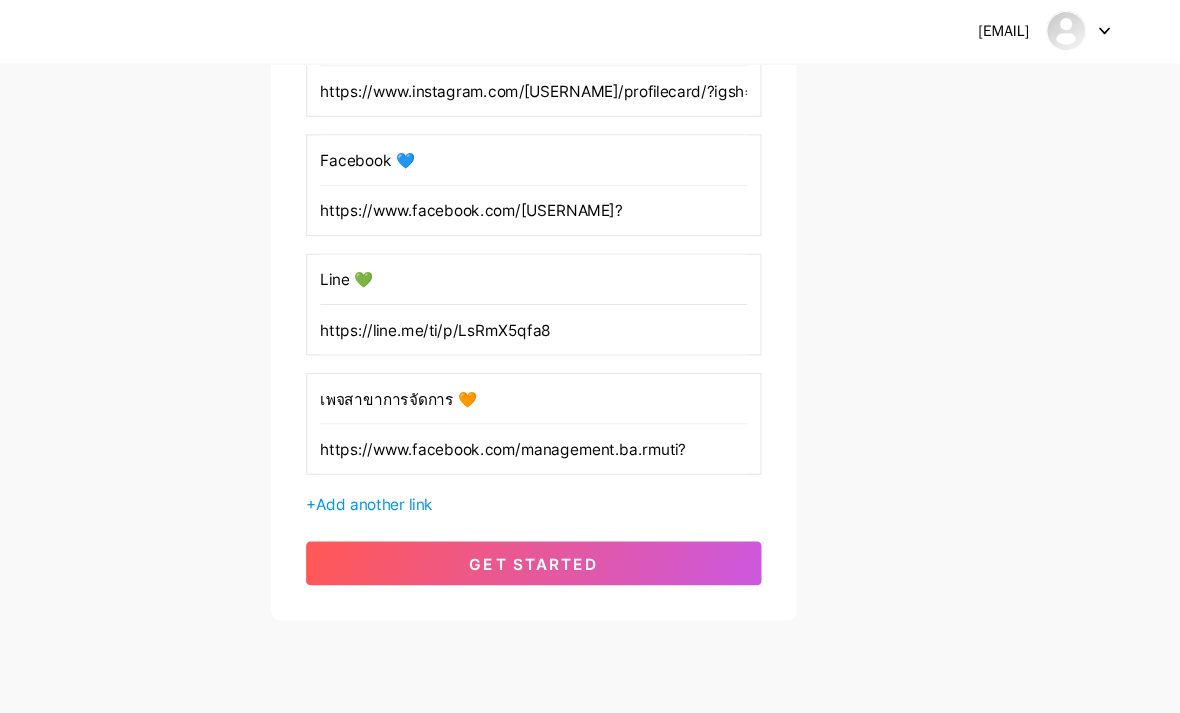 click on "get started" at bounding box center [590, 517] 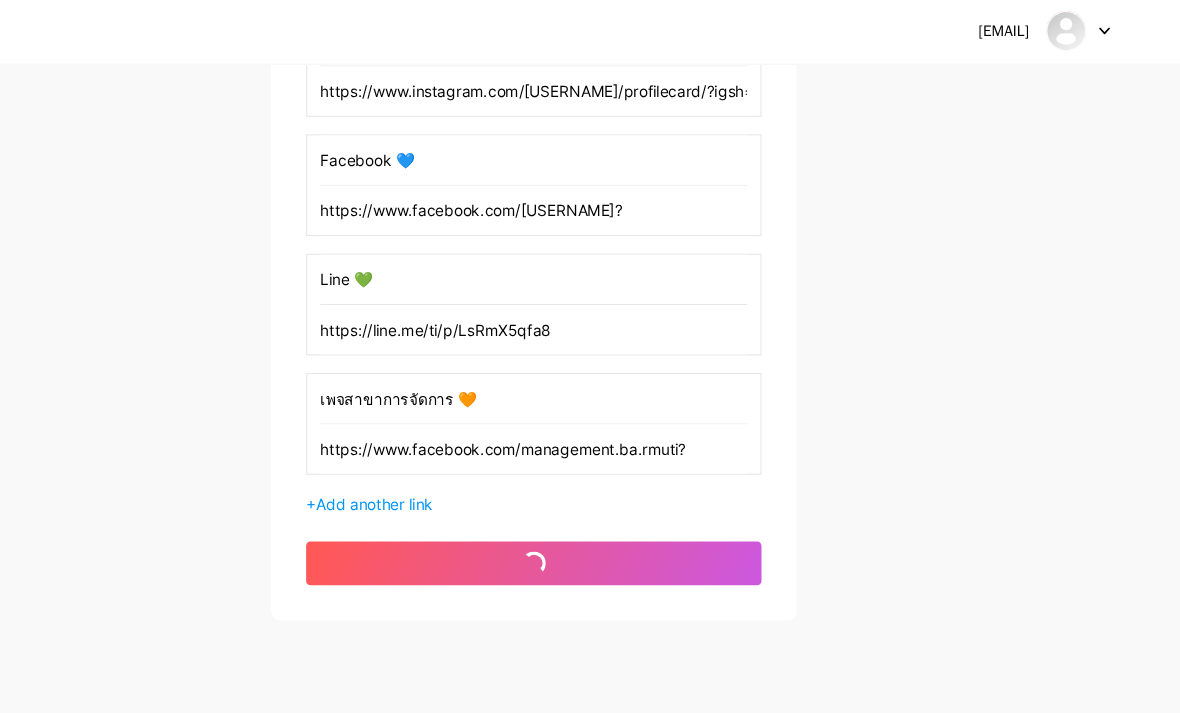 click on "get started" at bounding box center [590, 517] 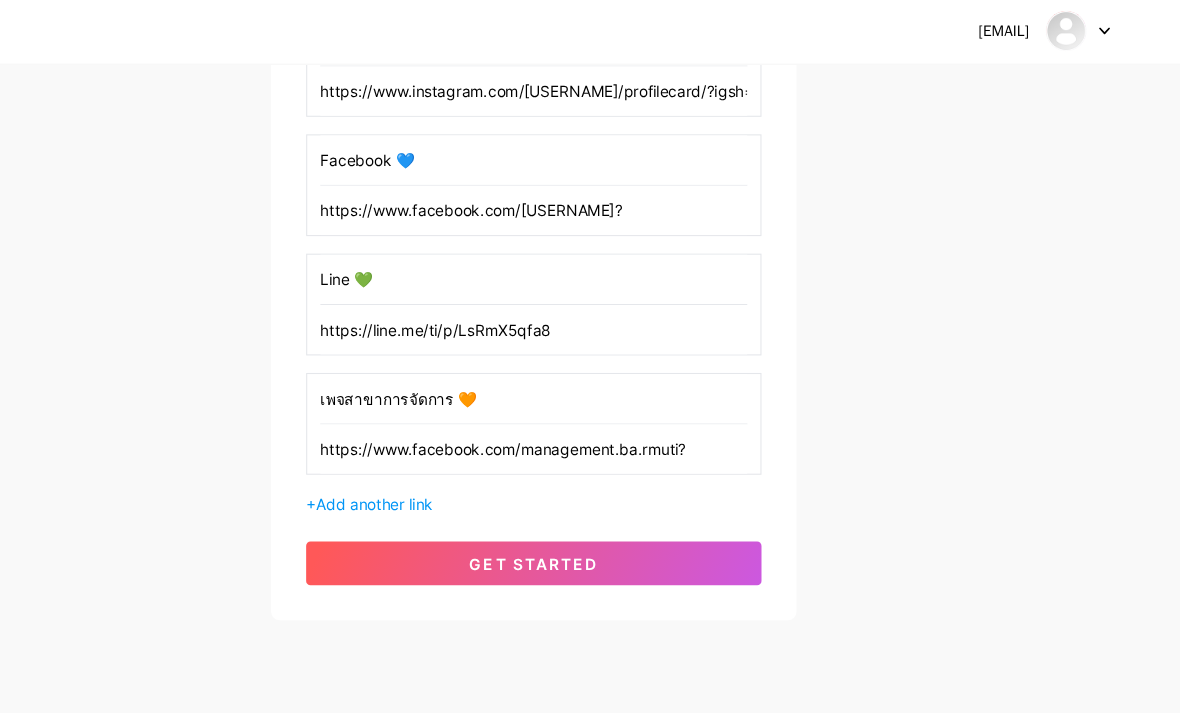 click on "get started" at bounding box center (590, 517) 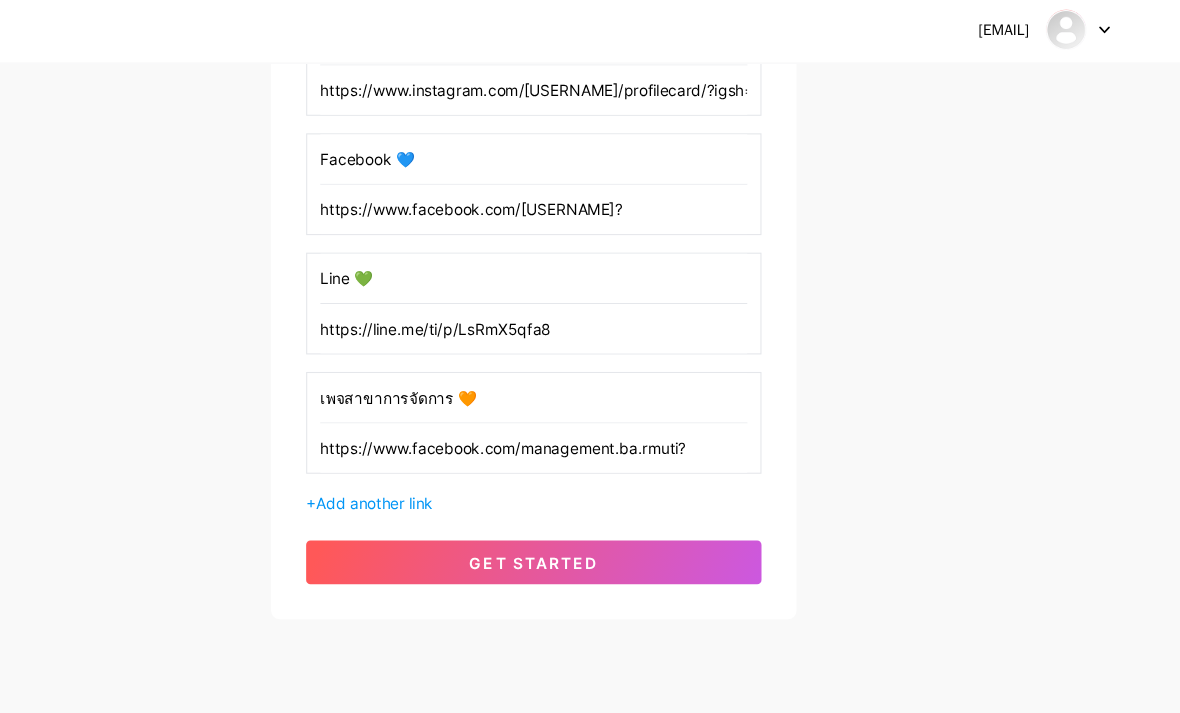 scroll, scrollTop: 407, scrollLeft: 0, axis: vertical 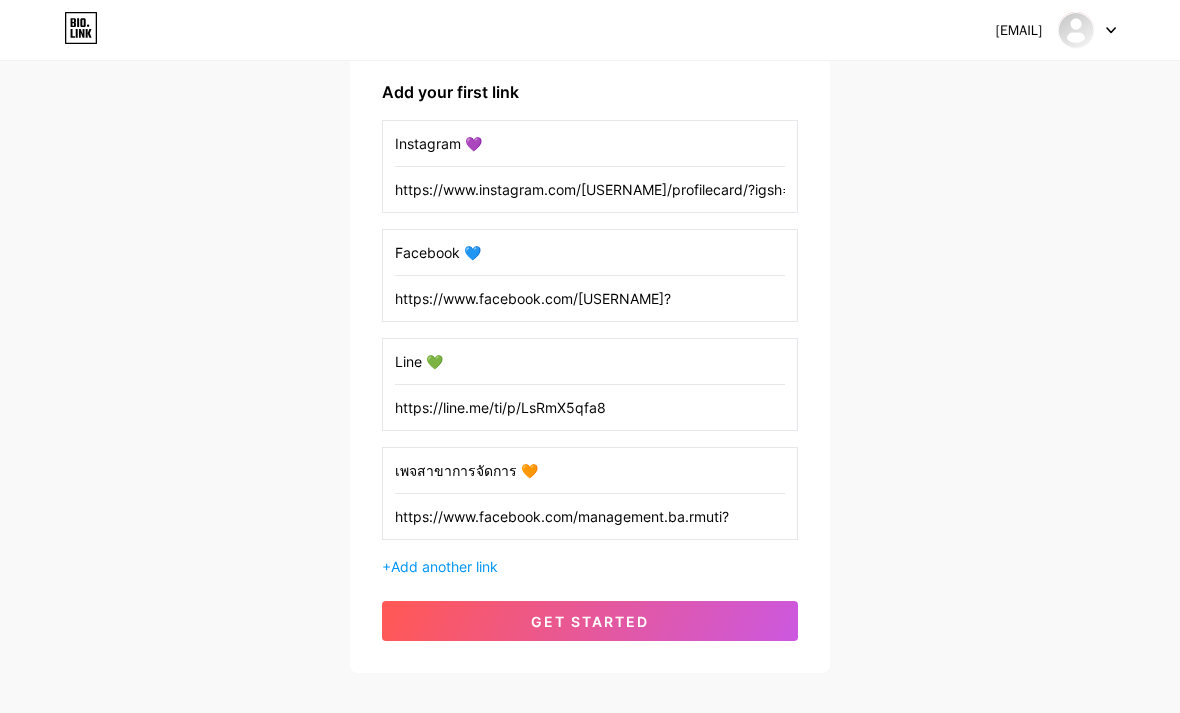 click on "get started" at bounding box center [590, 621] 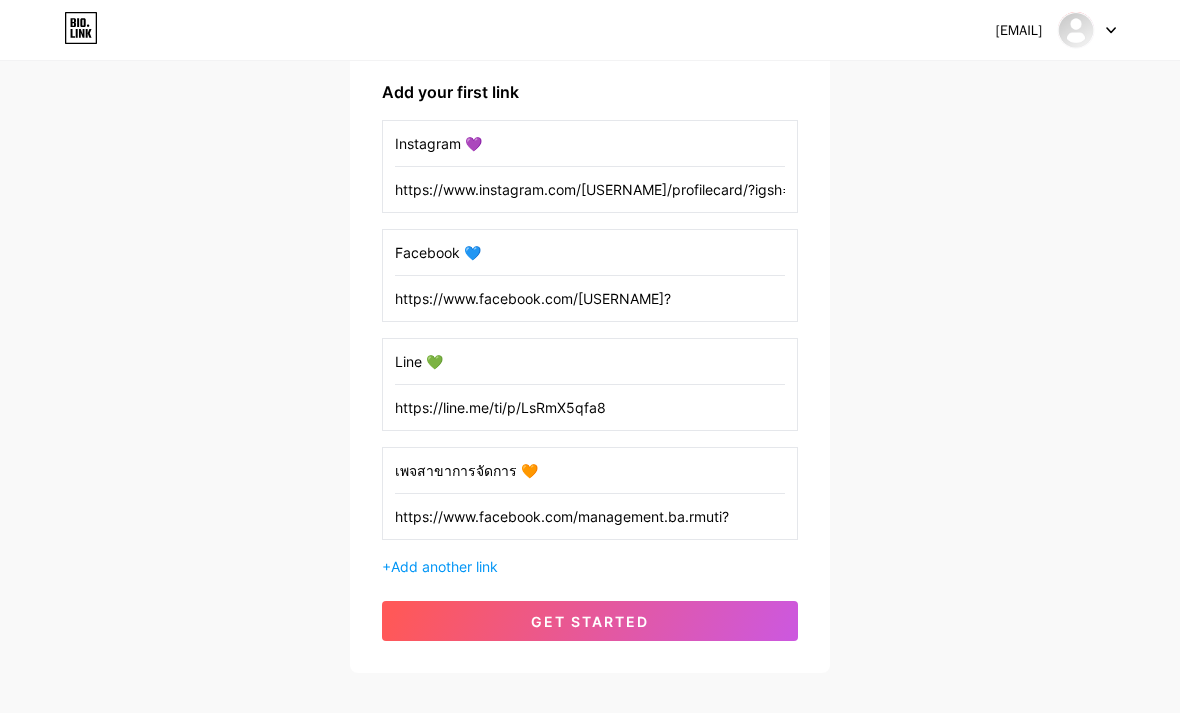 click on "get started" at bounding box center (590, 621) 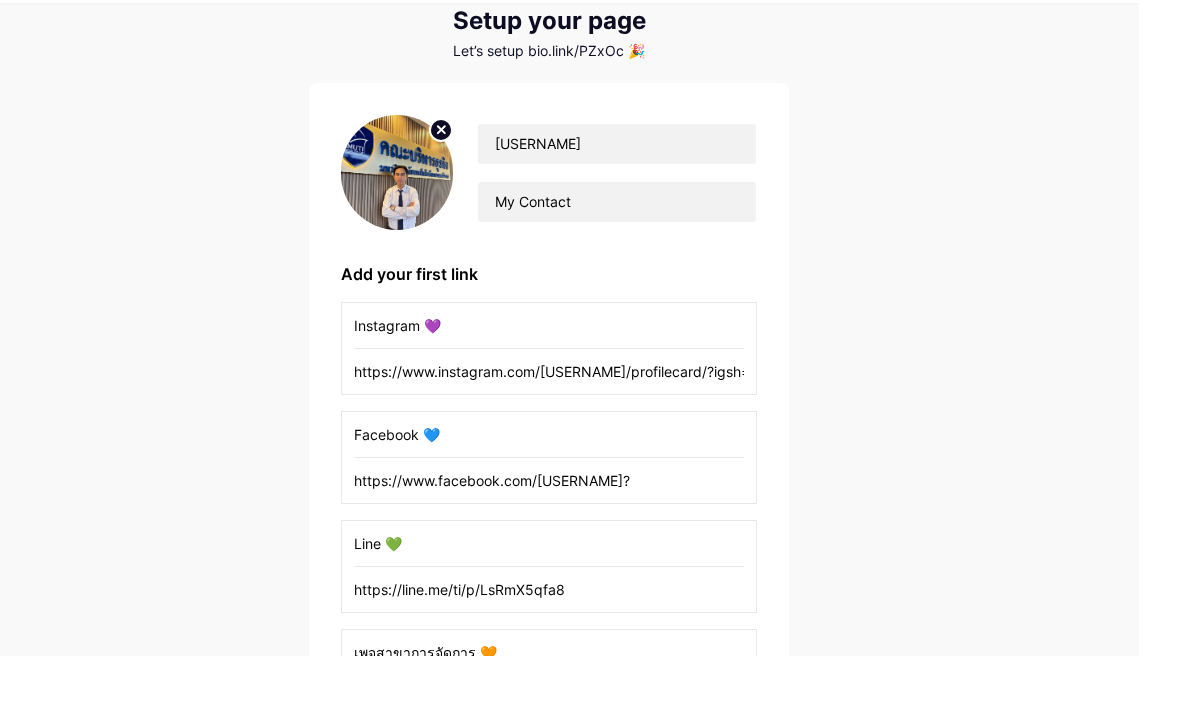 scroll, scrollTop: 343, scrollLeft: 0, axis: vertical 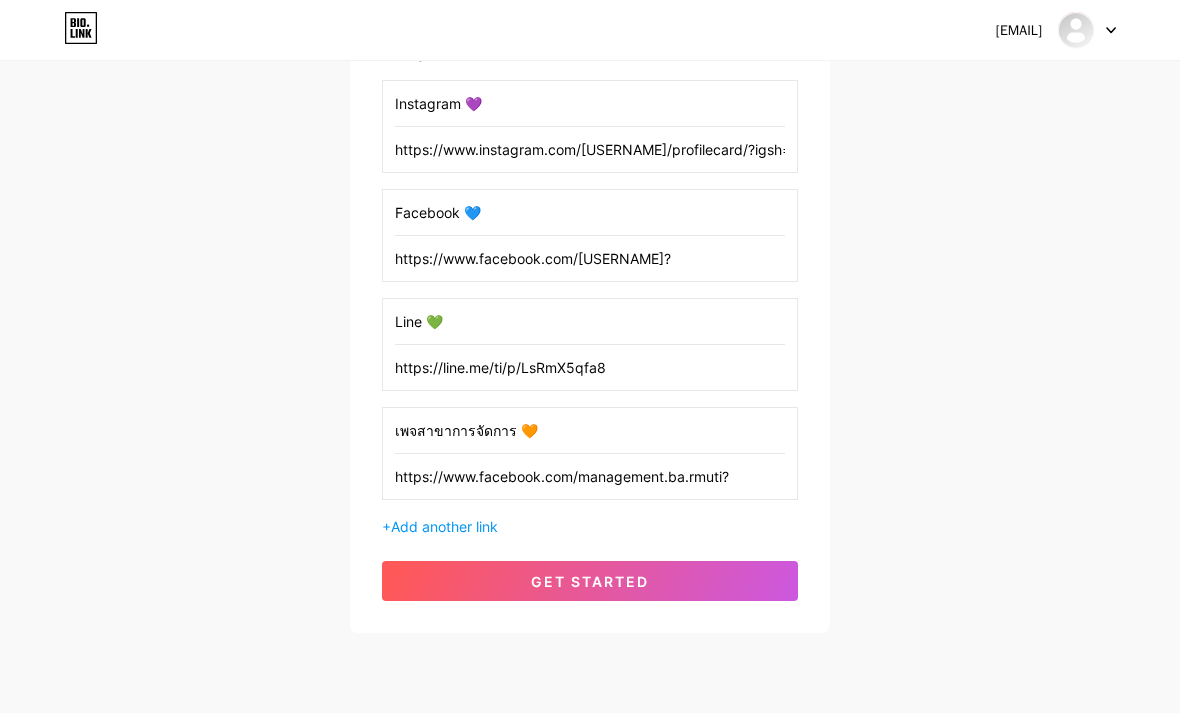 click on "get started" at bounding box center [590, 581] 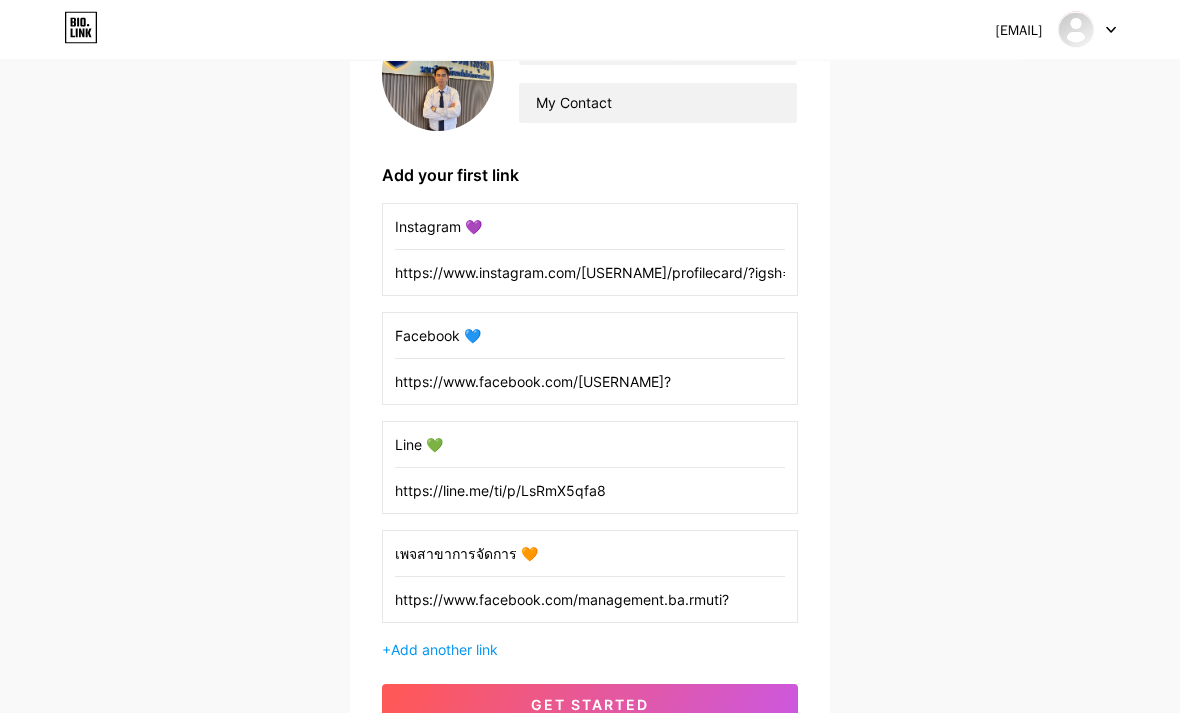 scroll, scrollTop: 220, scrollLeft: 0, axis: vertical 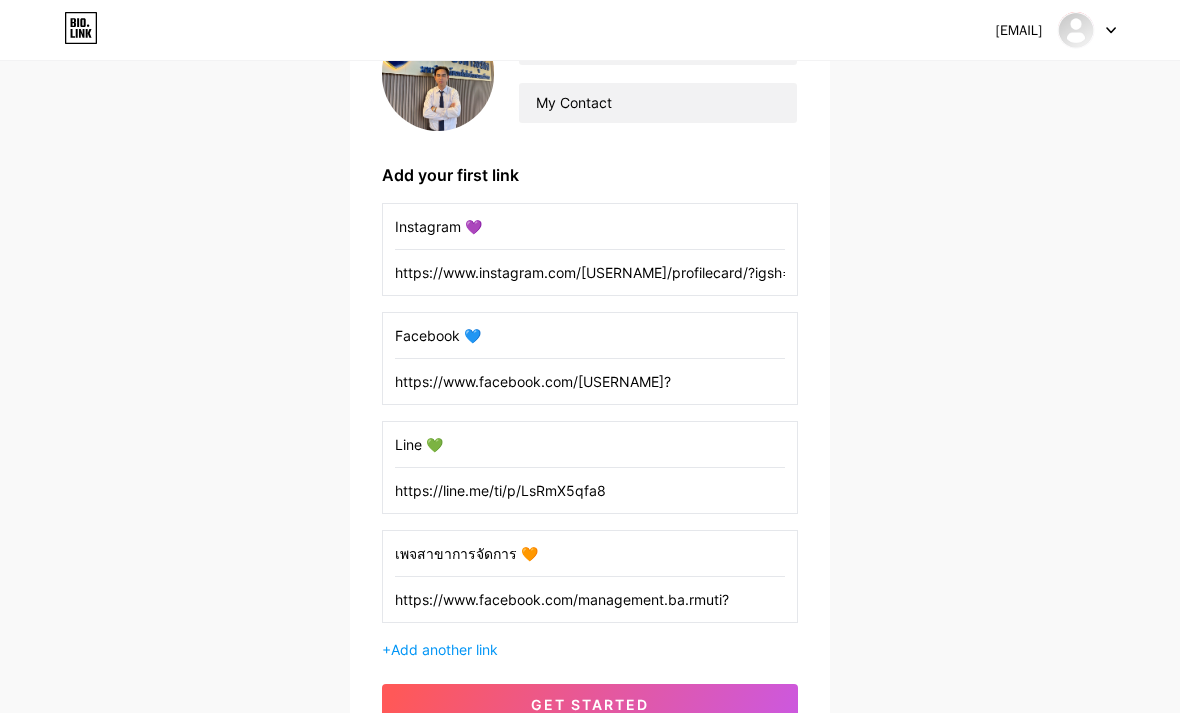 click on "get started" at bounding box center [590, 704] 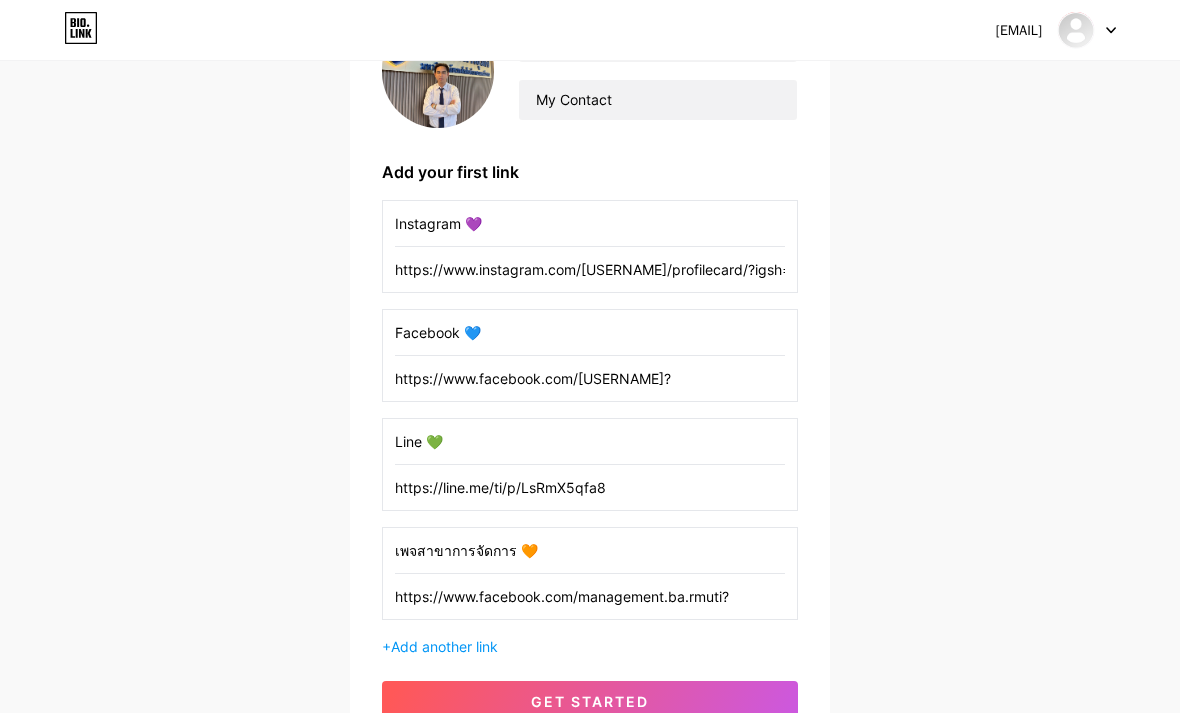 scroll, scrollTop: 343, scrollLeft: 0, axis: vertical 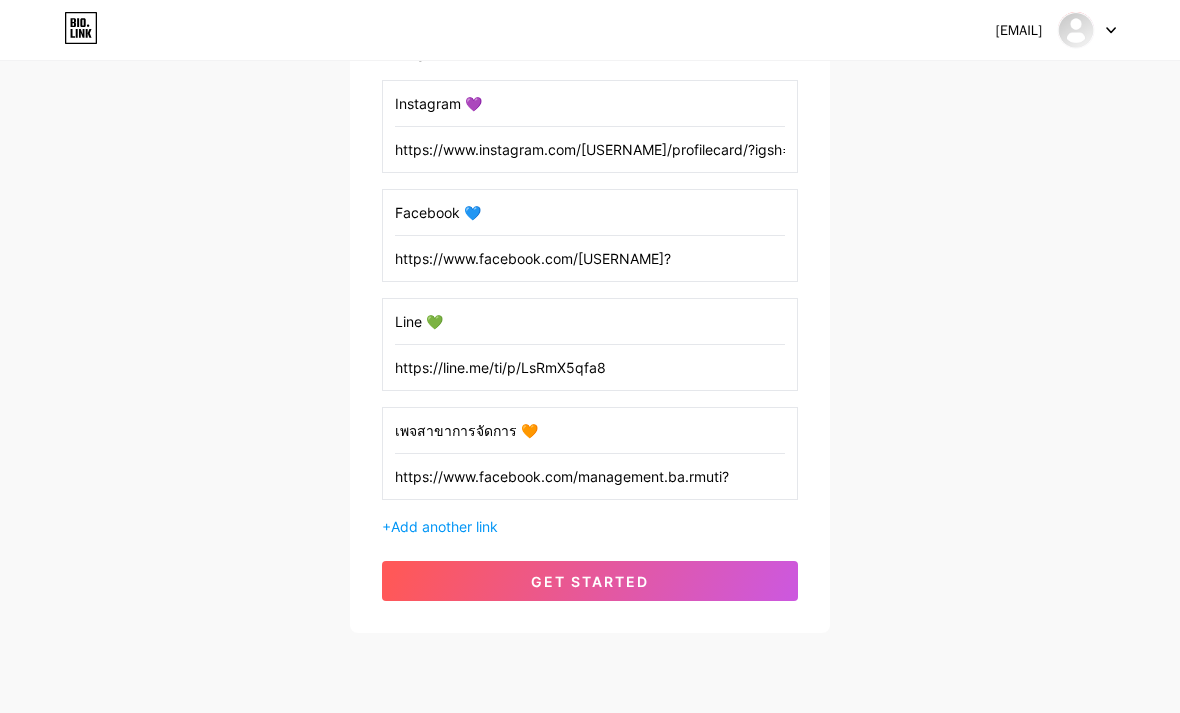 click on "get started" at bounding box center (590, 581) 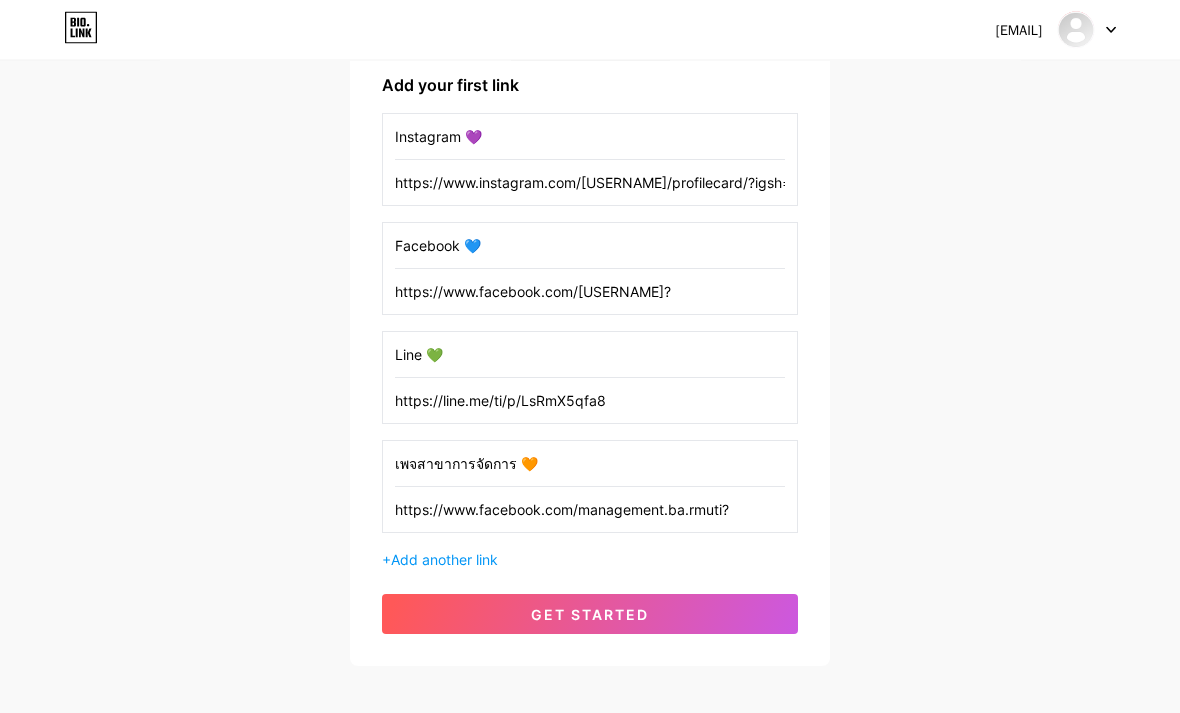 click on "get started" at bounding box center (590, 615) 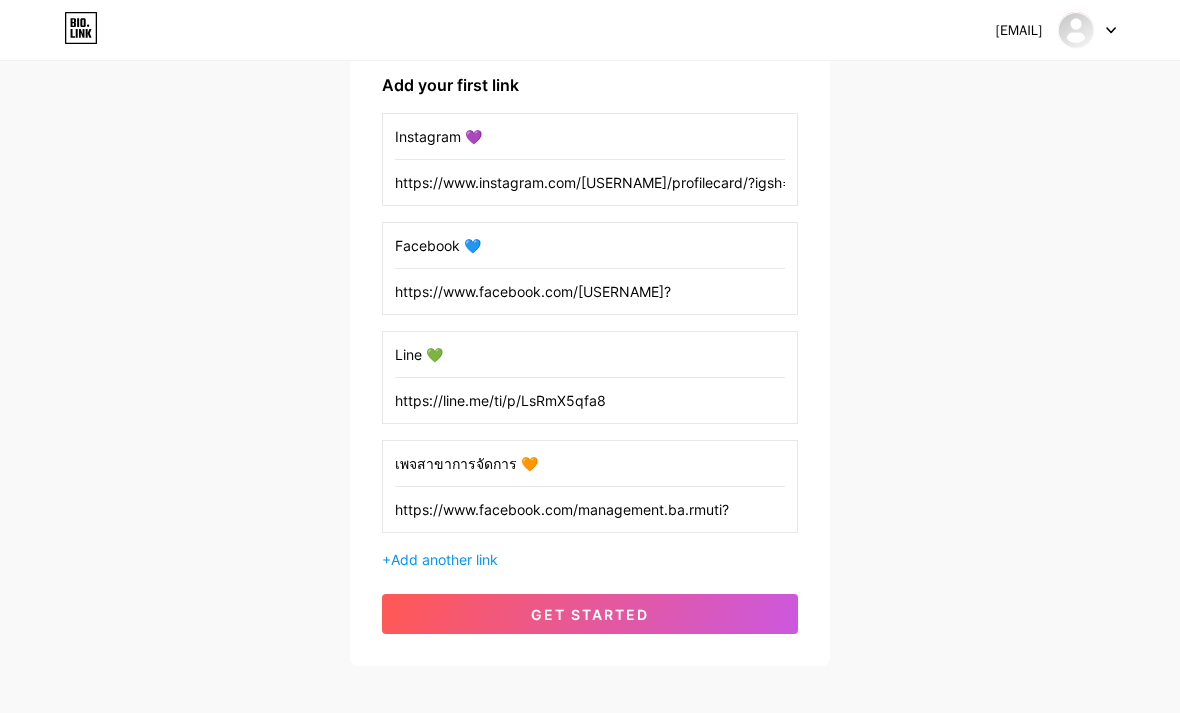 click on "get started" at bounding box center (590, 614) 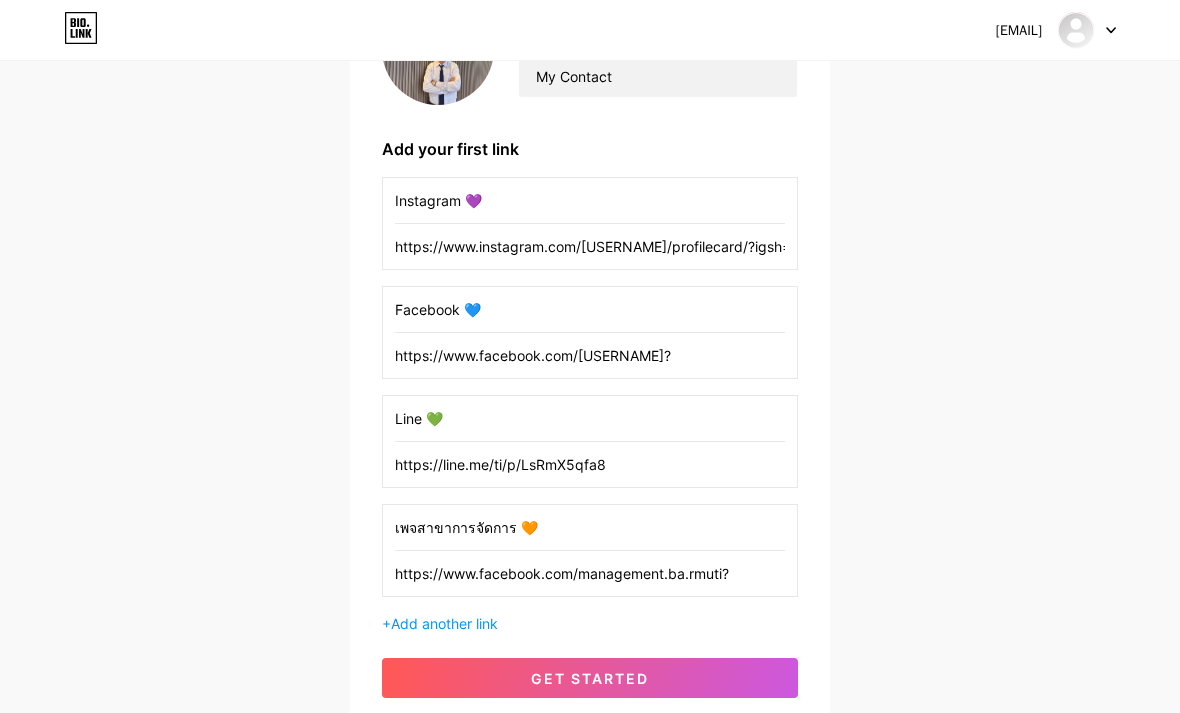 scroll, scrollTop: 245, scrollLeft: 0, axis: vertical 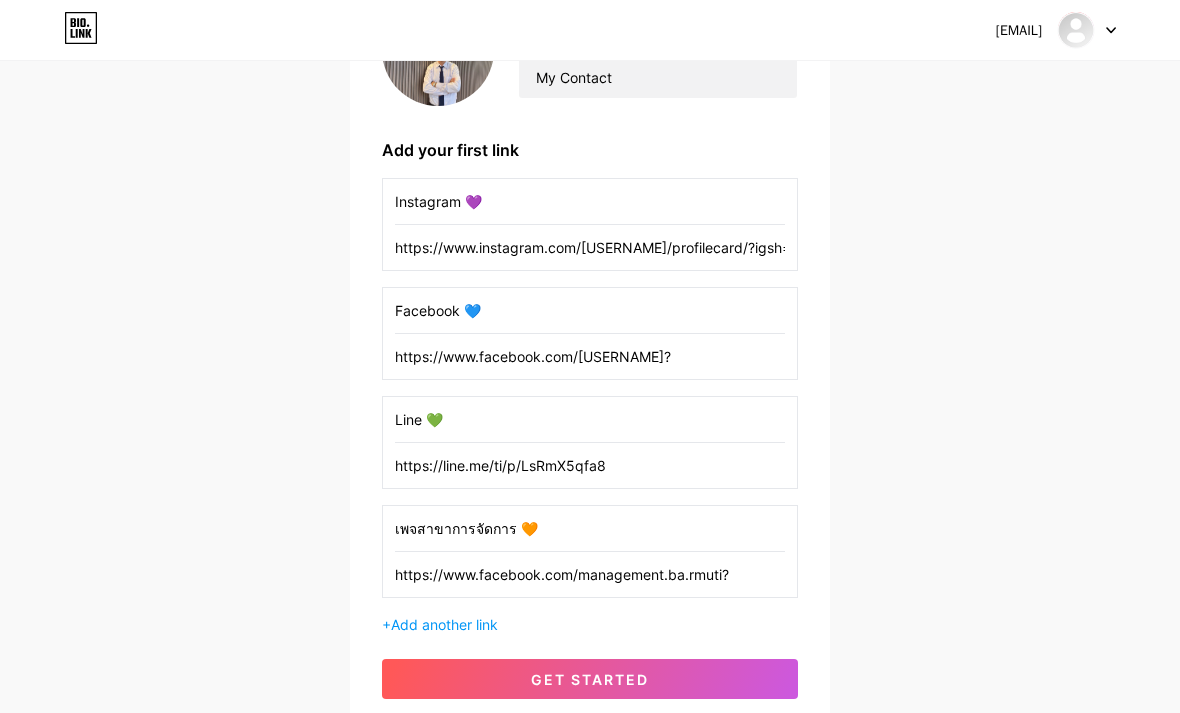 click on "get started" at bounding box center [590, 679] 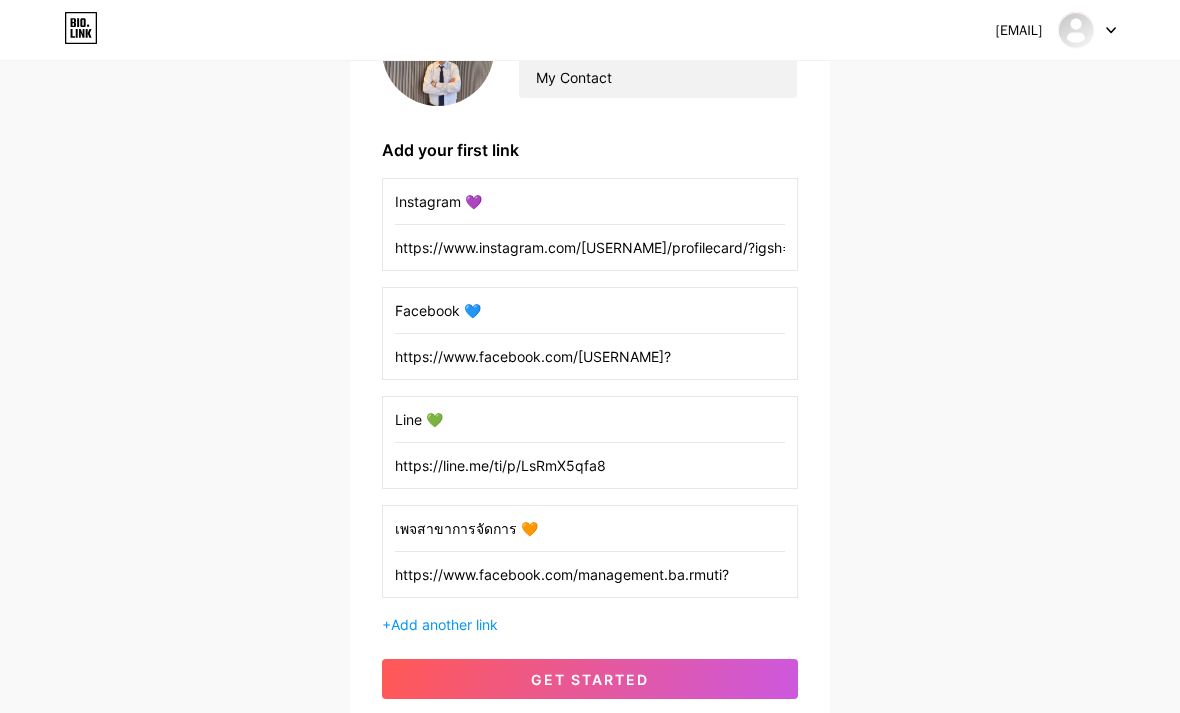click on "get started" at bounding box center [590, 679] 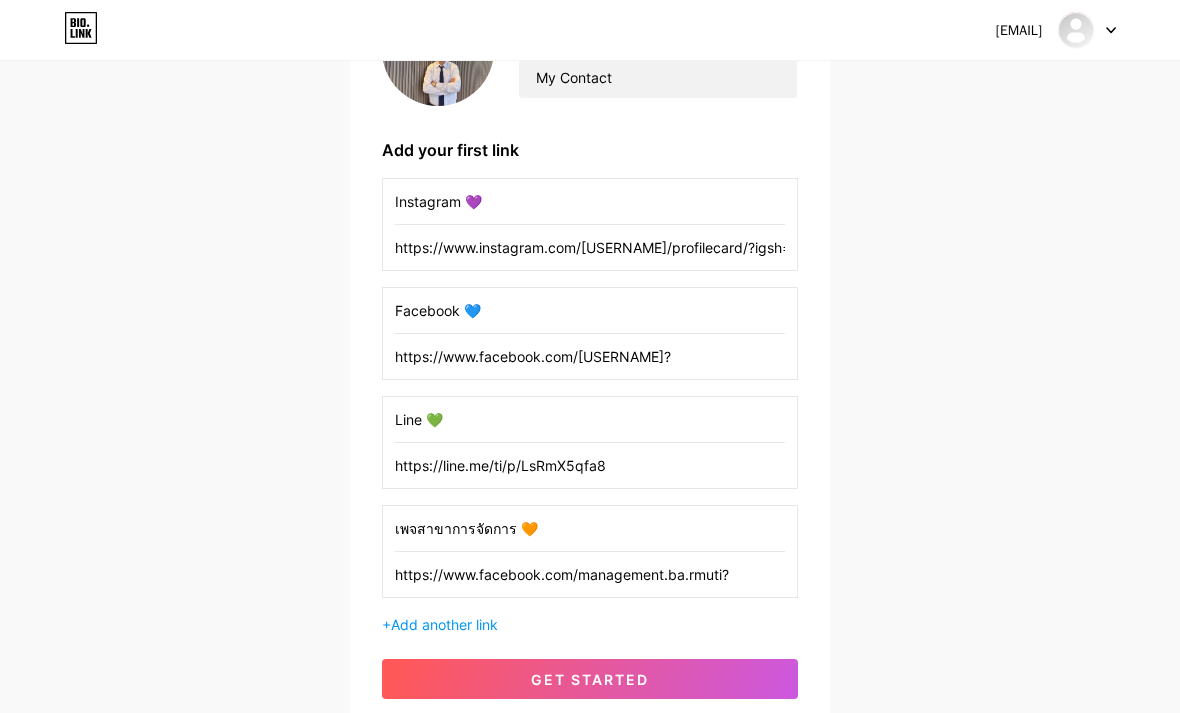 click on "get started" at bounding box center (590, 679) 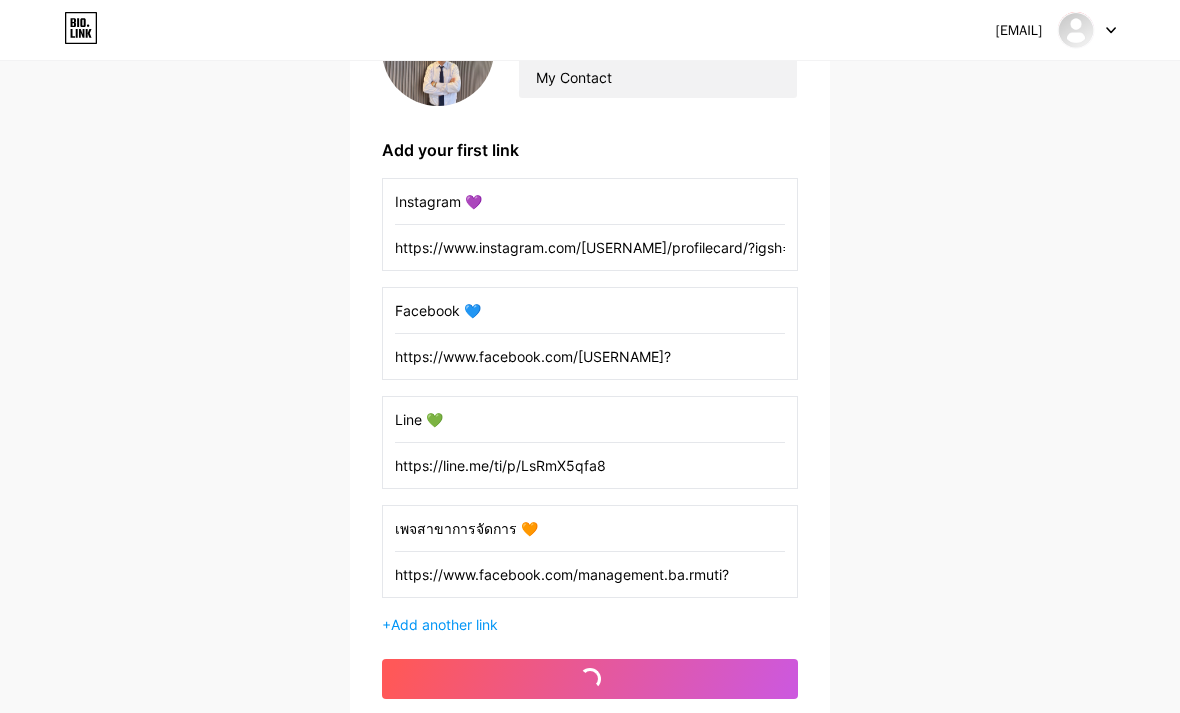 click on "get started" at bounding box center (590, 679) 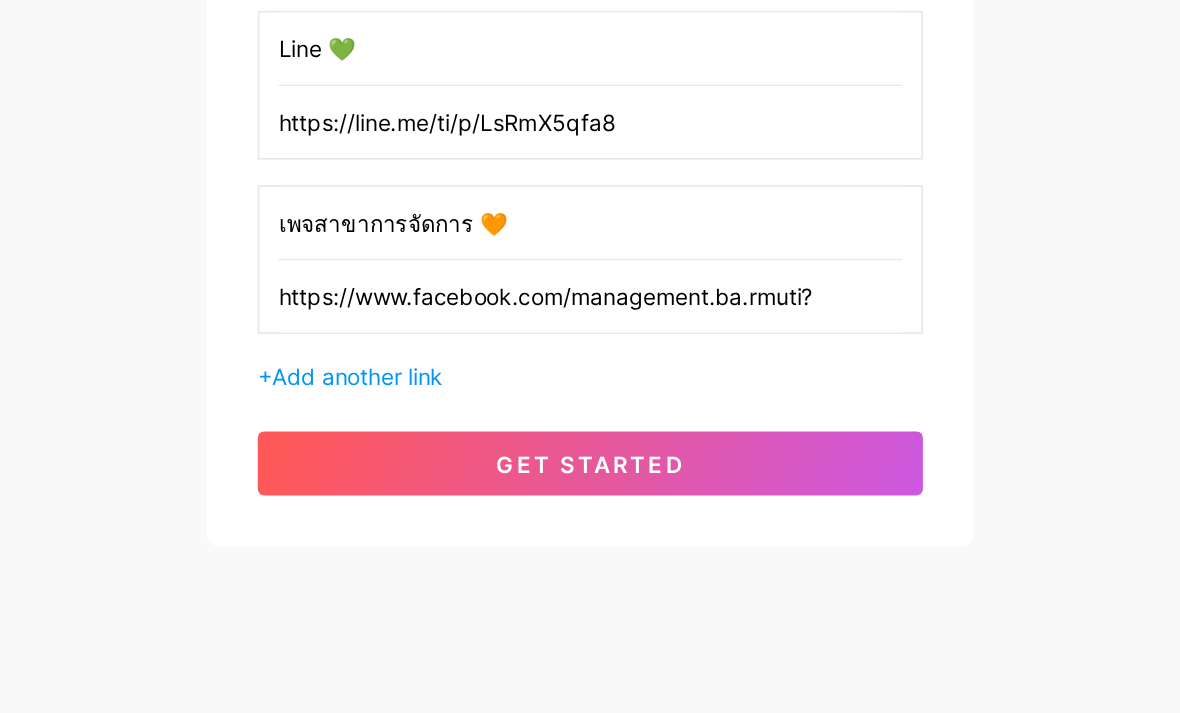 click on "[EMAIL]           Dashboard     Logout   Setup your page   Let’s setup bio.link/PZxOc 🎉               [USERNAME]     My Contact     Add your first link   Instagram 💜   https://www.instagram.com/[USERNAME]/profilecard/?igsh=MXNtOG40MnA3NGZ5eg==   Facebook 💙   https://www.facebook.com/[USERNAME]?   Line 💚   https://line.me/ti/p/LsRmX5qfa8   เพจสาขาการจัดการ 🧡   https://www.facebook.com/management.ba.rmuti?
+  Add another link     get started" at bounding box center (590, 113) 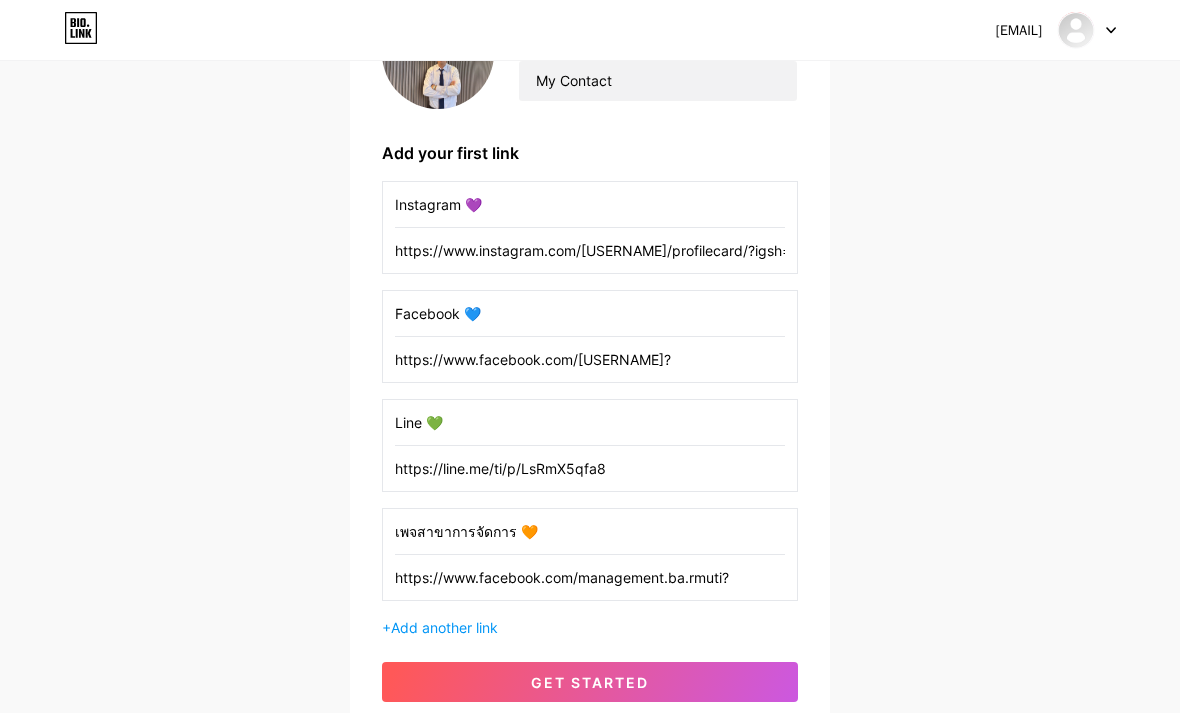 click on "get started" at bounding box center [590, 682] 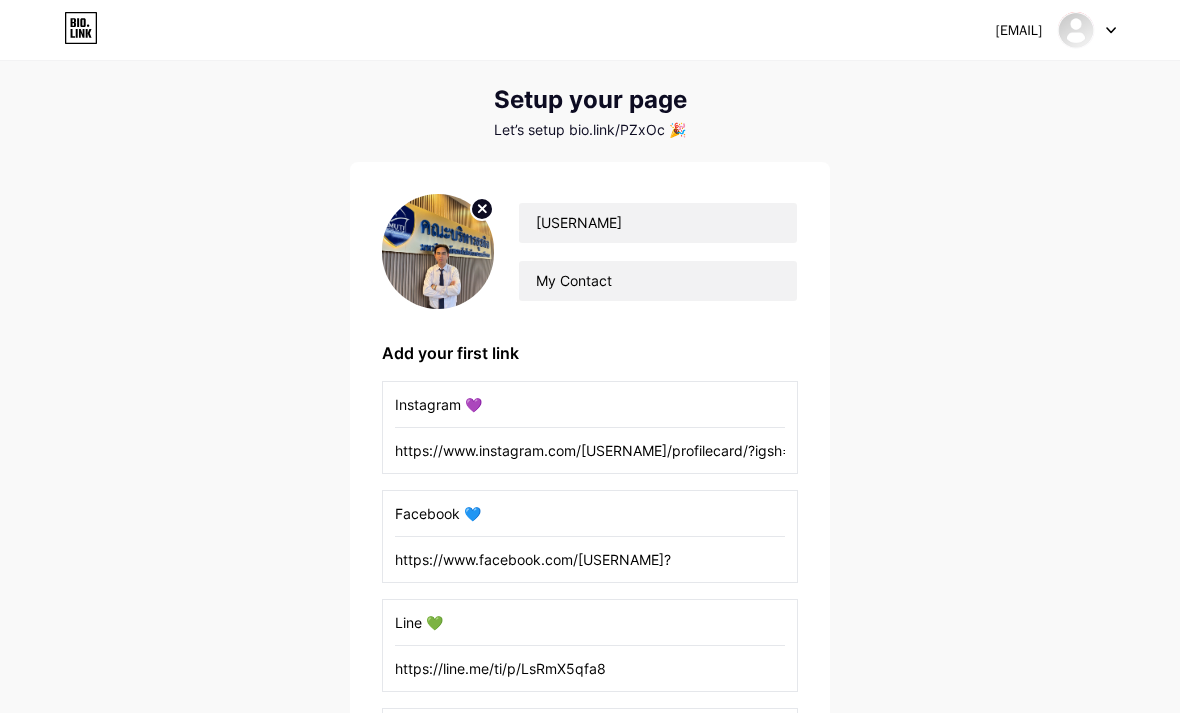 scroll, scrollTop: 0, scrollLeft: 0, axis: both 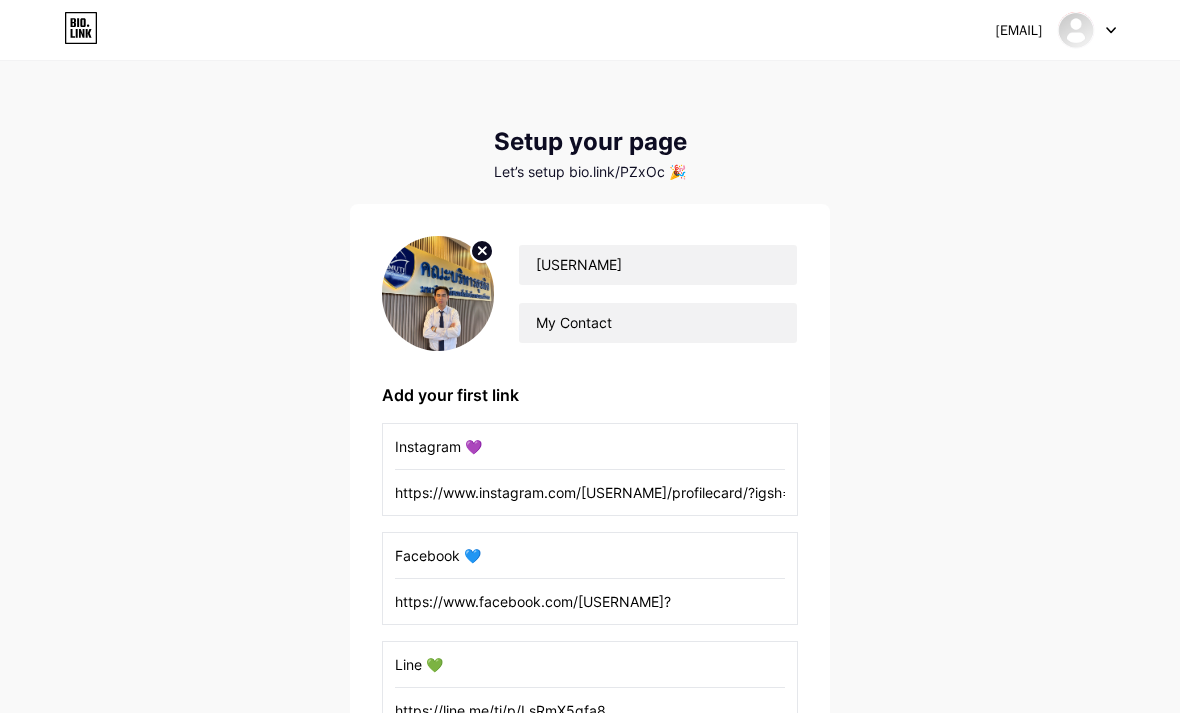 click 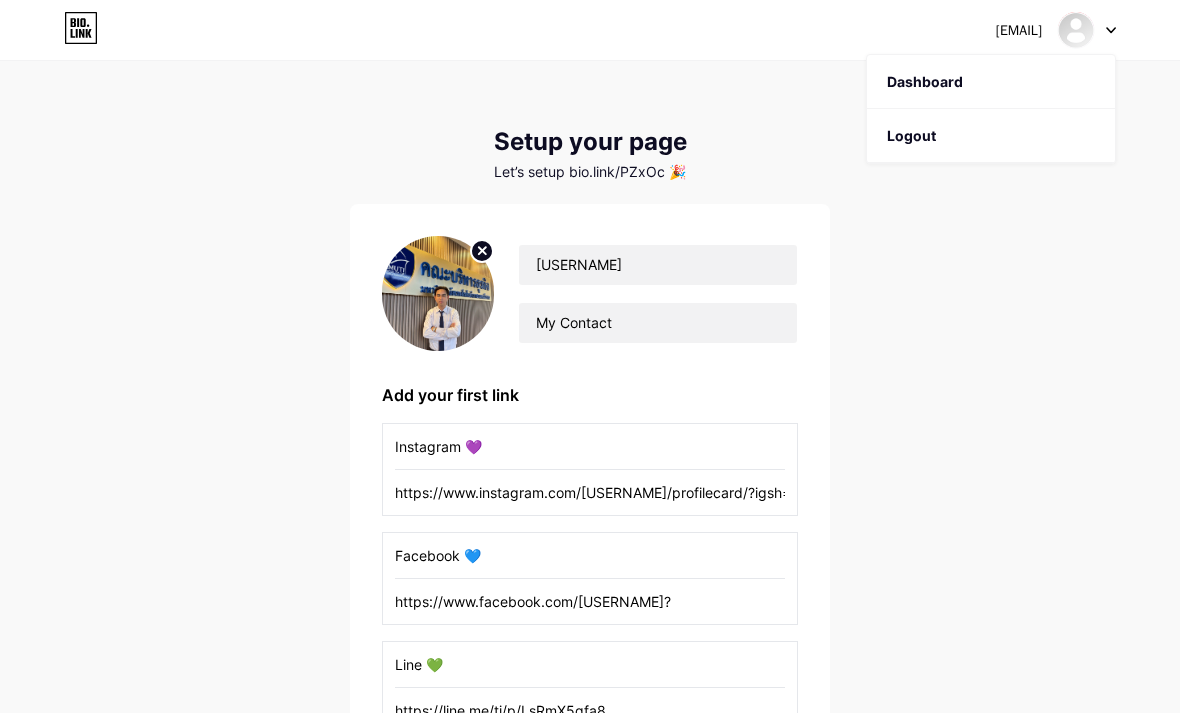 click on "[EMAIL]           Dashboard     Logout   Setup your page   Let’s setup bio.link/PZxOc 🎉               [USERNAME]     My Contact     Add your first link   Instagram 💜   https://www.instagram.com/[USERNAME]/profilecard/?igsh=MXNtOG40MnA3NGZ5eg==   Facebook 💙   https://www.facebook.com/[USERNAME]?   Line 💚   https://line.me/ti/p/LsRmX5qfa8   เพจสาขาการจัดการ 🧡   https://www.facebook.com/management.ba.rmuti?
+  Add another link     get started" at bounding box center [590, 520] 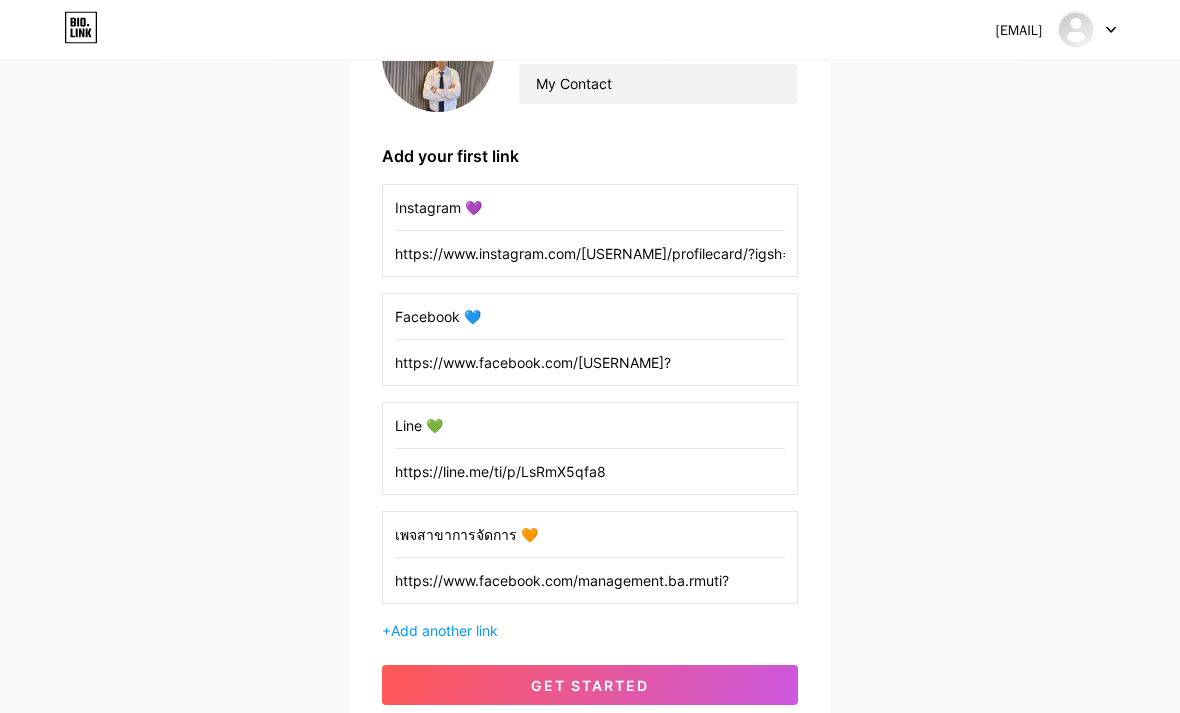 click on "get started" at bounding box center [590, 686] 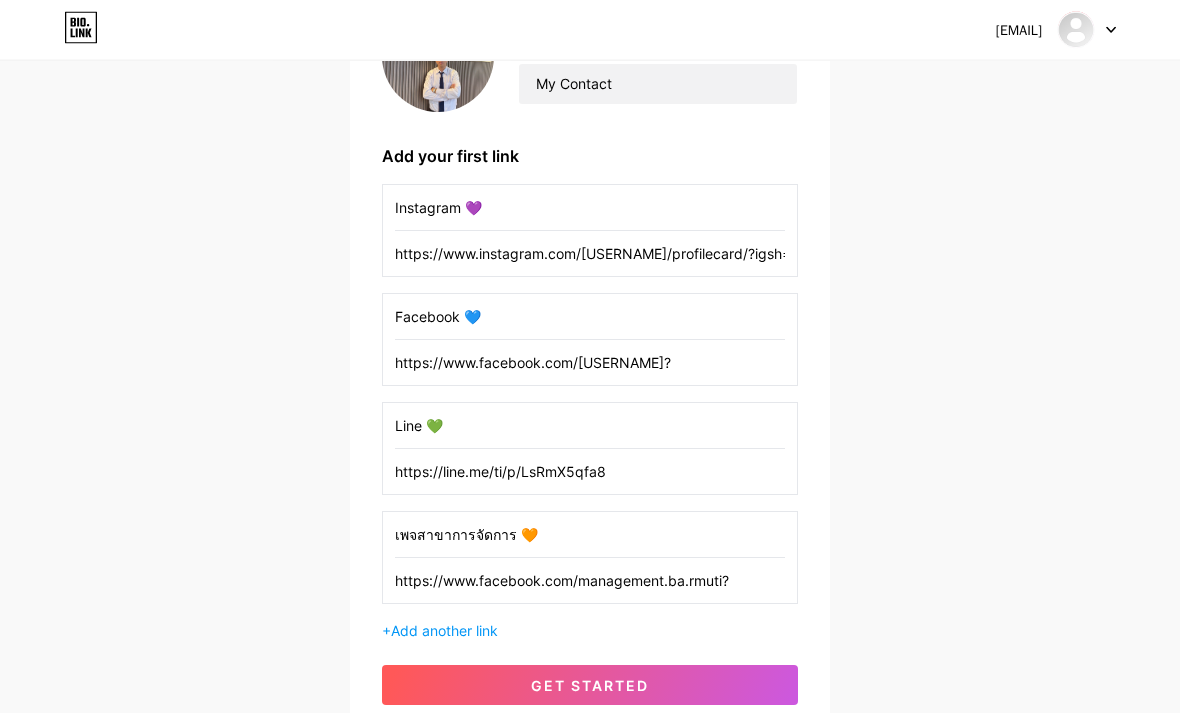 scroll, scrollTop: 239, scrollLeft: 0, axis: vertical 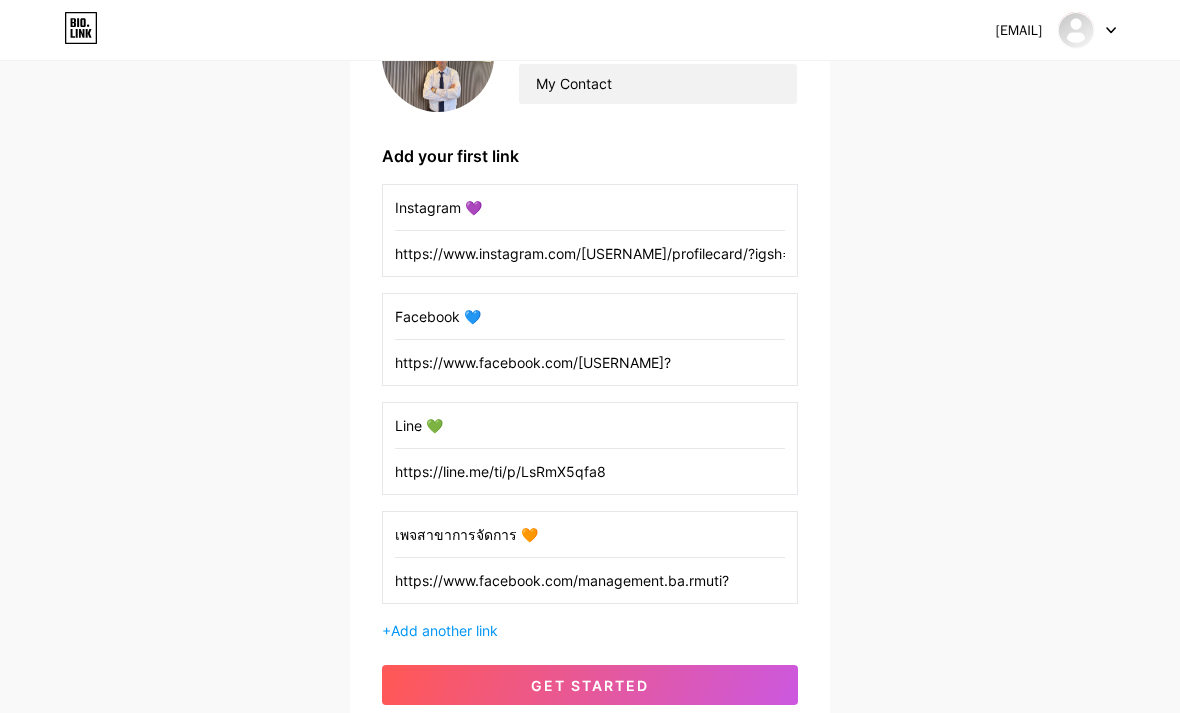 click on "get started" at bounding box center [590, 685] 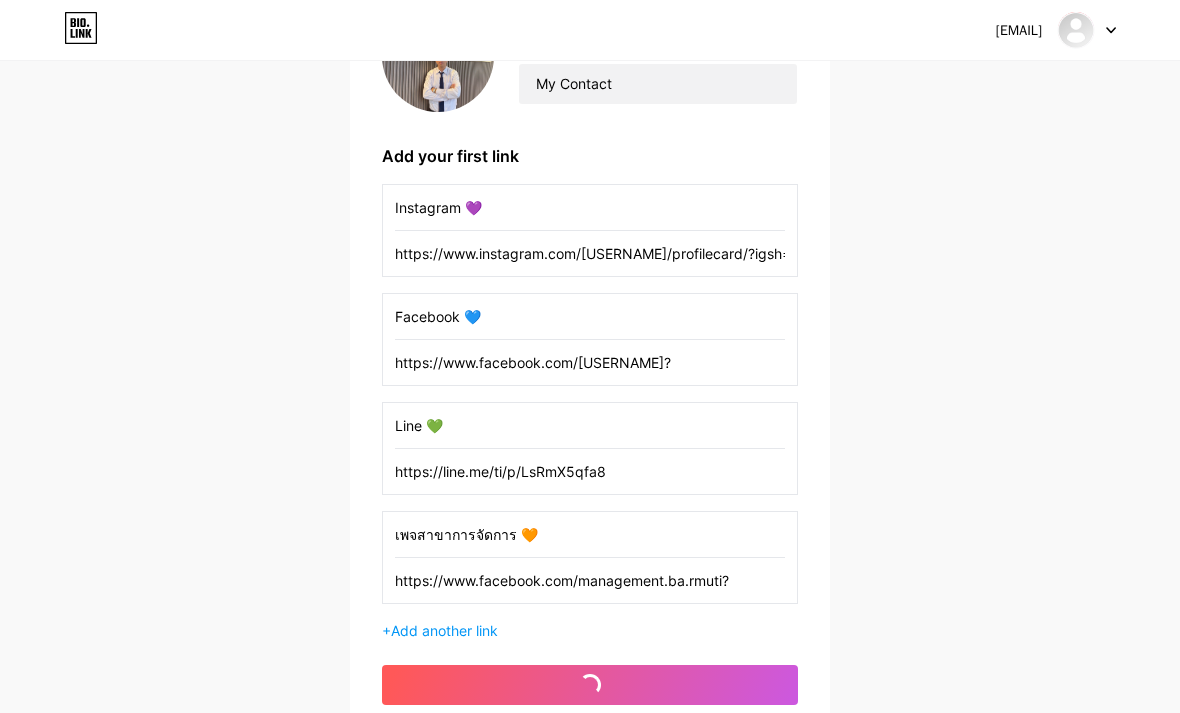 click on "get started" at bounding box center [590, 685] 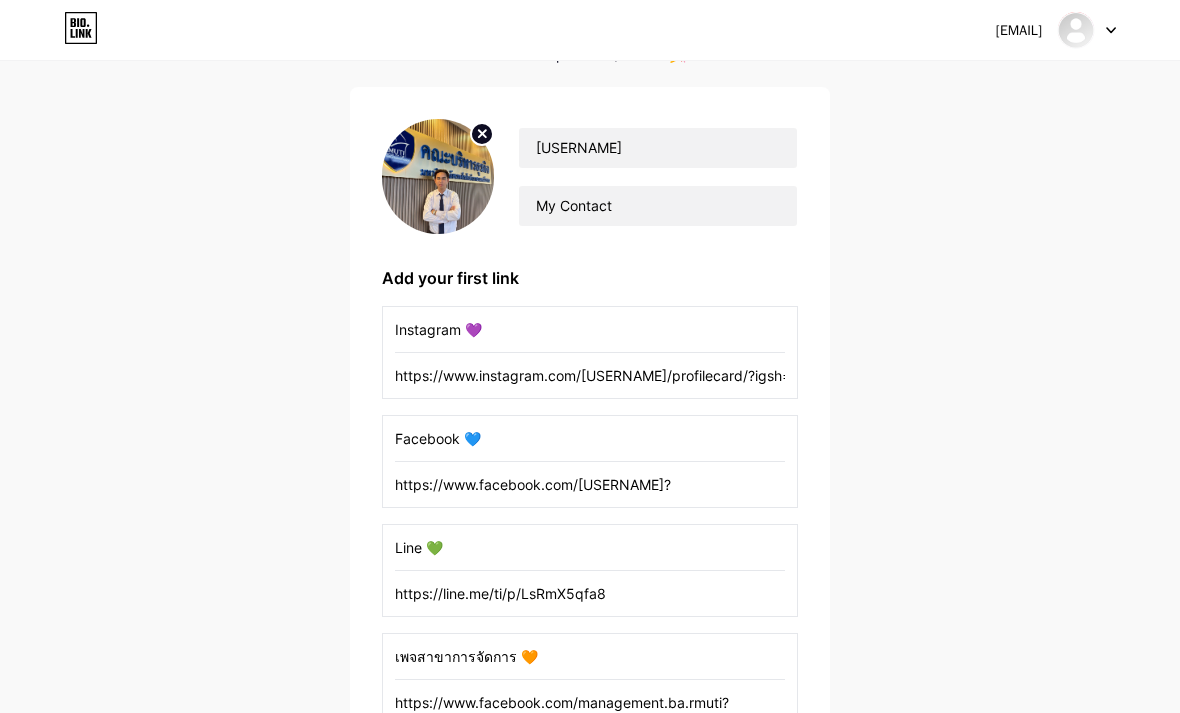scroll, scrollTop: 112, scrollLeft: 0, axis: vertical 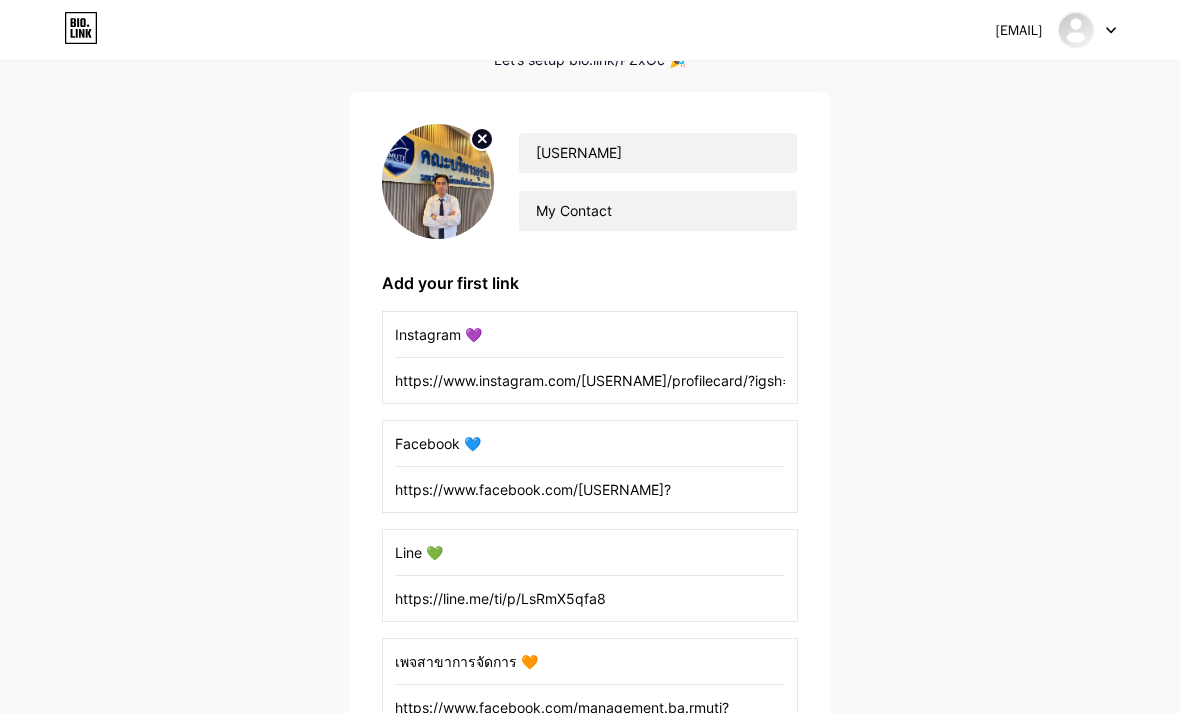 click at bounding box center (1076, 30) 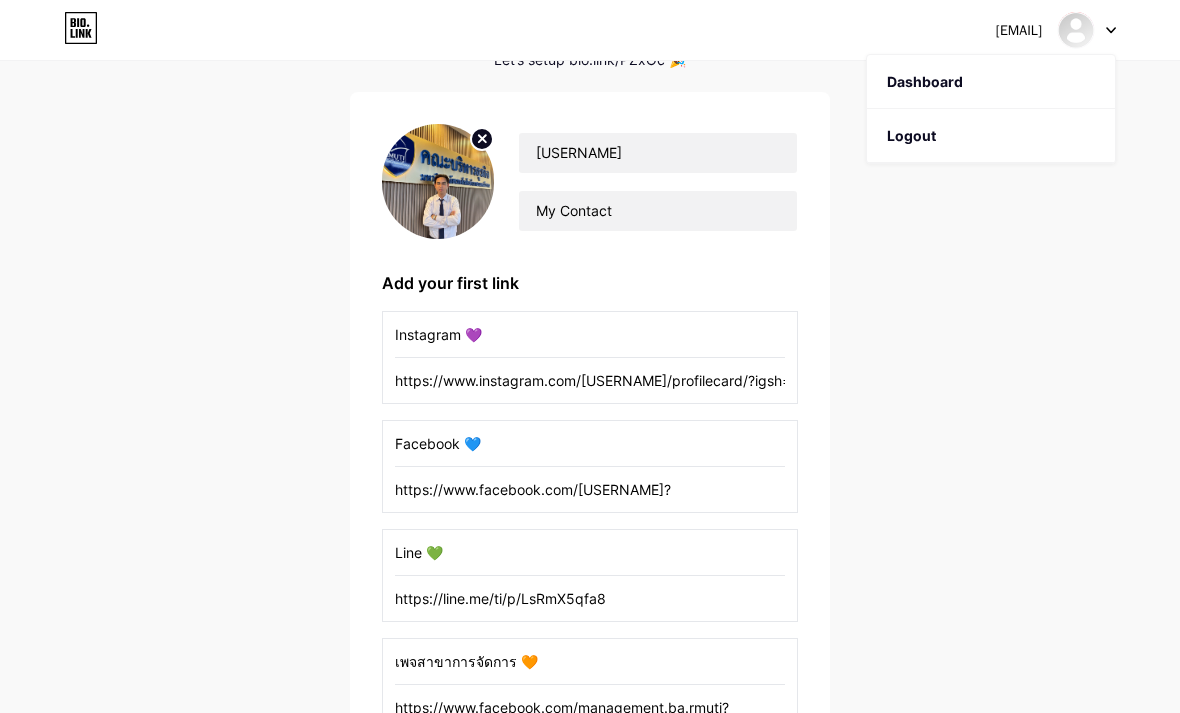click 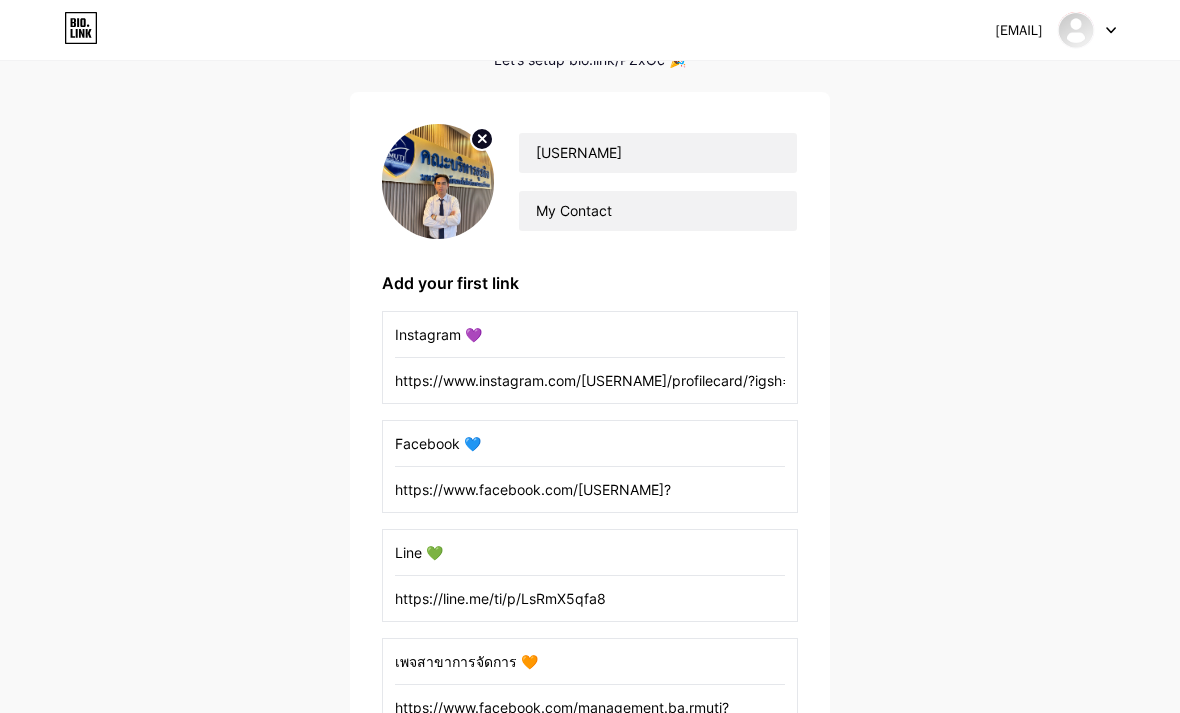 click at bounding box center (1076, 30) 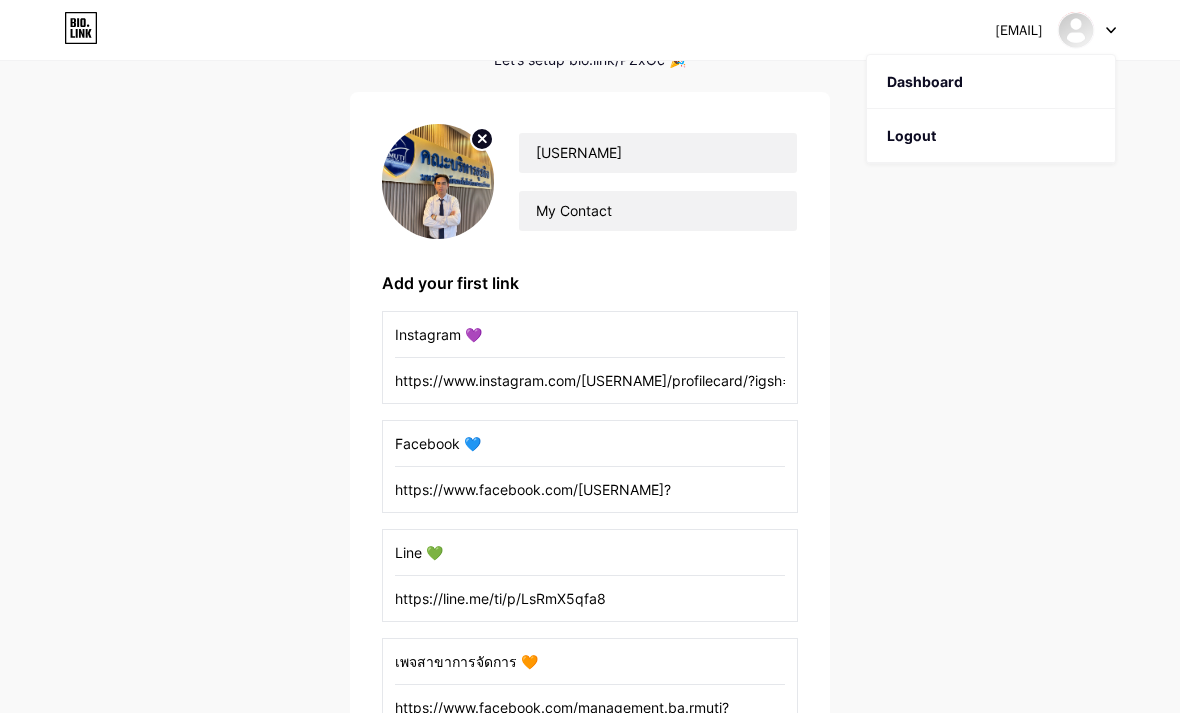 click on "Dashboard" at bounding box center [991, 82] 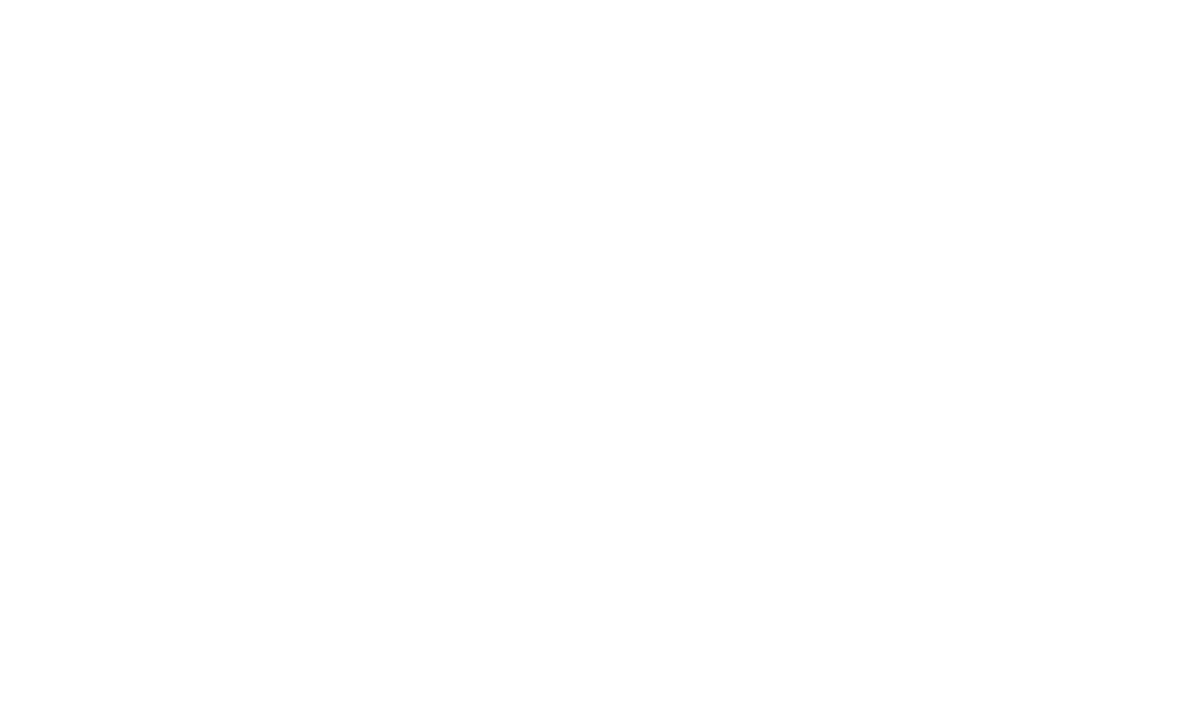 scroll, scrollTop: 0, scrollLeft: 0, axis: both 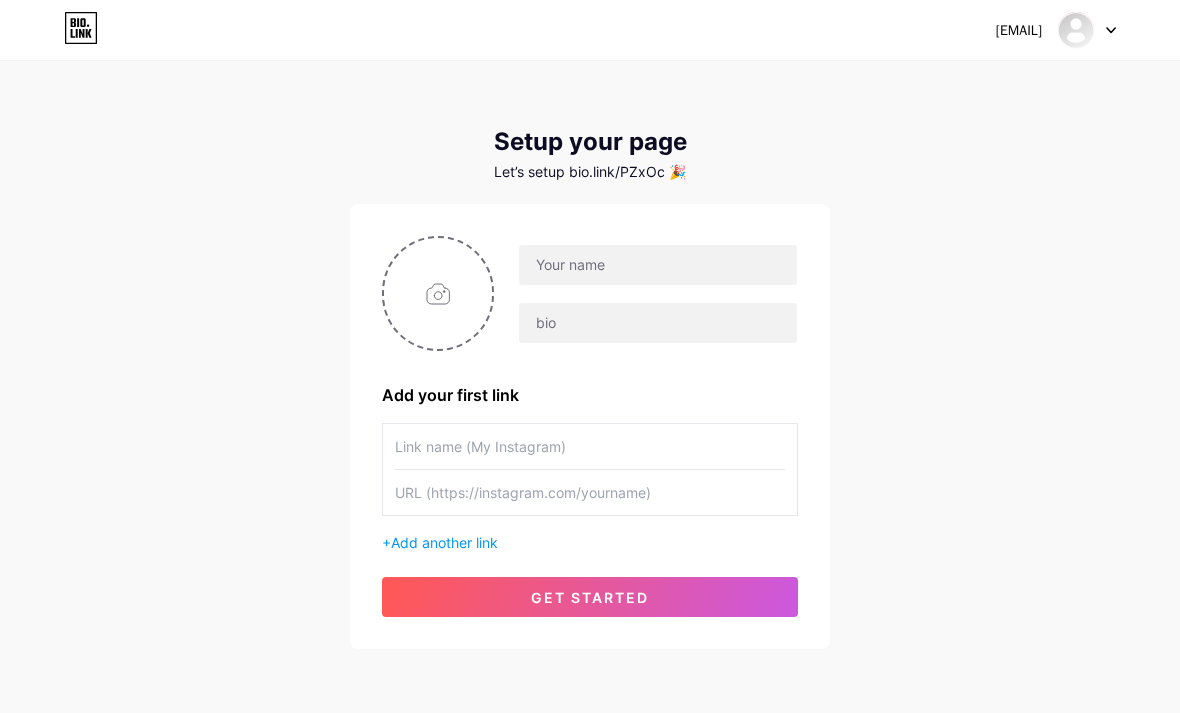 click at bounding box center (1076, 30) 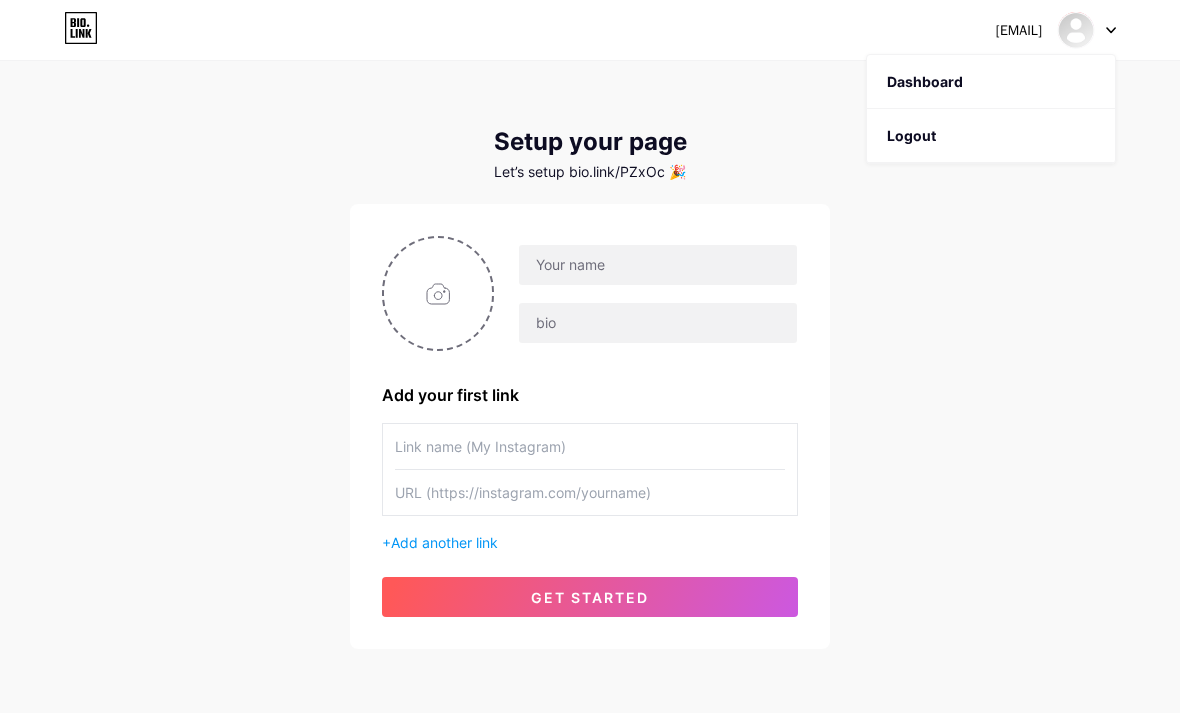 click at bounding box center (1087, 30) 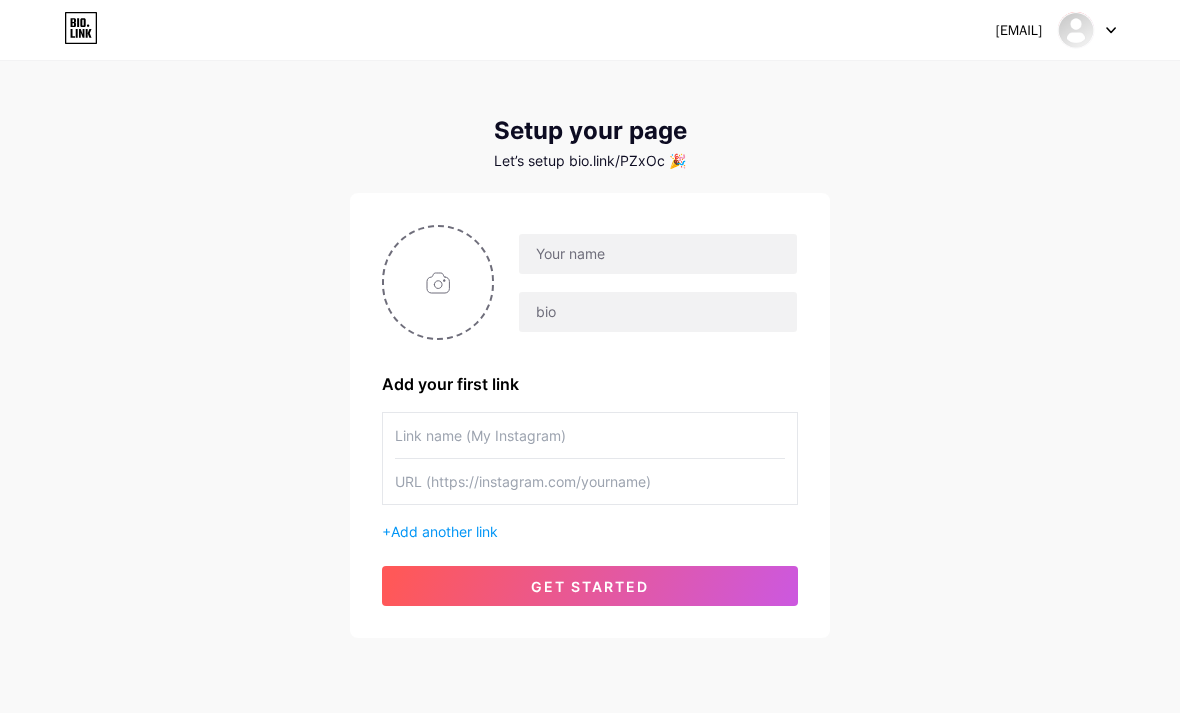 scroll, scrollTop: 0, scrollLeft: 0, axis: both 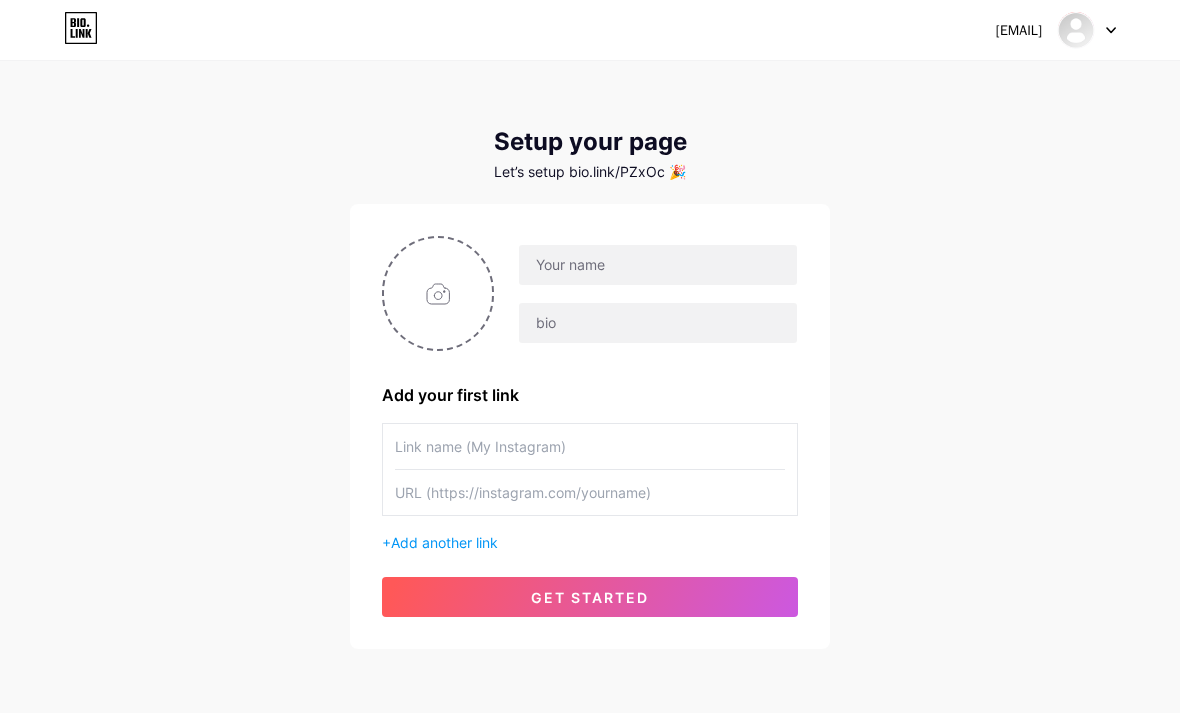 click 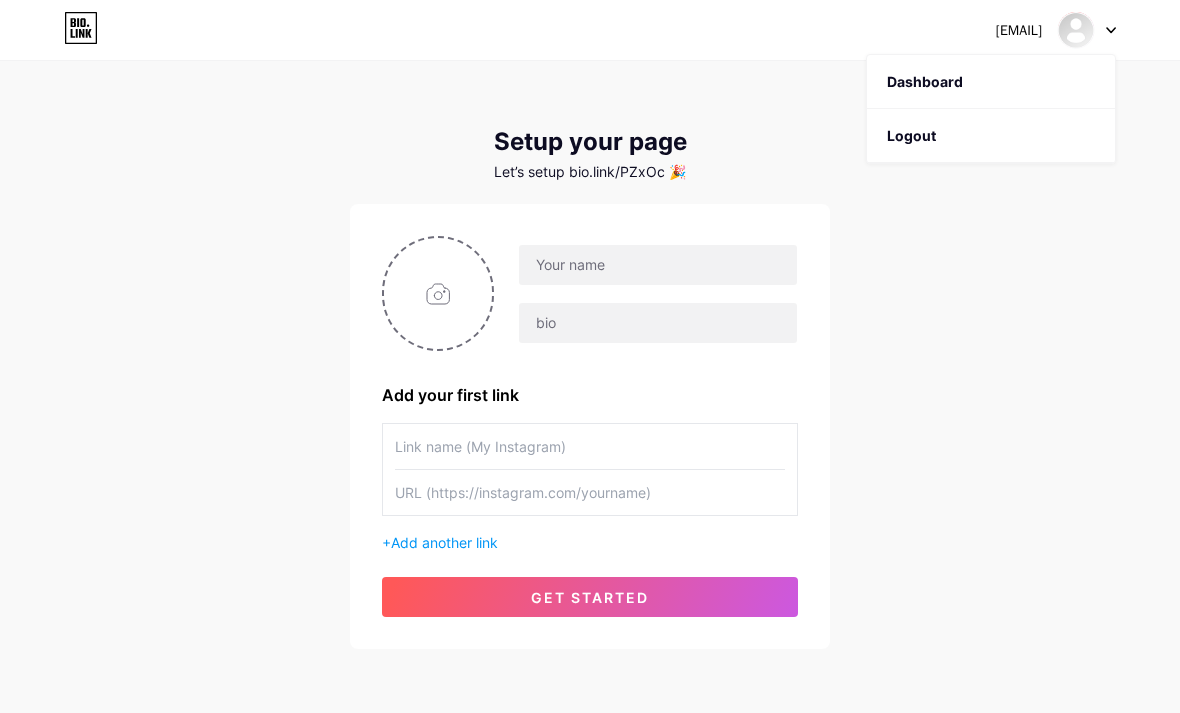 click on "[EMAIL]           Dashboard     Logout   Setup your page   Let’s setup bio.link/PZxOc 🎉                       Add your first link
+  Add another link     get started" at bounding box center (590, 356) 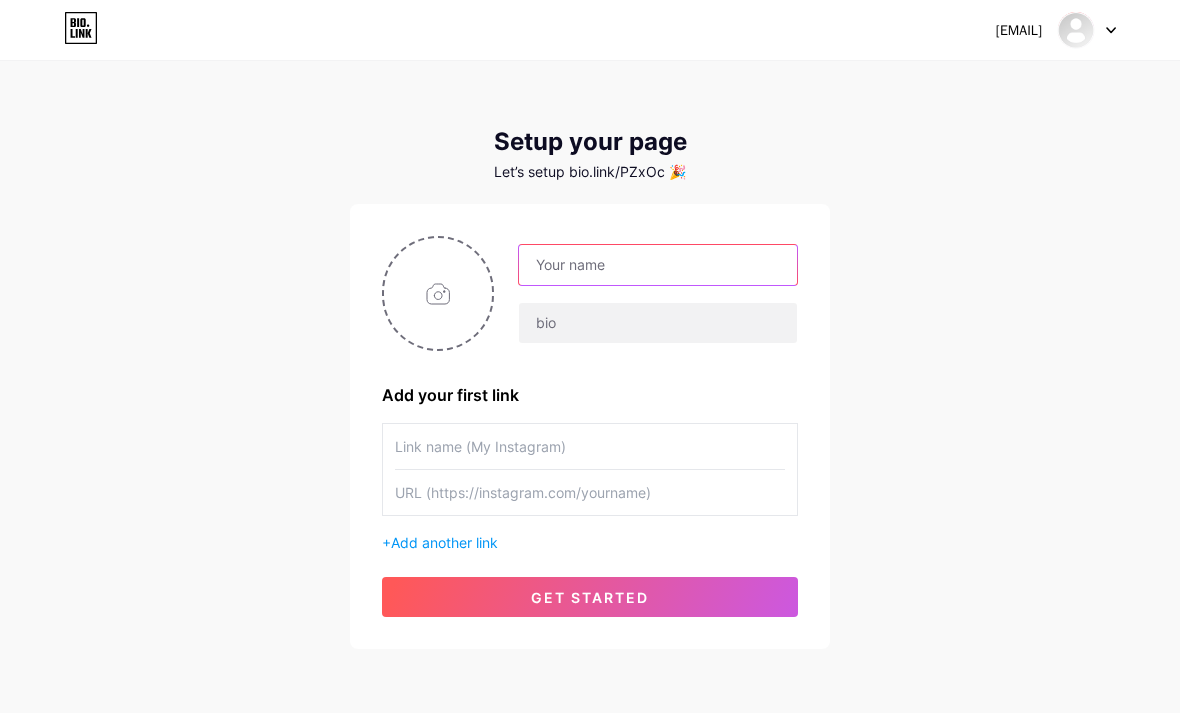 click at bounding box center [658, 265] 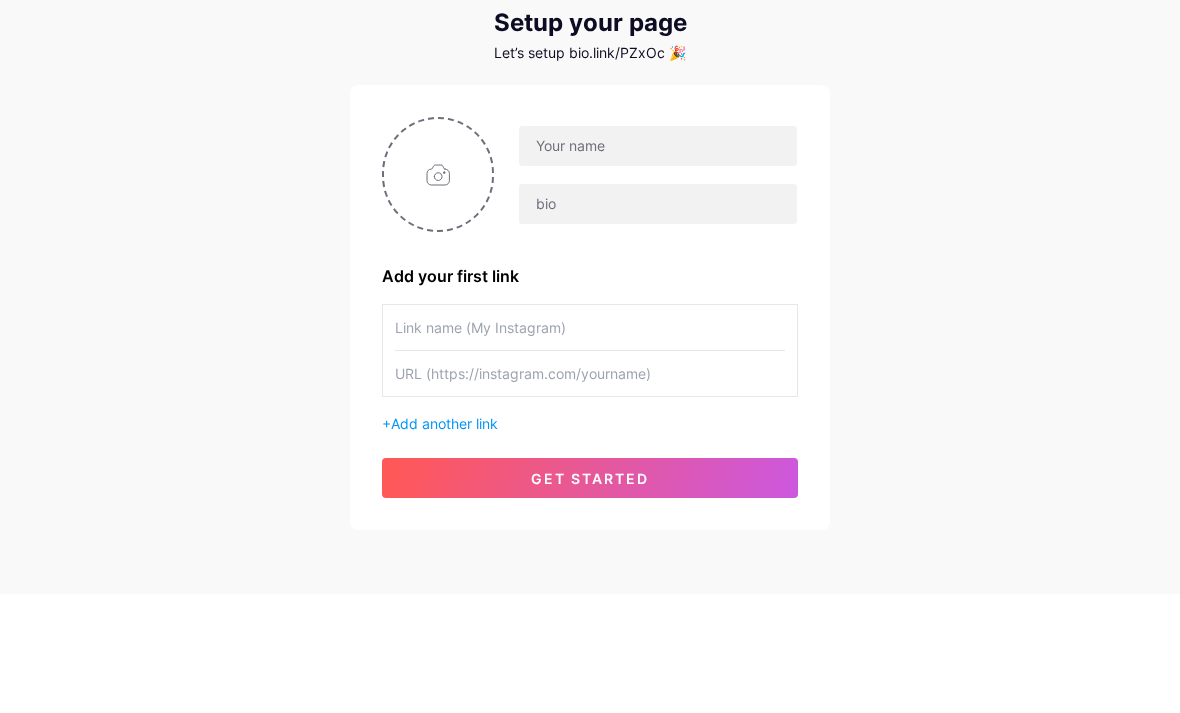 click on "[EMAIL]           Dashboard     Logout   Setup your page   Let’s setup bio.link/PZxOc 🎉                       Add your first link
+  Add another link     get started" at bounding box center (590, 356) 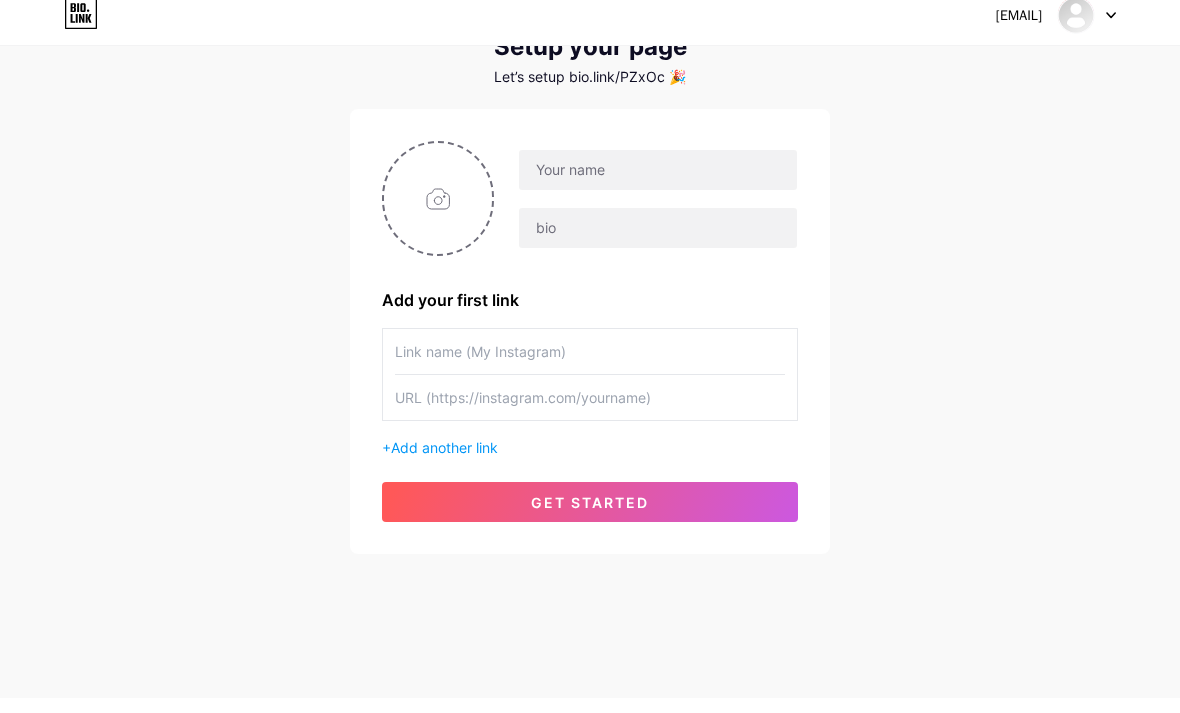 scroll, scrollTop: 0, scrollLeft: 0, axis: both 